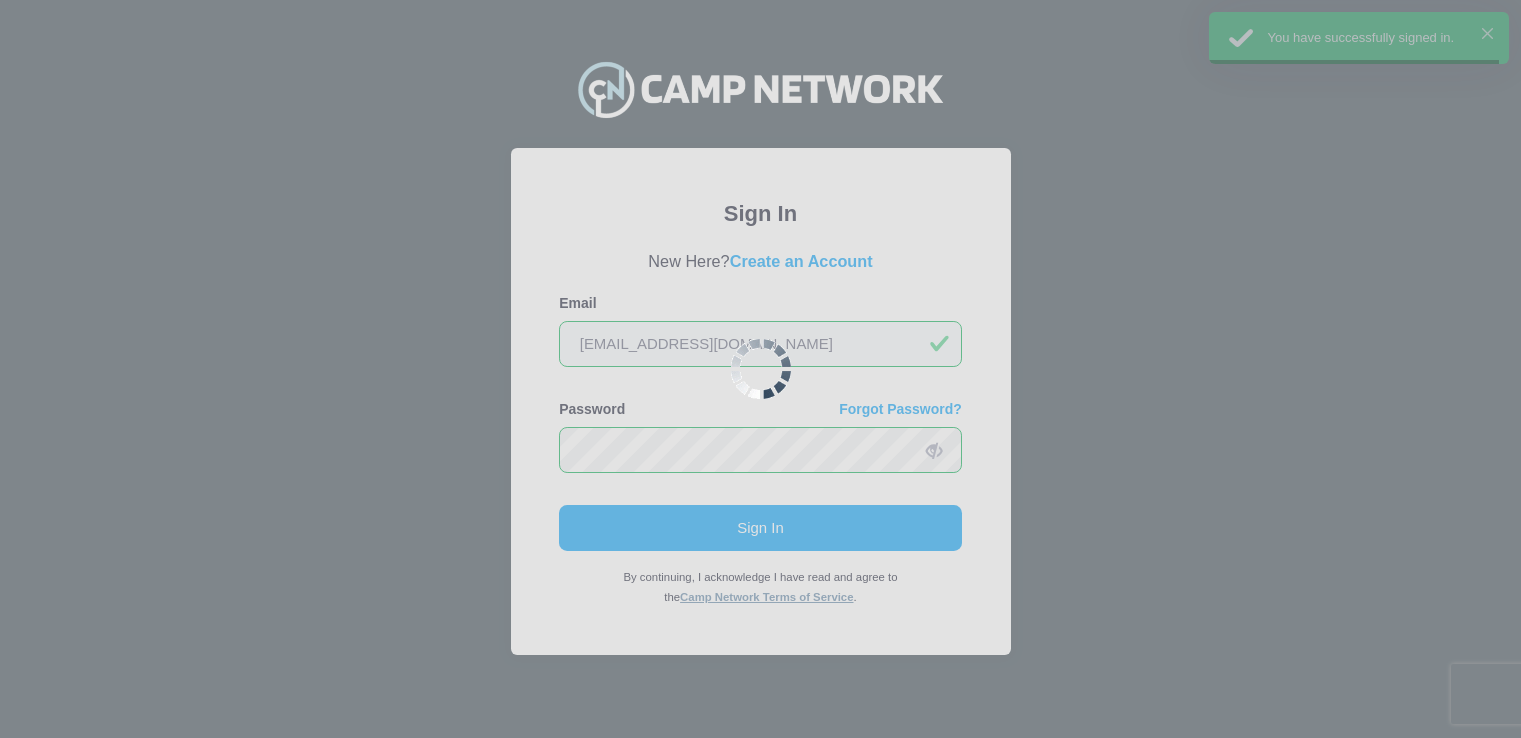 scroll, scrollTop: 0, scrollLeft: 0, axis: both 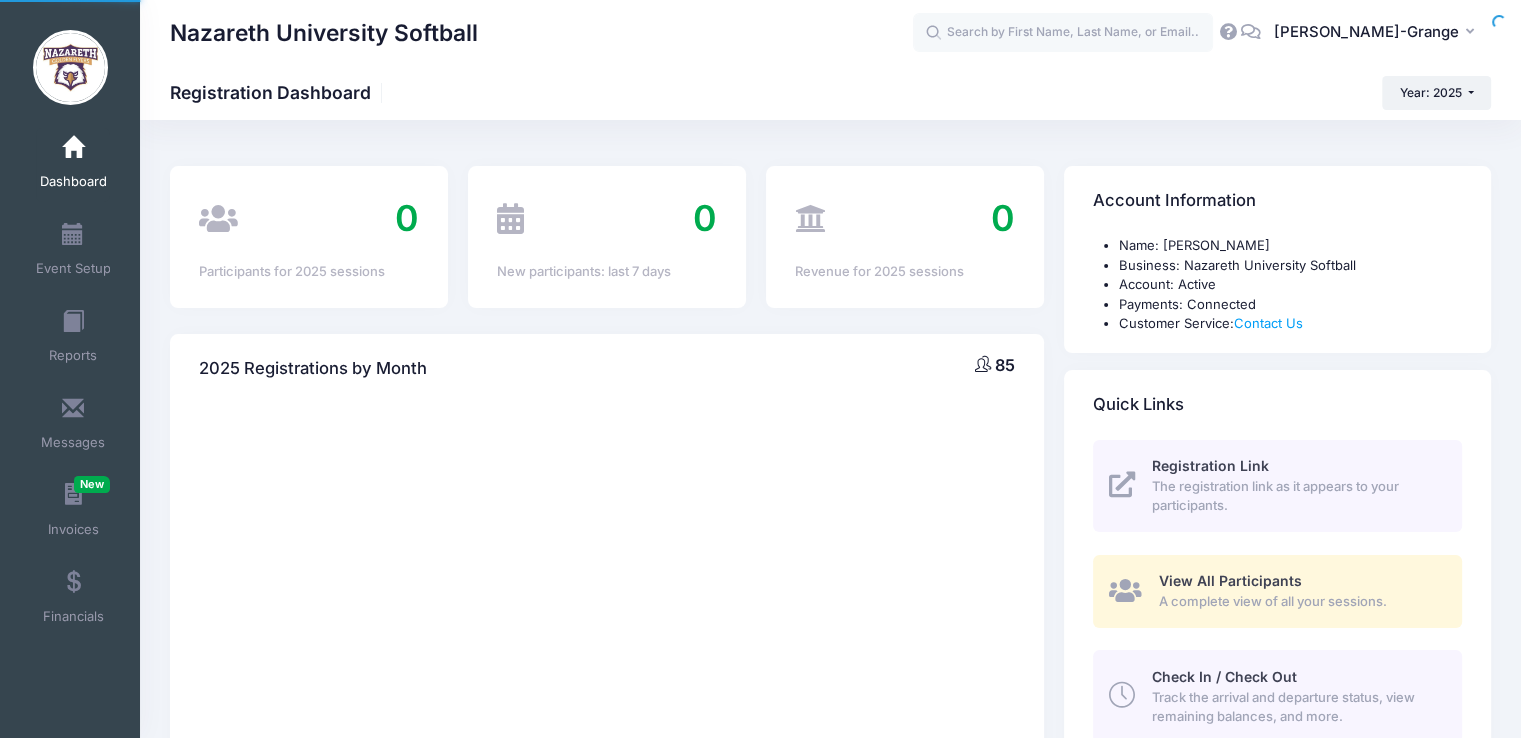 select 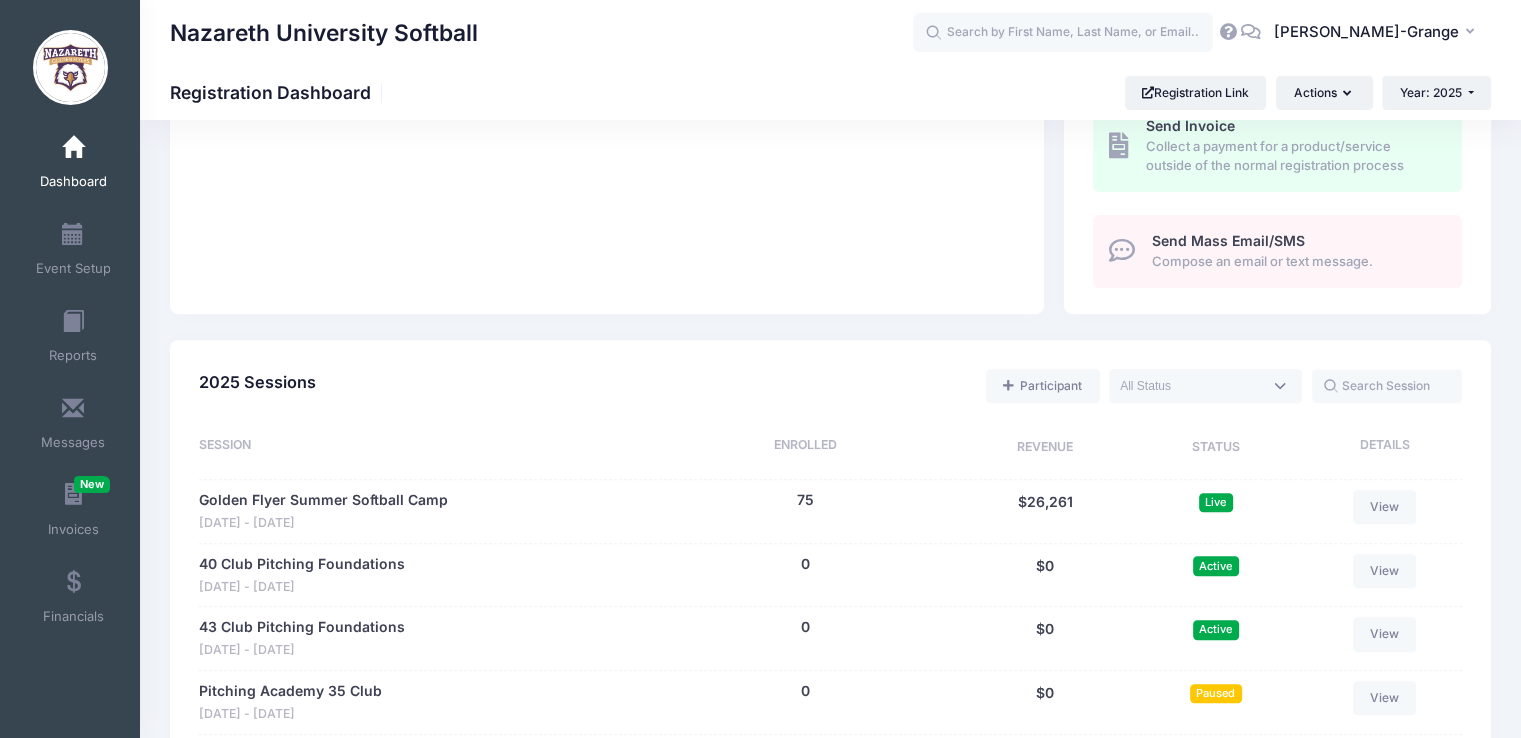 scroll, scrollTop: 668, scrollLeft: 0, axis: vertical 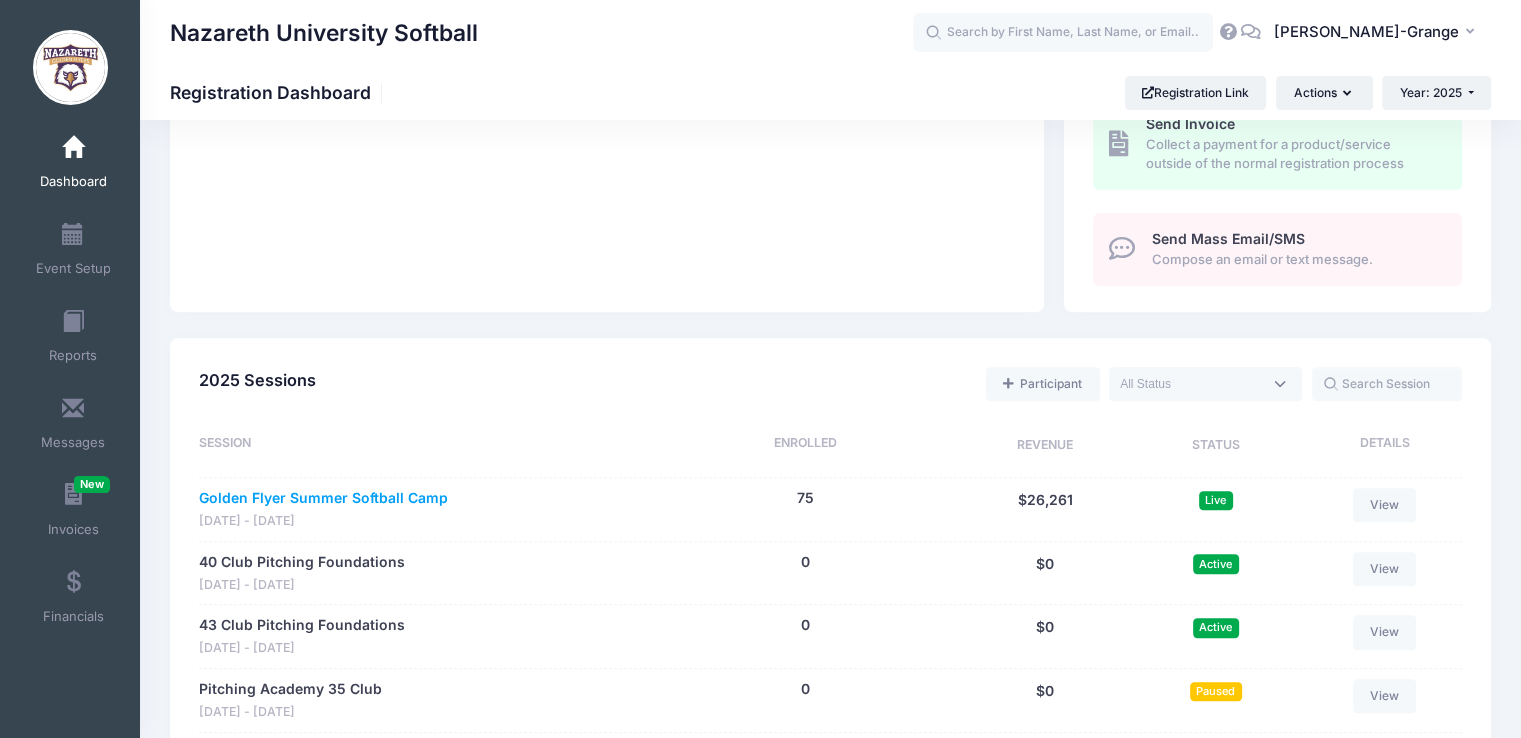 click on "Golden Flyer Summer Softball Camp" at bounding box center [323, 498] 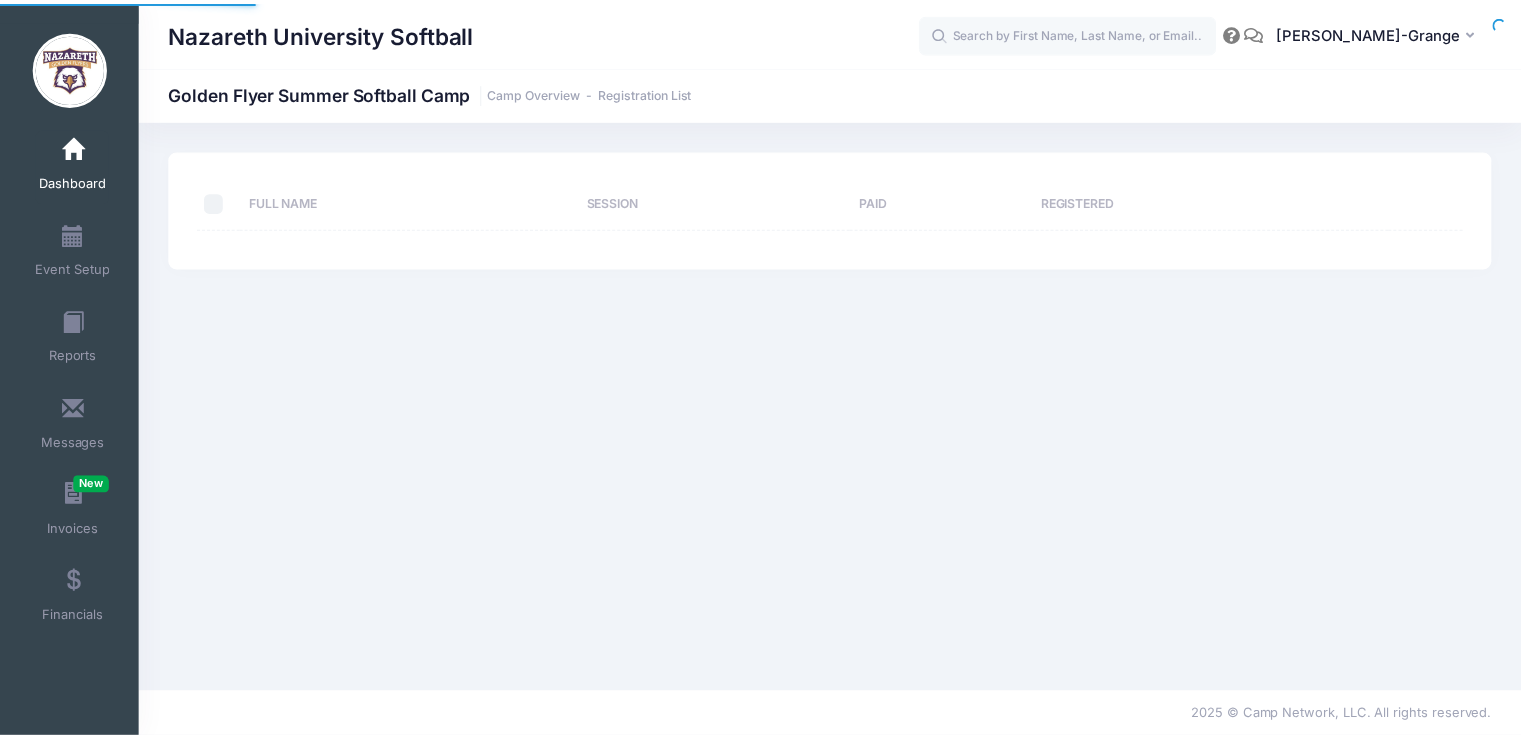 scroll, scrollTop: 0, scrollLeft: 0, axis: both 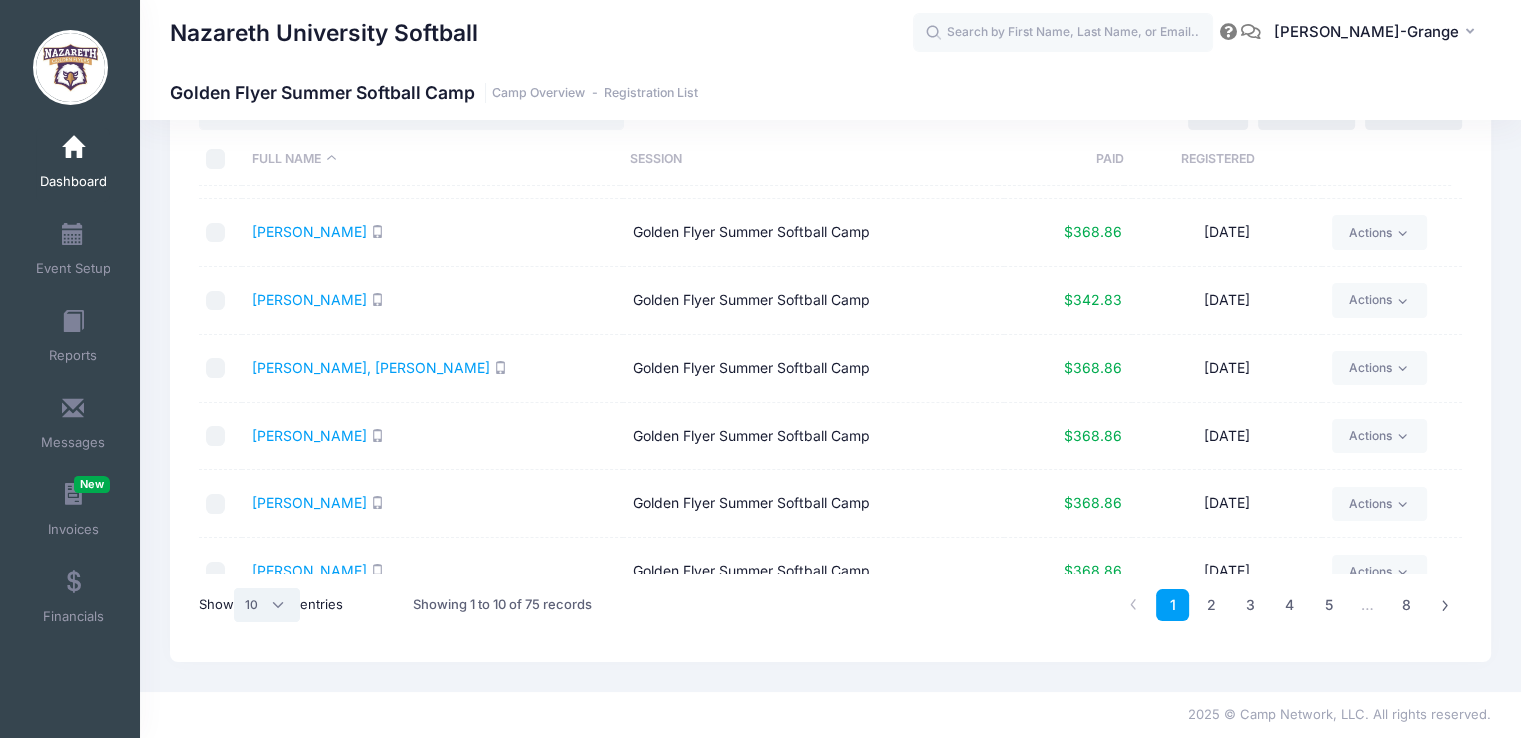 click on "All 10 25 50" at bounding box center (267, 605) 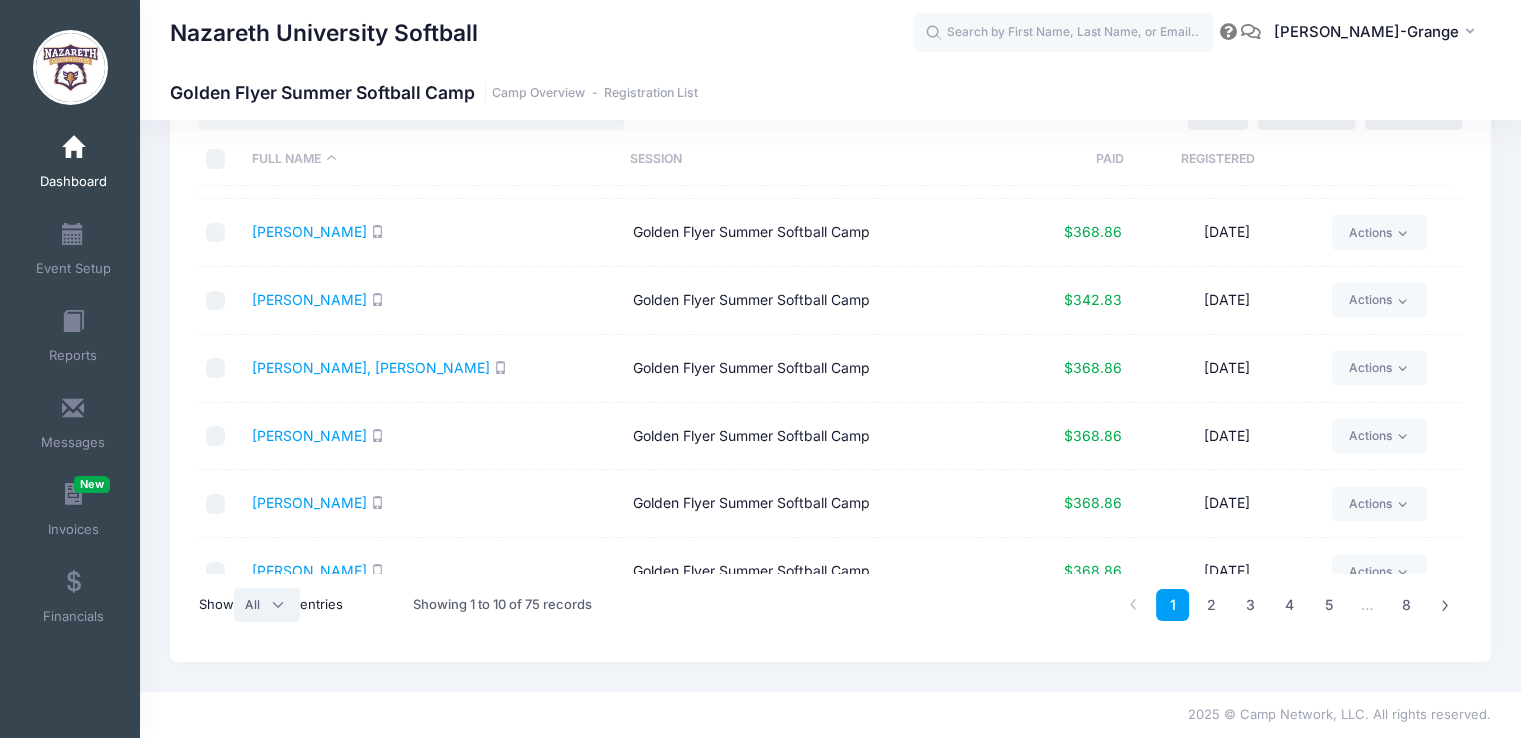 click on "All 10 25 50" at bounding box center (267, 605) 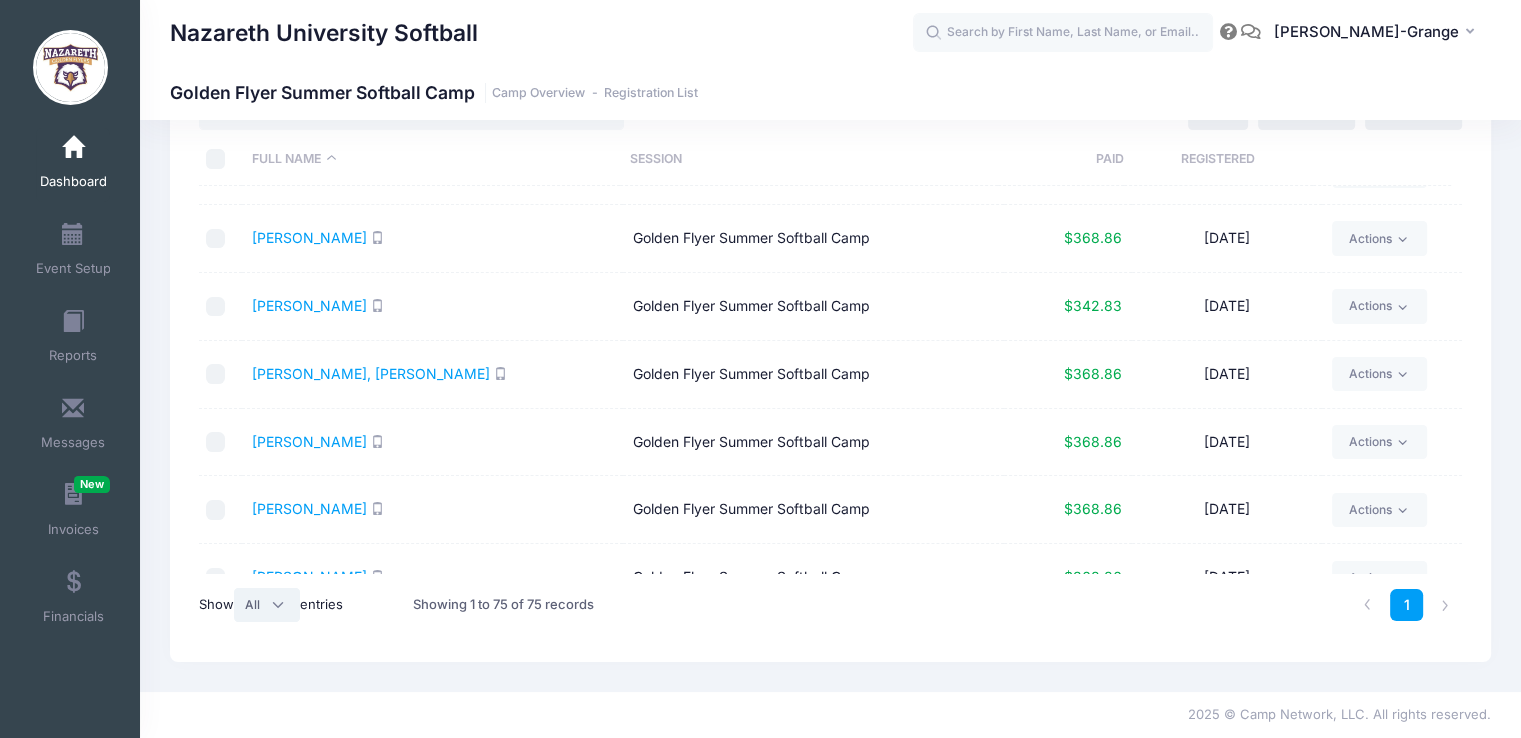 scroll, scrollTop: 0, scrollLeft: 0, axis: both 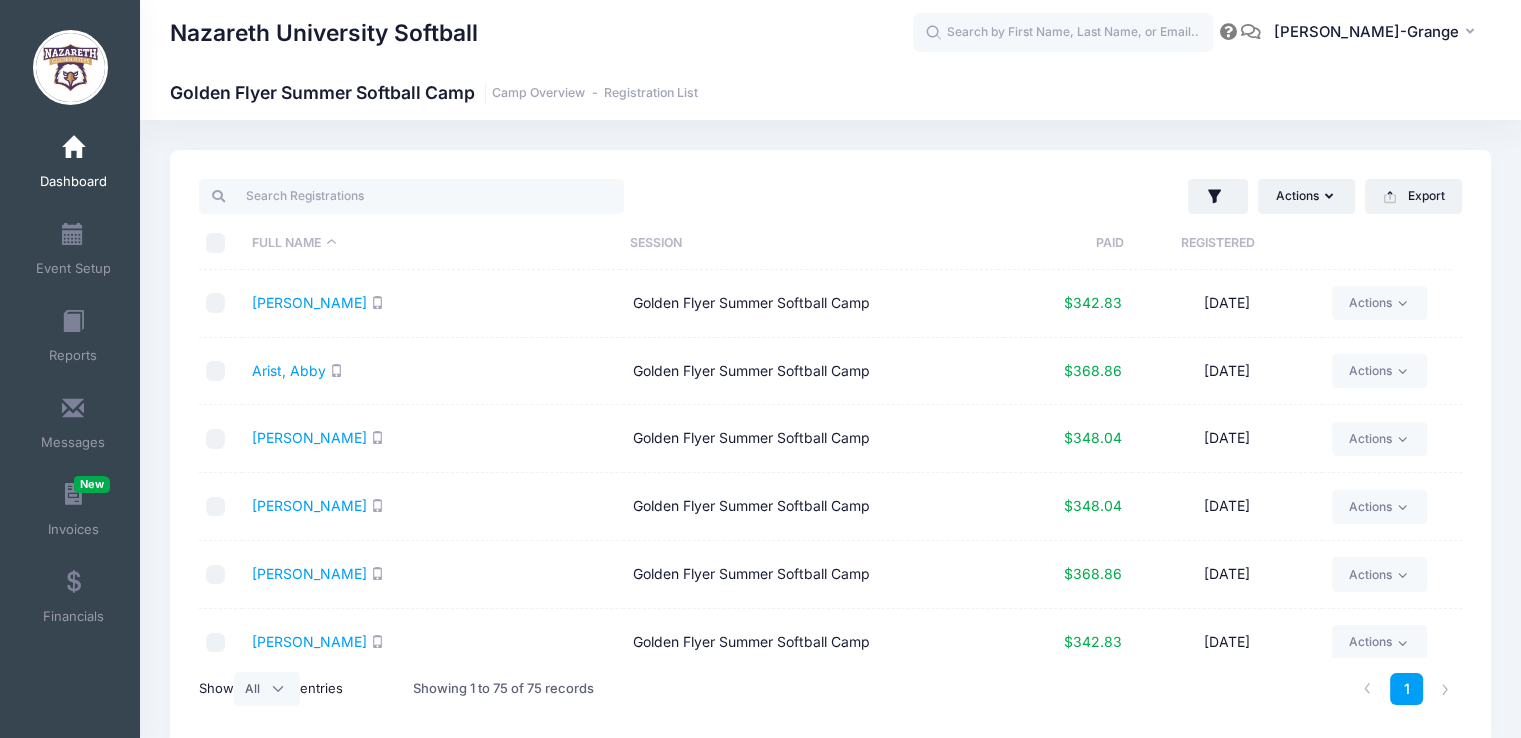 click at bounding box center [216, 243] 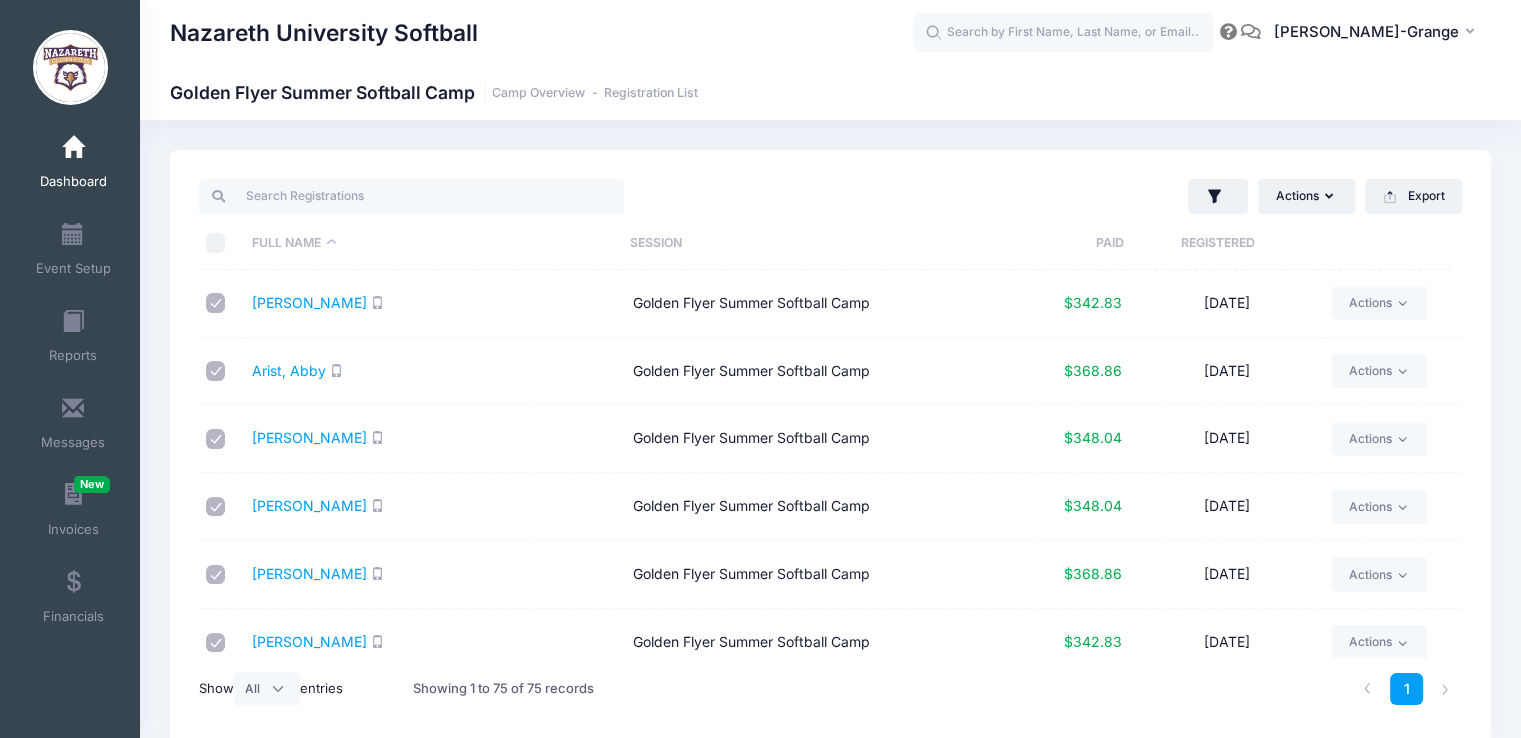 checkbox on "true" 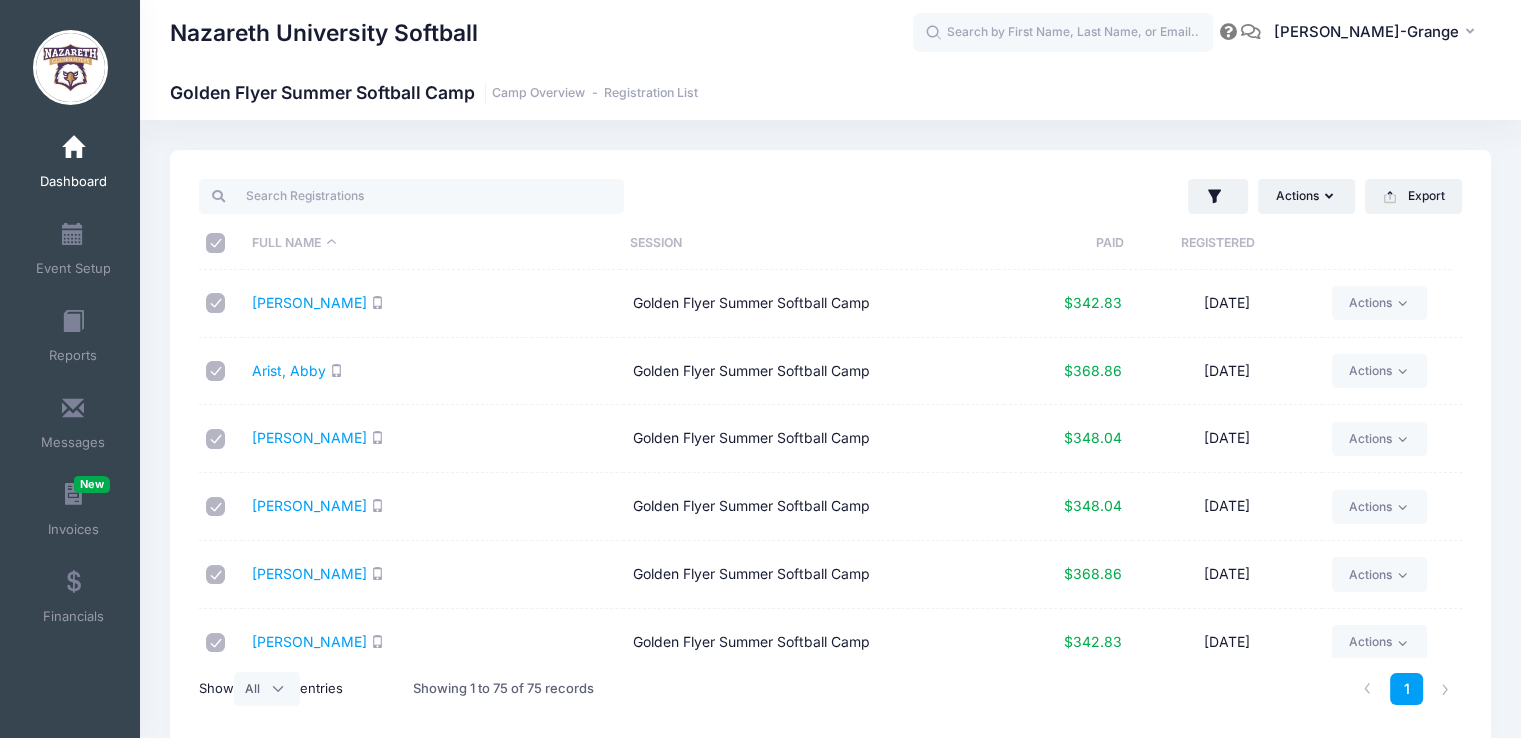 checkbox on "true" 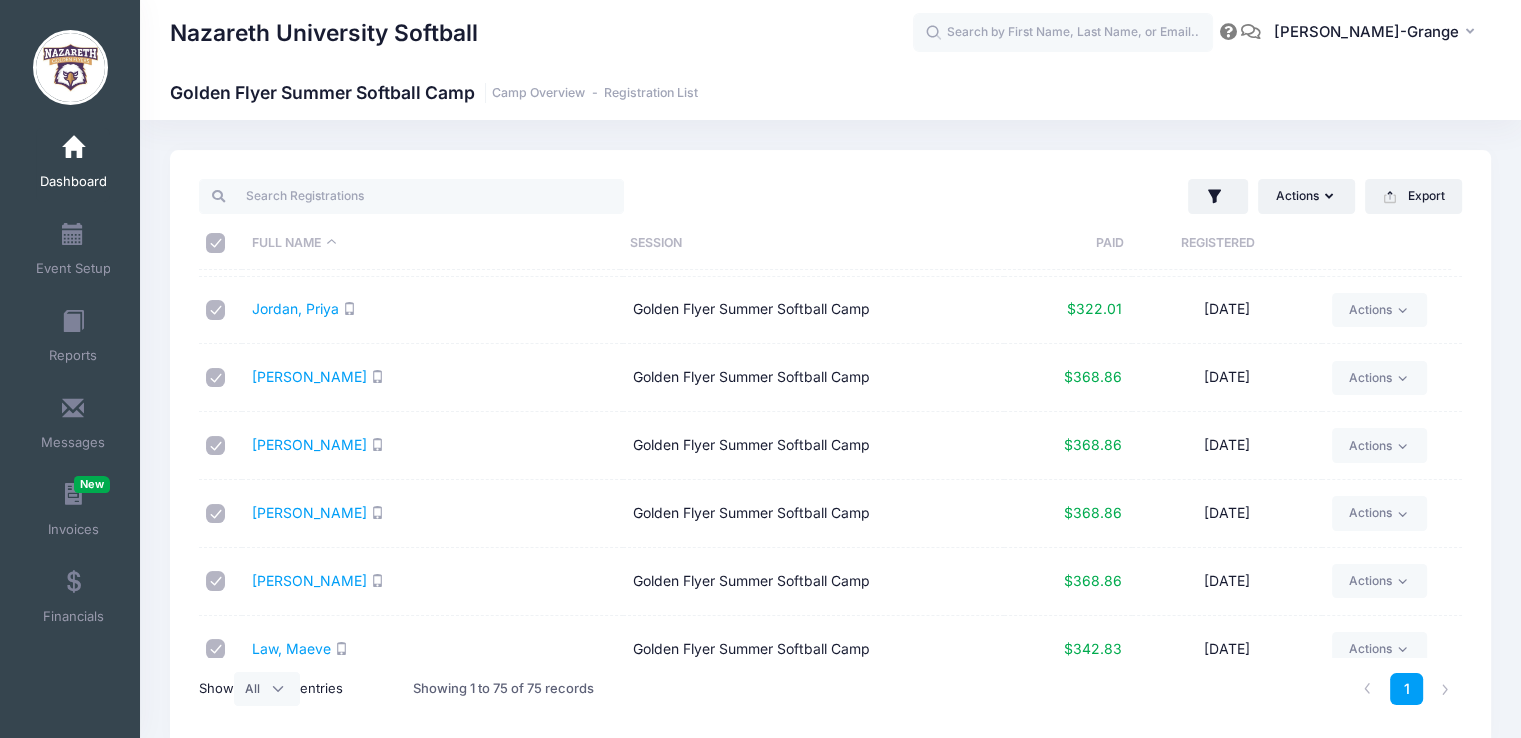 scroll, scrollTop: 2102, scrollLeft: 0, axis: vertical 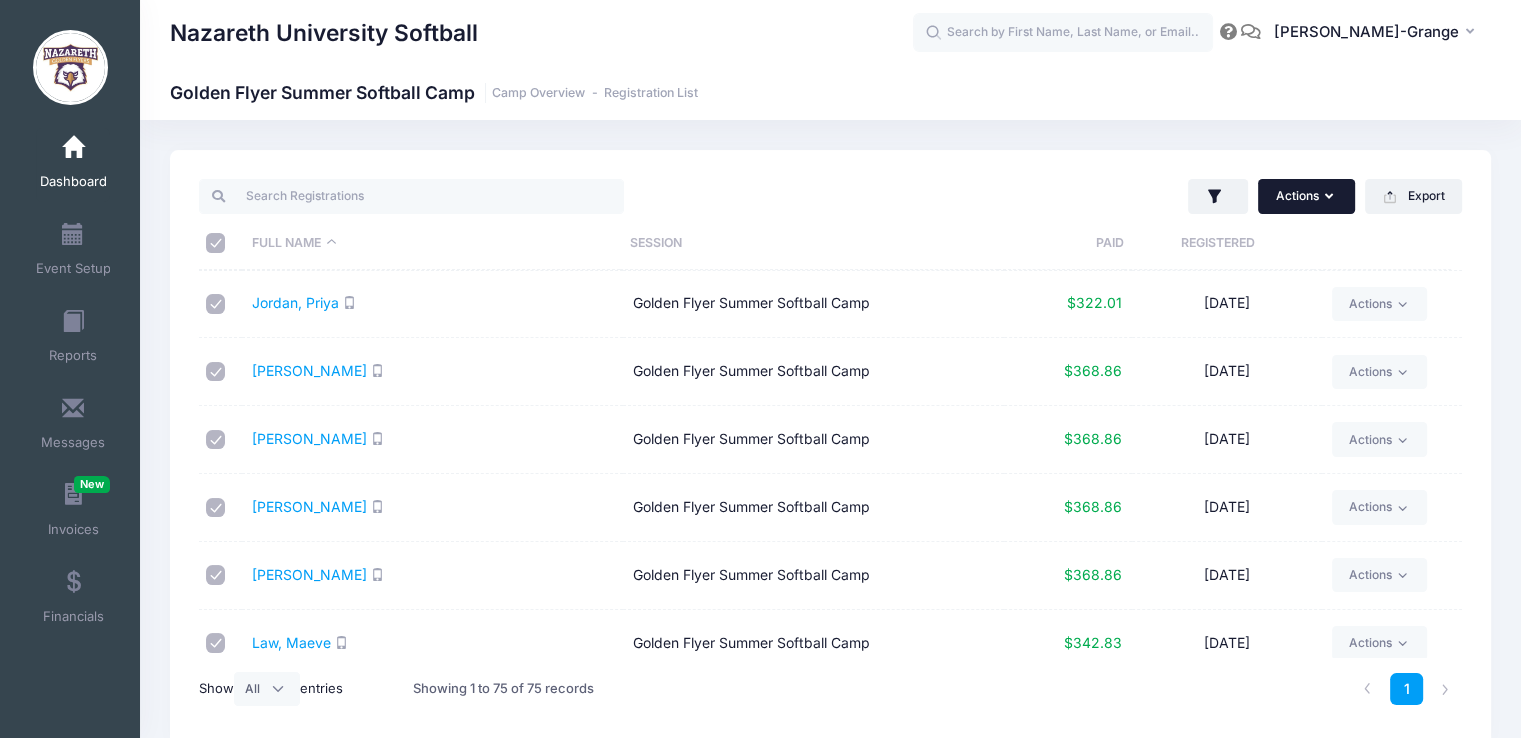 click on "Actions" at bounding box center (1306, 196) 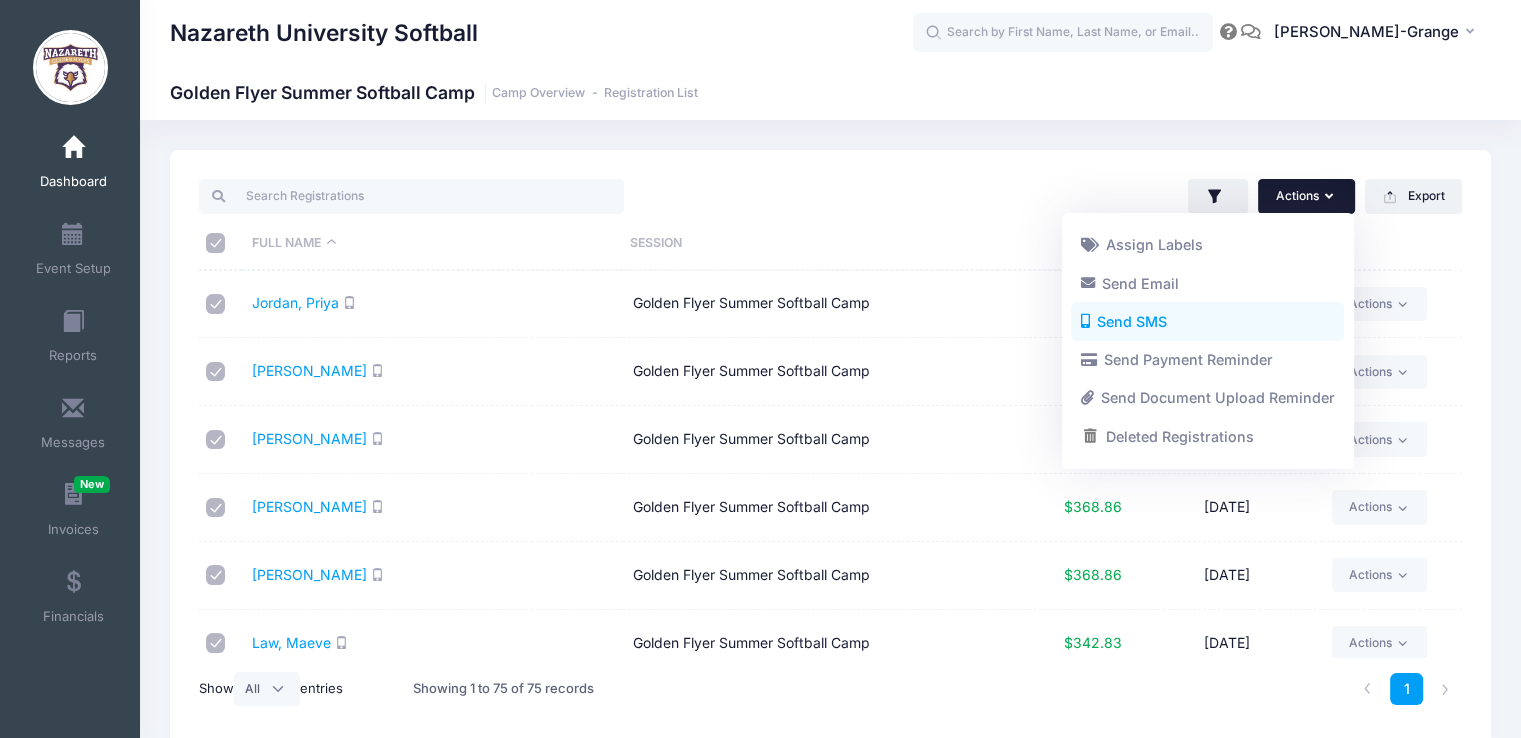 click on "Send SMS" at bounding box center [1207, 322] 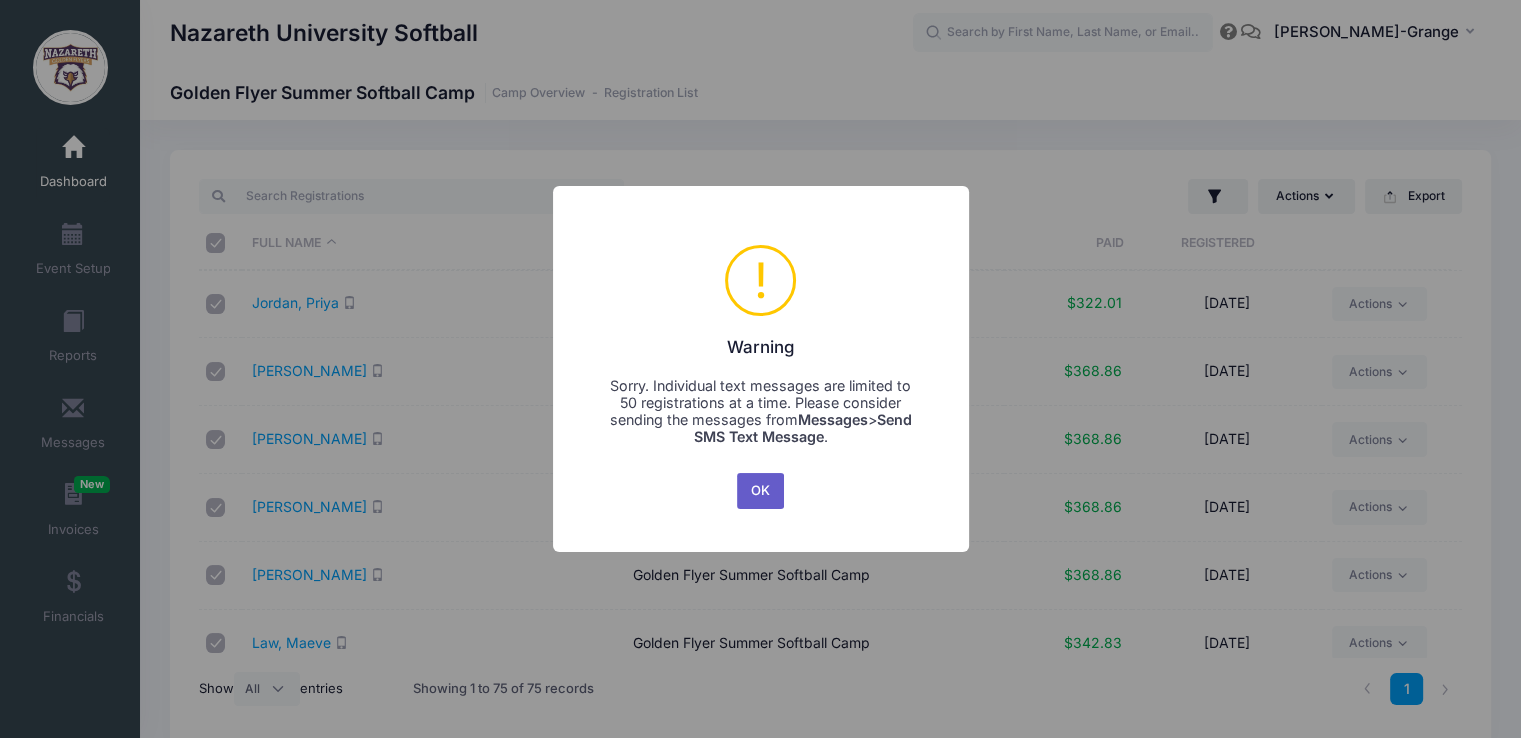 click on "OK" at bounding box center (761, 491) 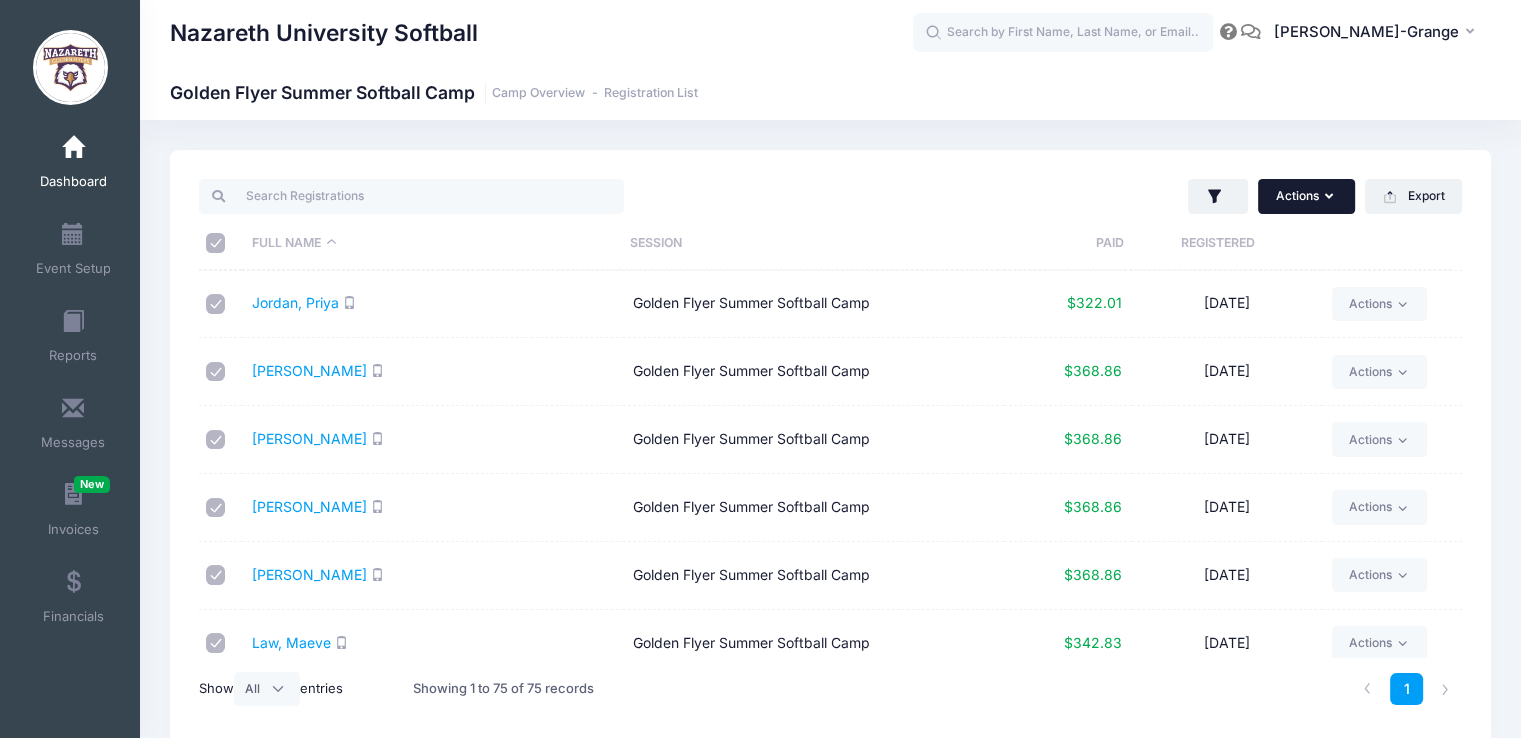 click on "Actions" at bounding box center (1306, 196) 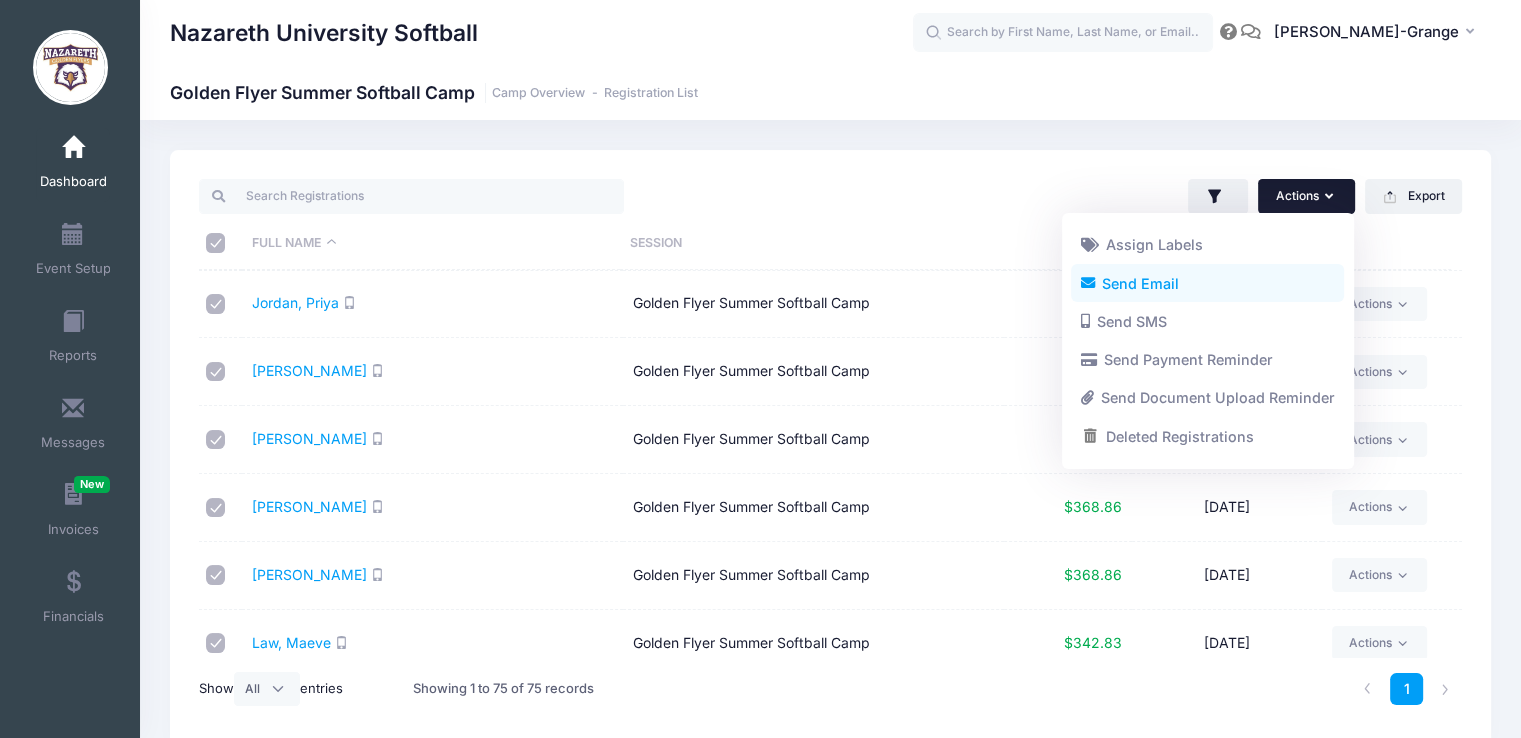 click on "Send Email" at bounding box center (1207, 283) 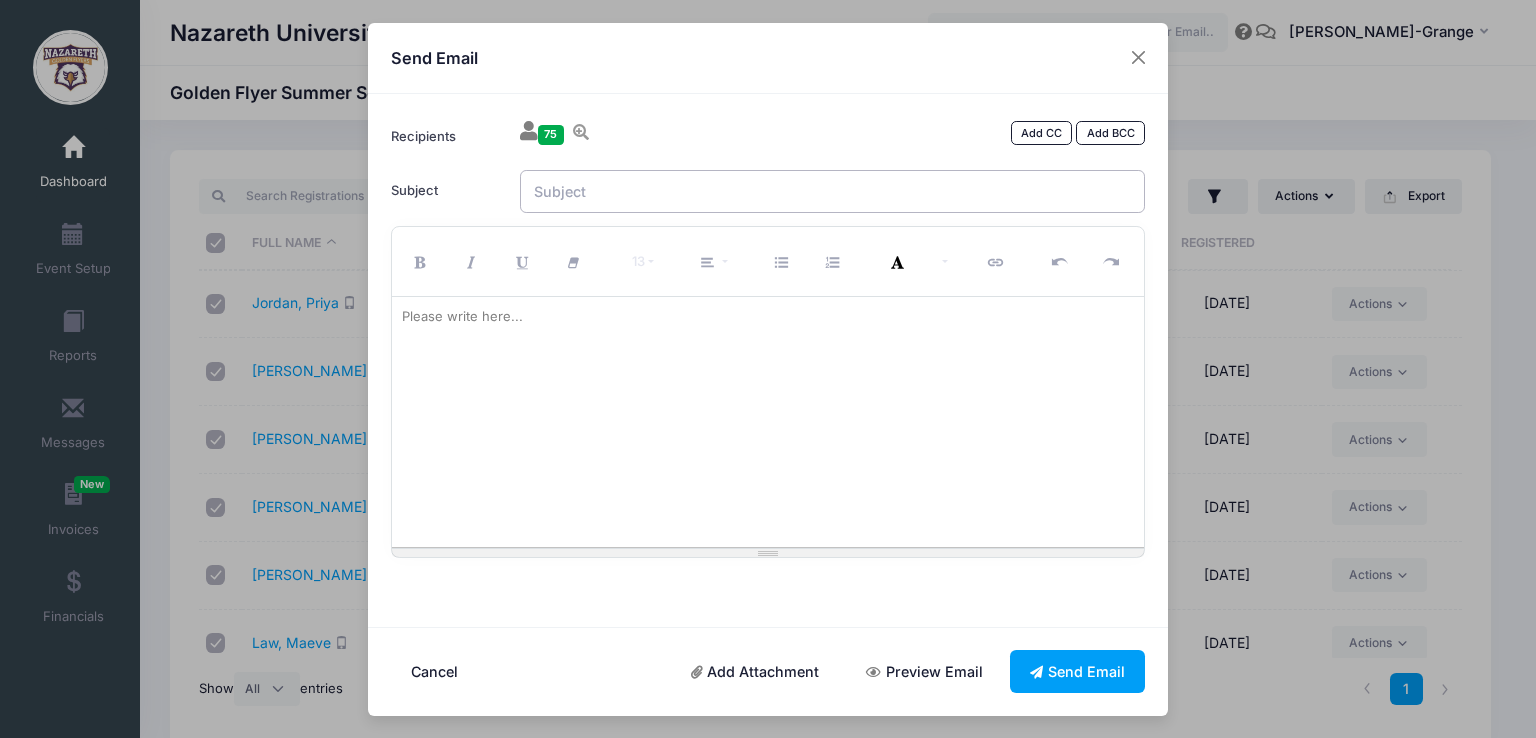 click on "Subject" at bounding box center [833, 191] 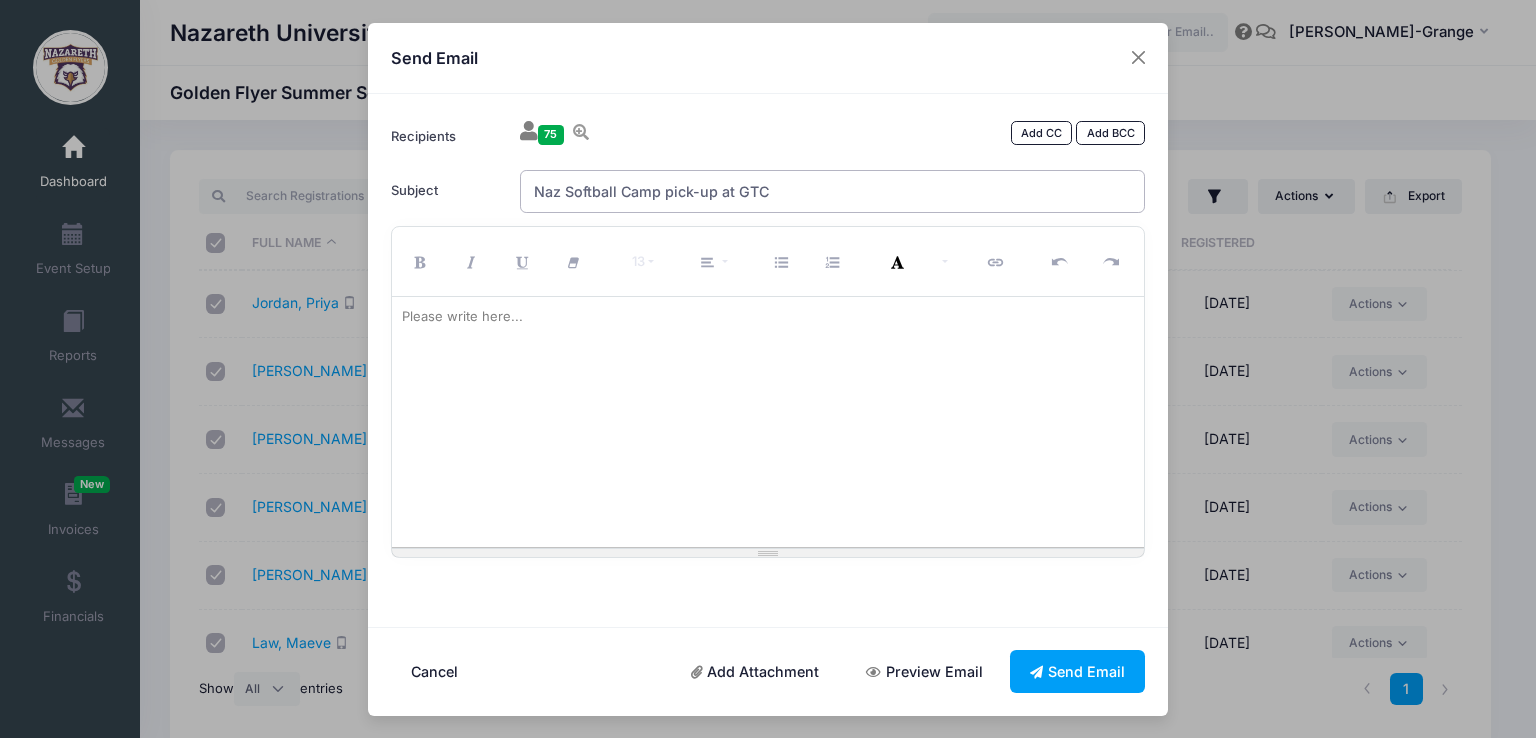 type on "Naz Softball Camp pick-up at GTC" 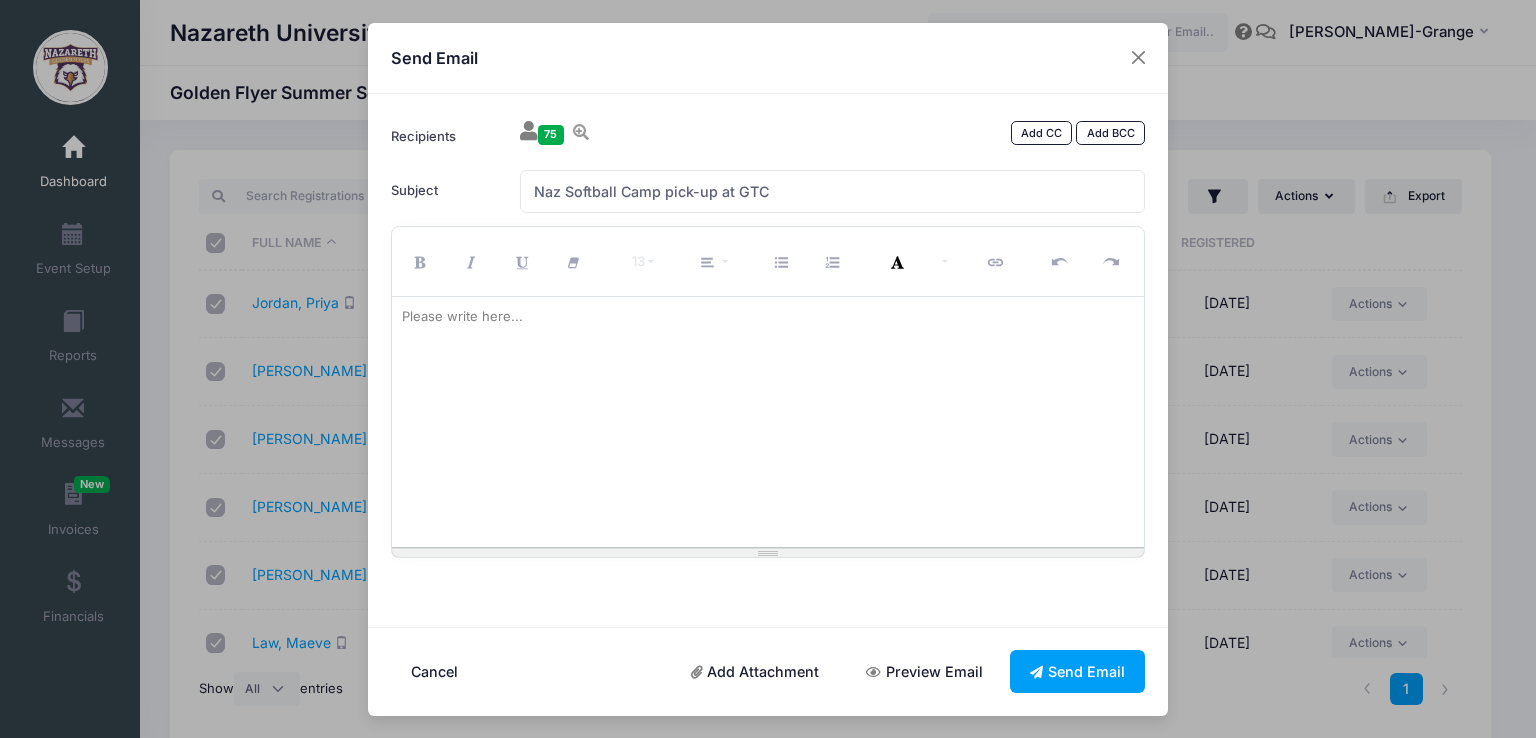 click on "Please write here..." at bounding box center [462, 317] 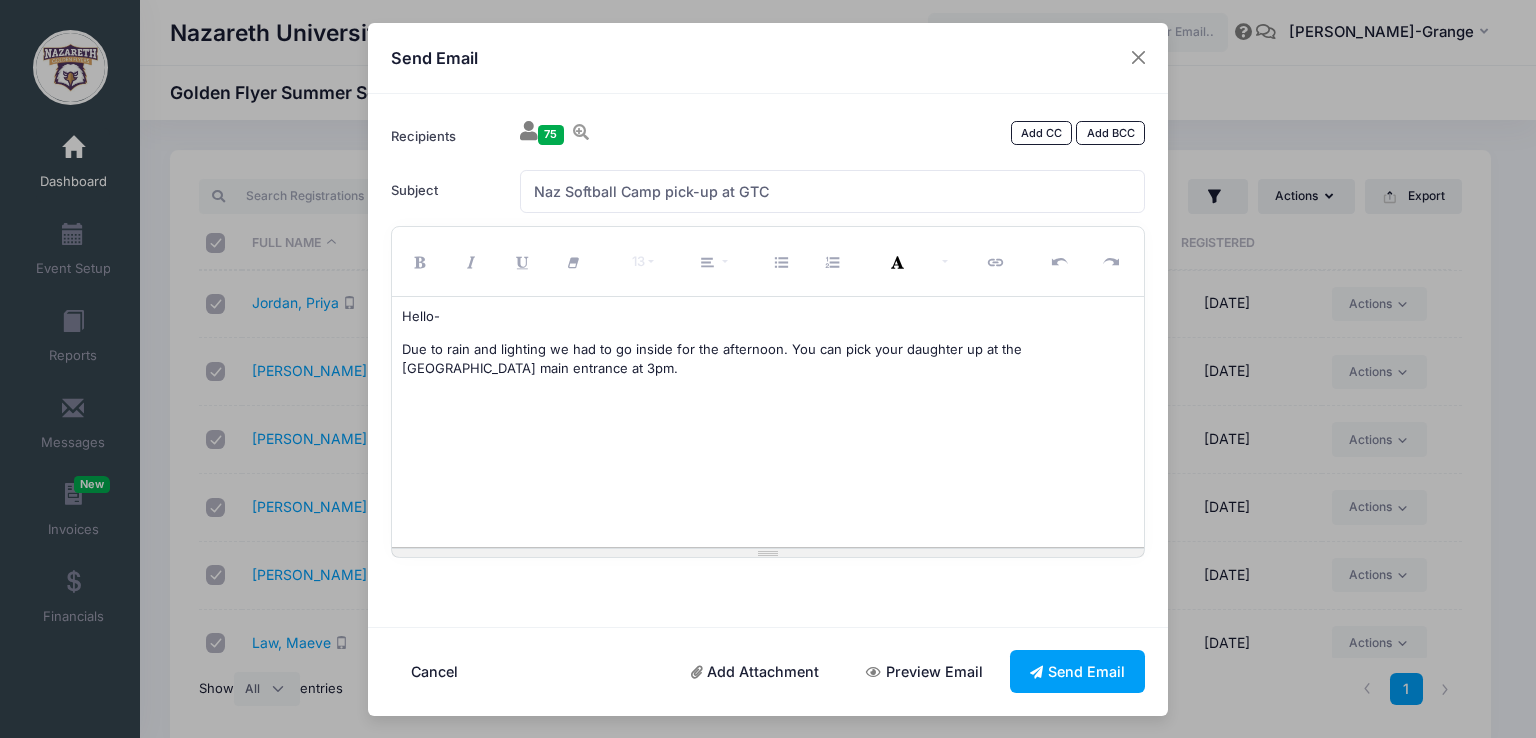 click on "Due to rain and lighting we had to go inside for the afternoon. You can pick your daughter up at the [GEOGRAPHIC_DATA] main entrance at 3pm." at bounding box center (768, 359) 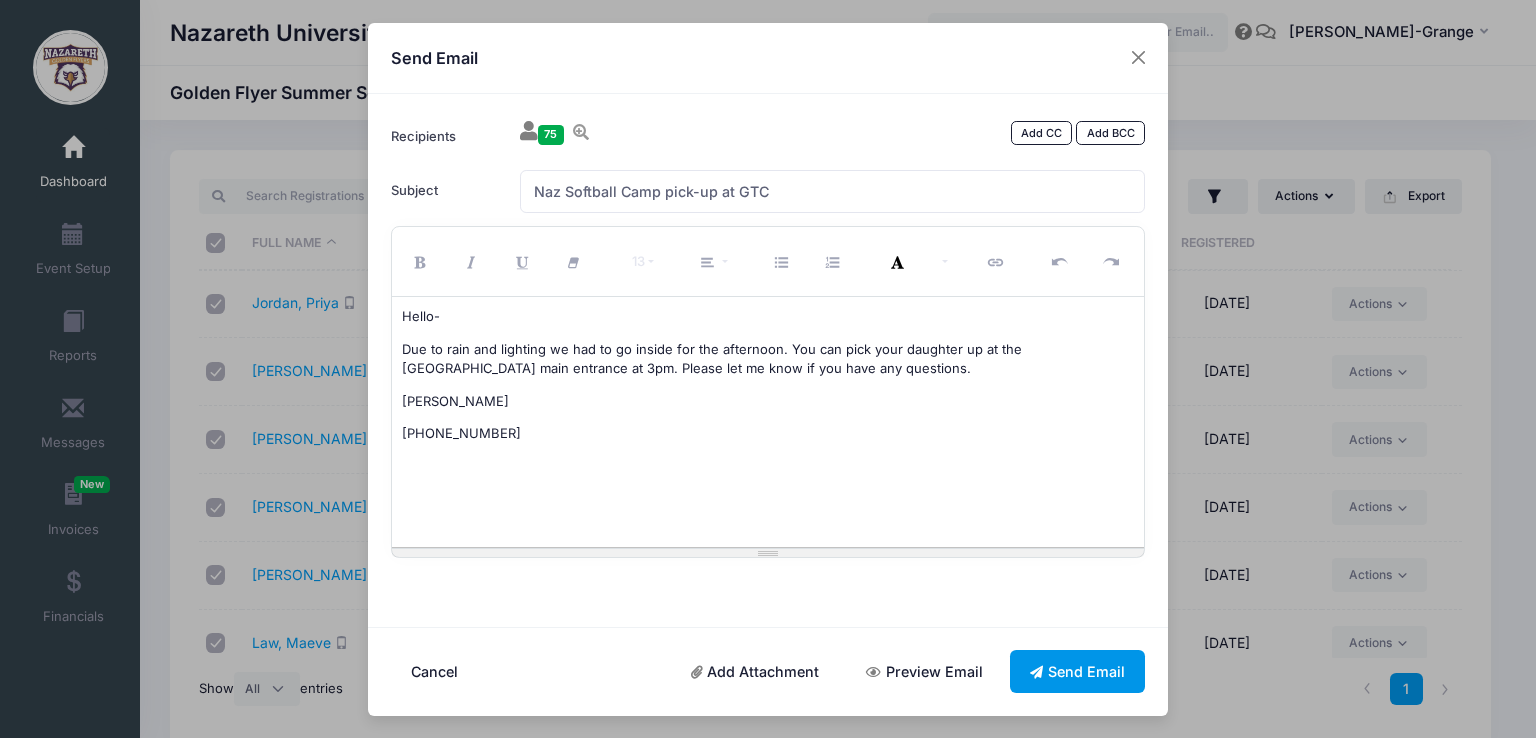 click on "Send Email" at bounding box center (1078, 671) 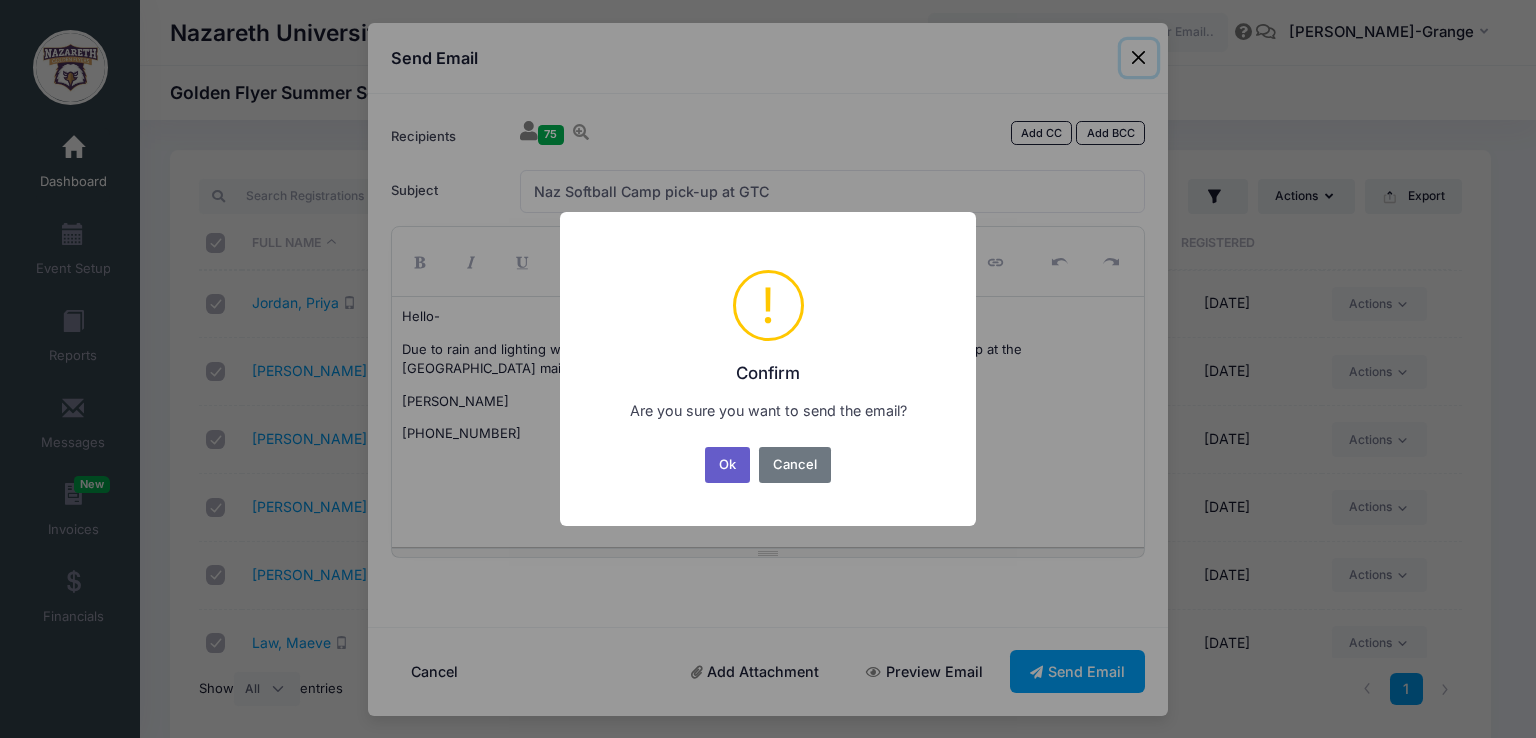 click on "Ok" at bounding box center [728, 465] 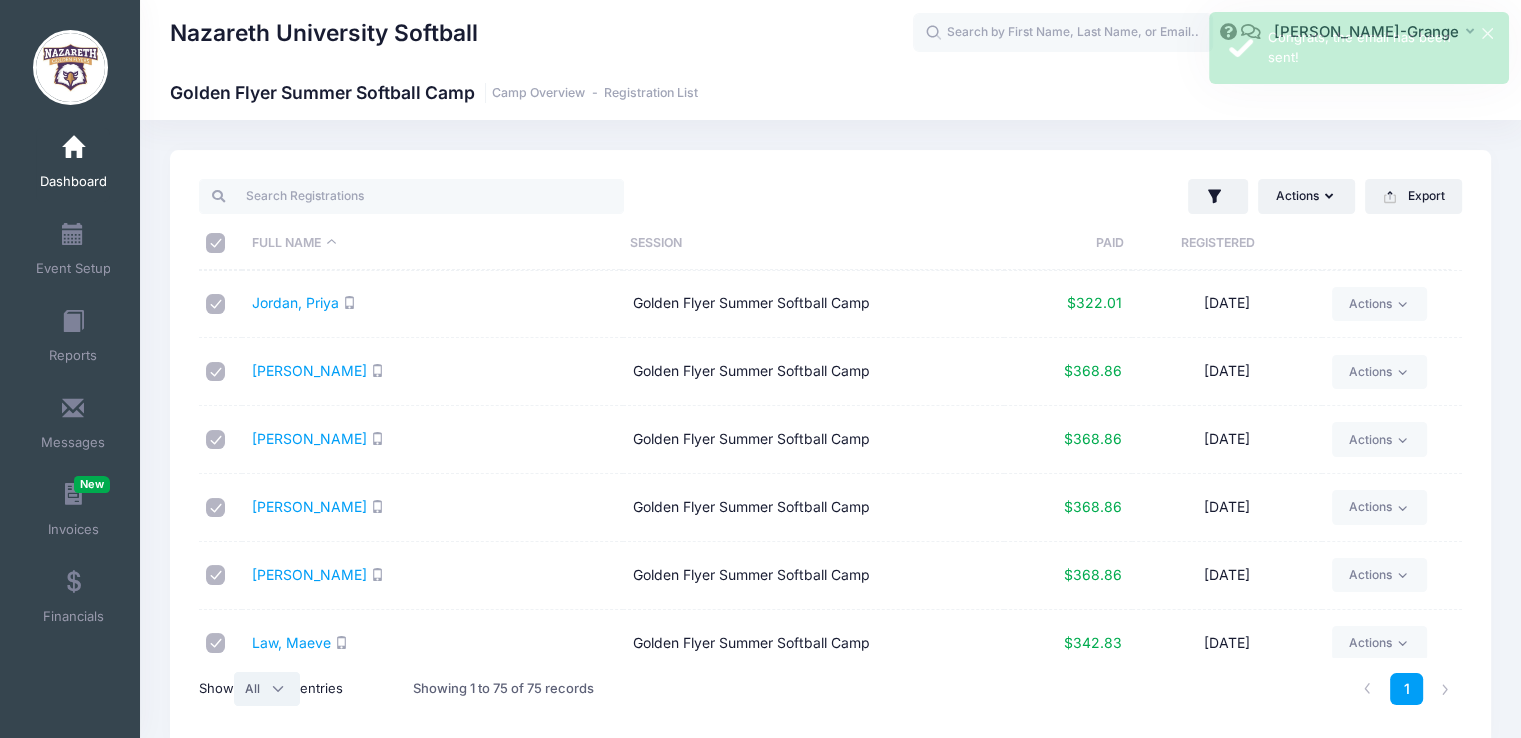 click on "All 10 25 50" at bounding box center (267, 689) 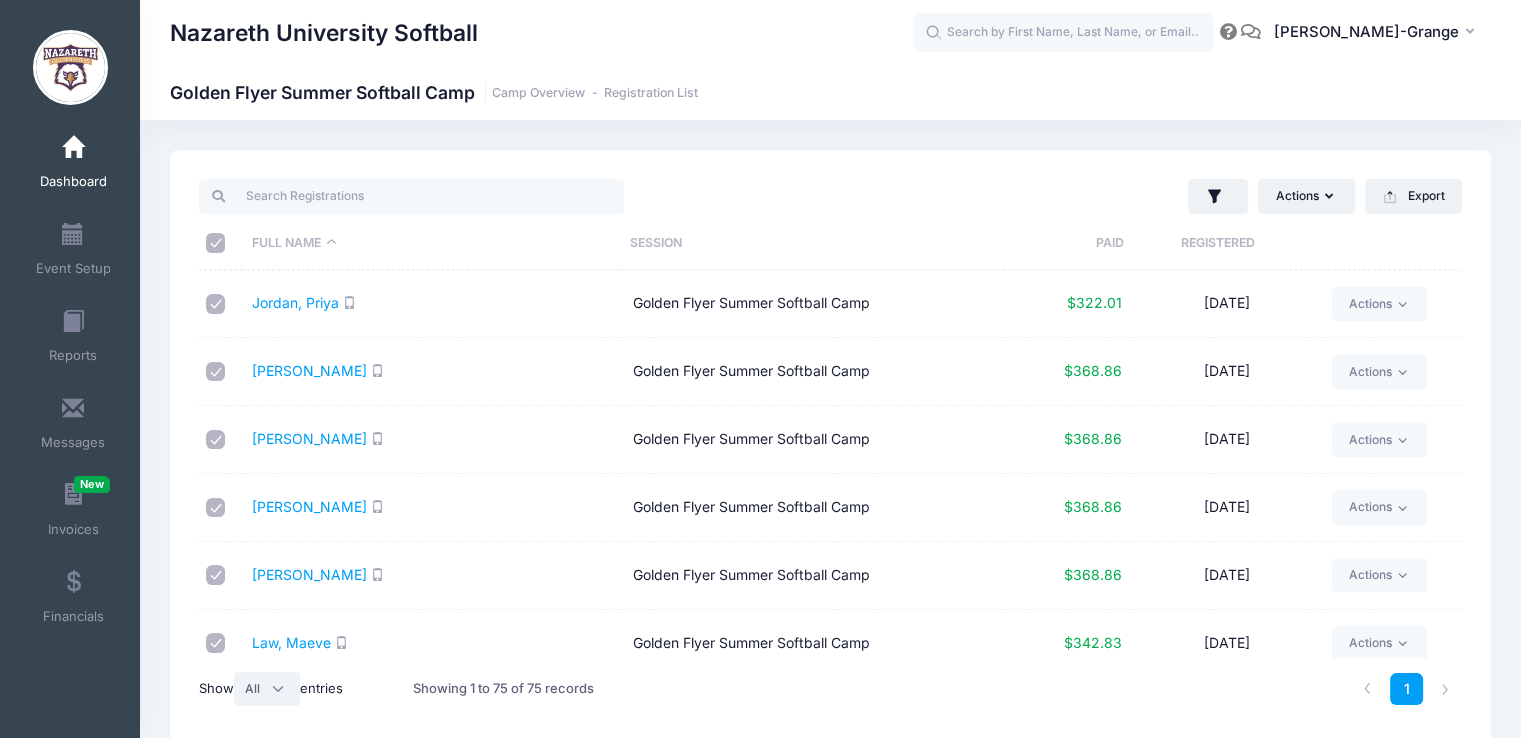 select on "50" 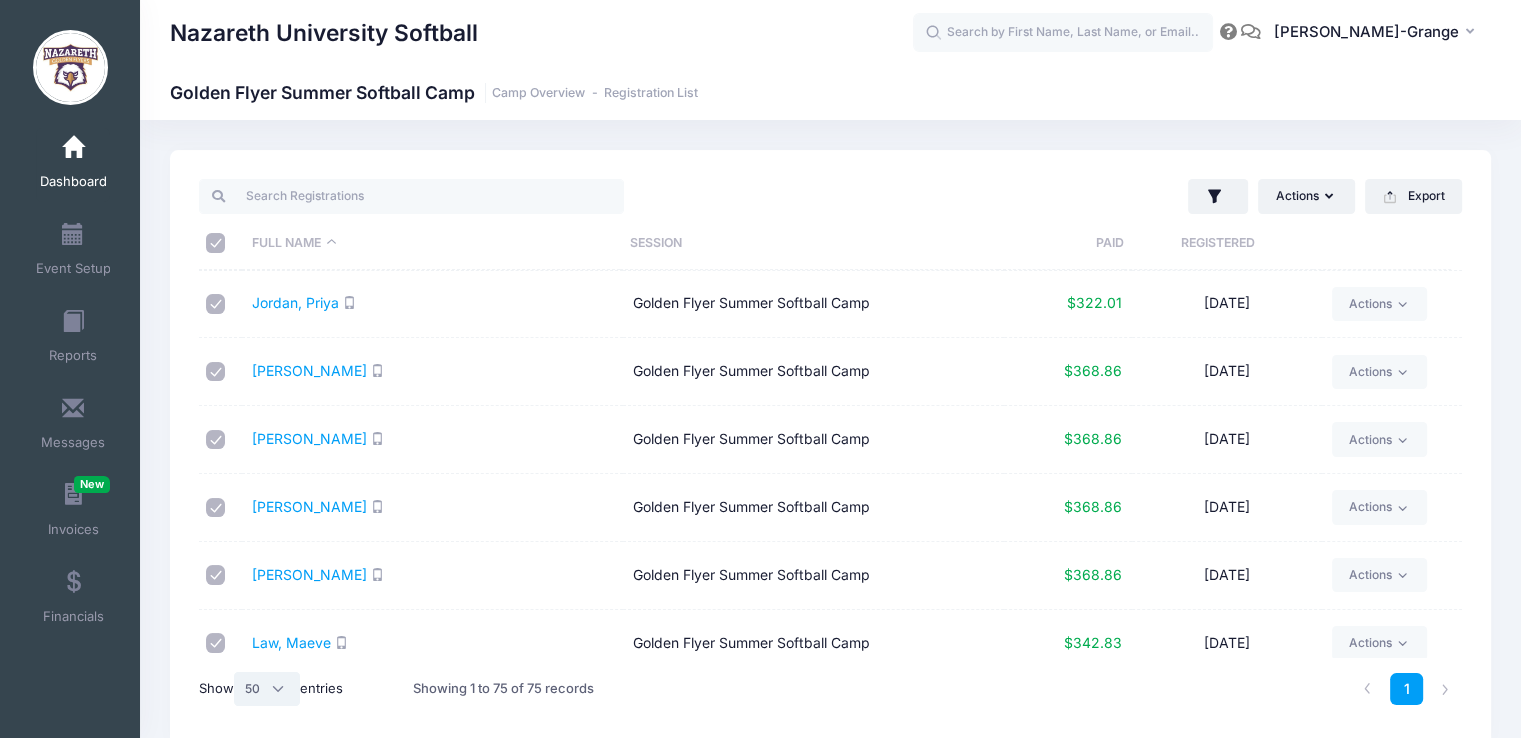 click on "All 10 25 50" at bounding box center [267, 689] 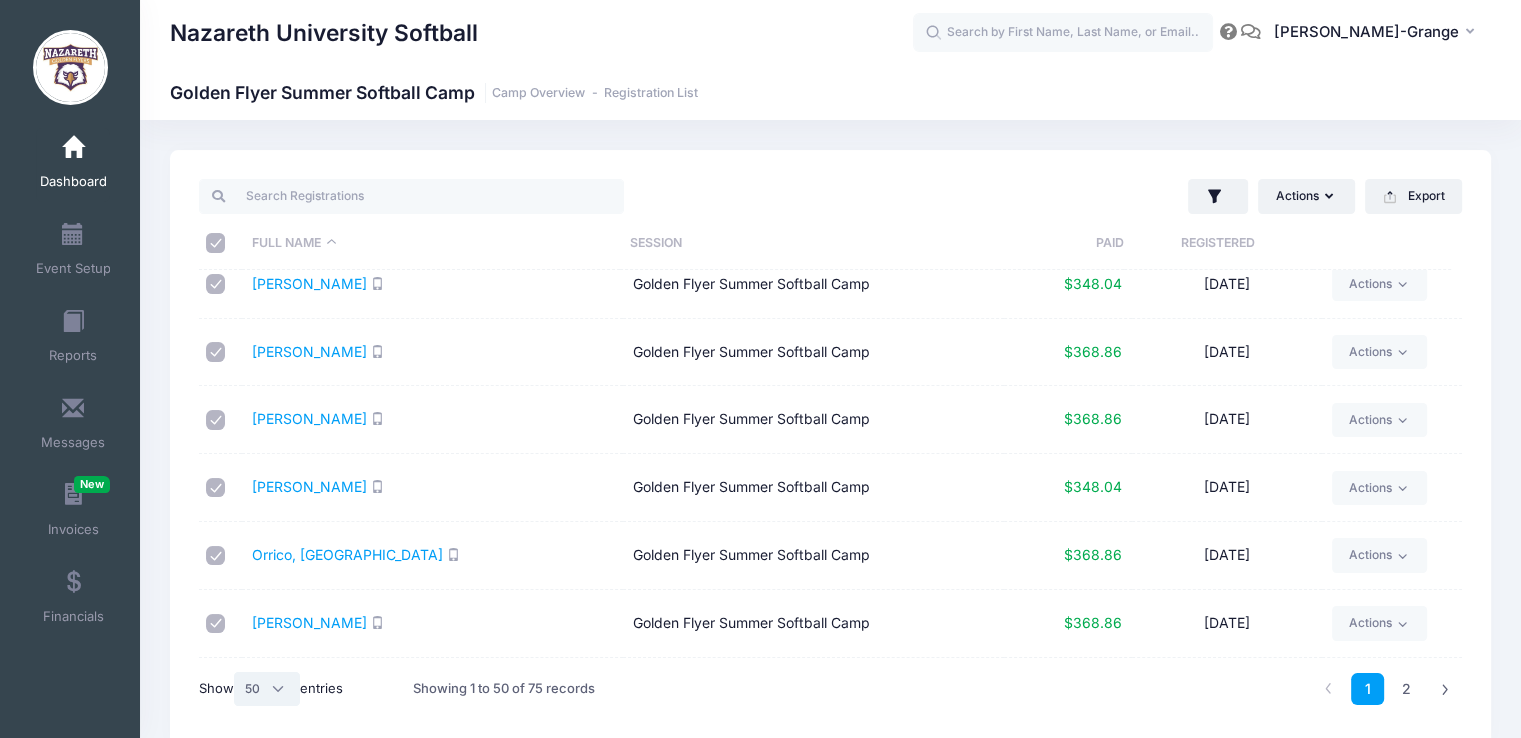 scroll, scrollTop: 2992, scrollLeft: 0, axis: vertical 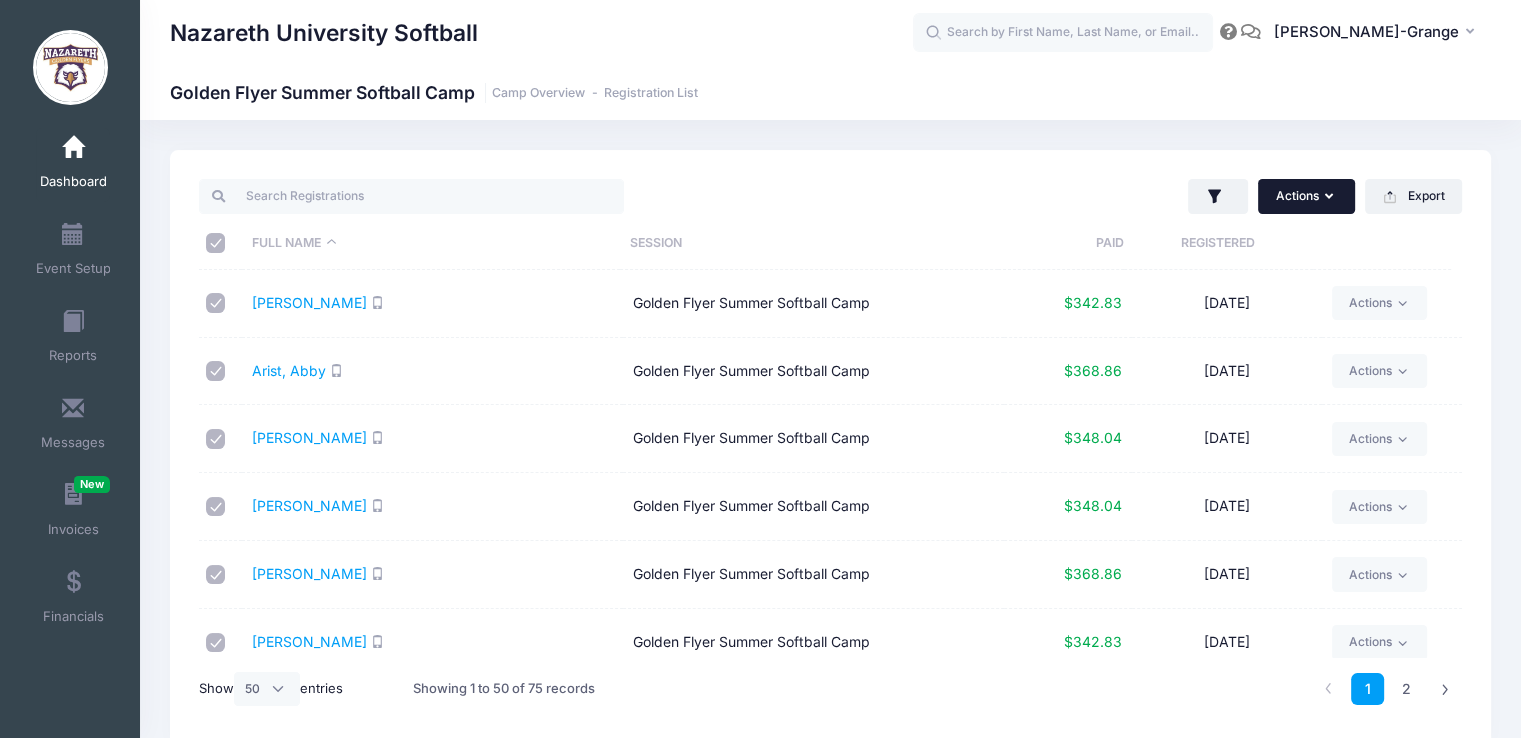 click on "Actions" at bounding box center (1306, 196) 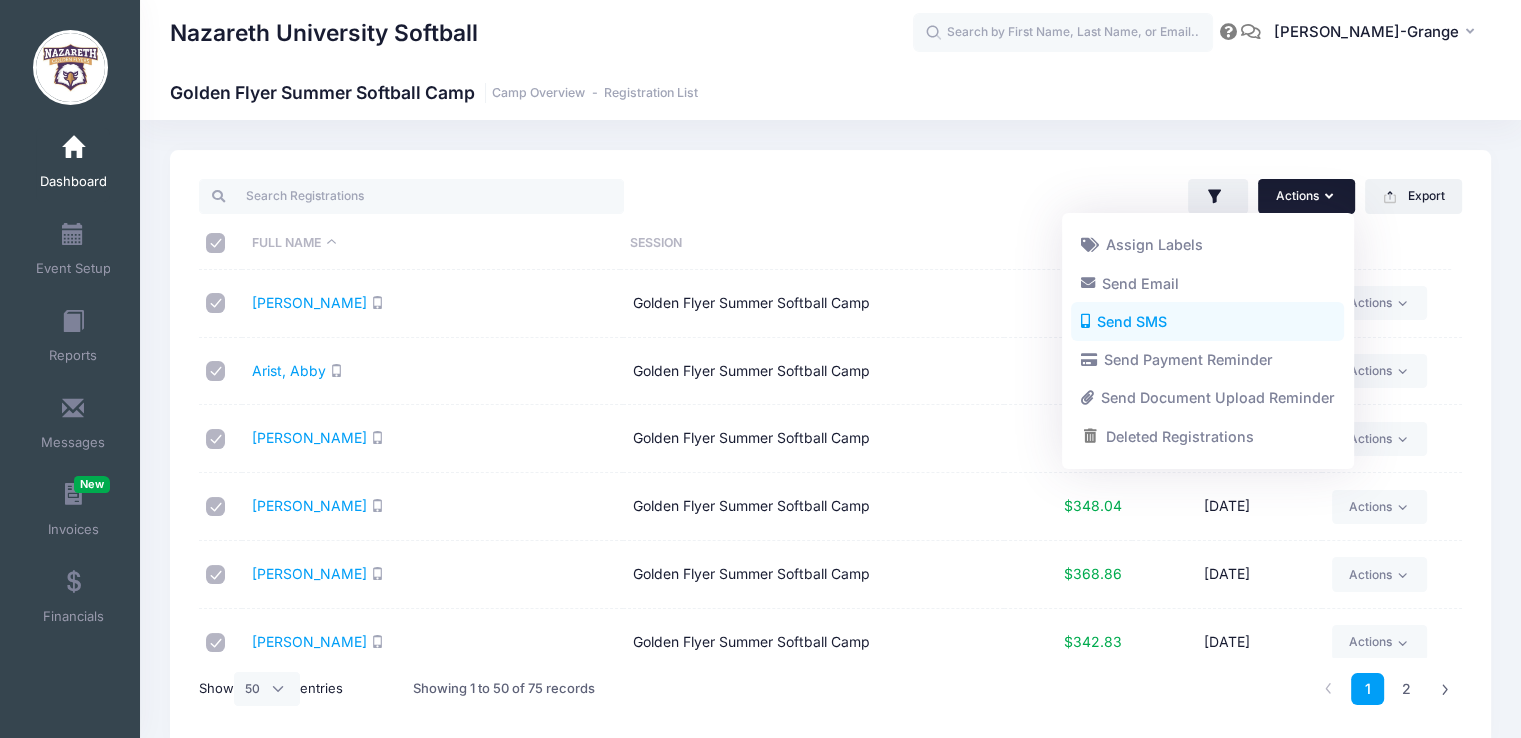 click on "Send SMS" at bounding box center [1207, 322] 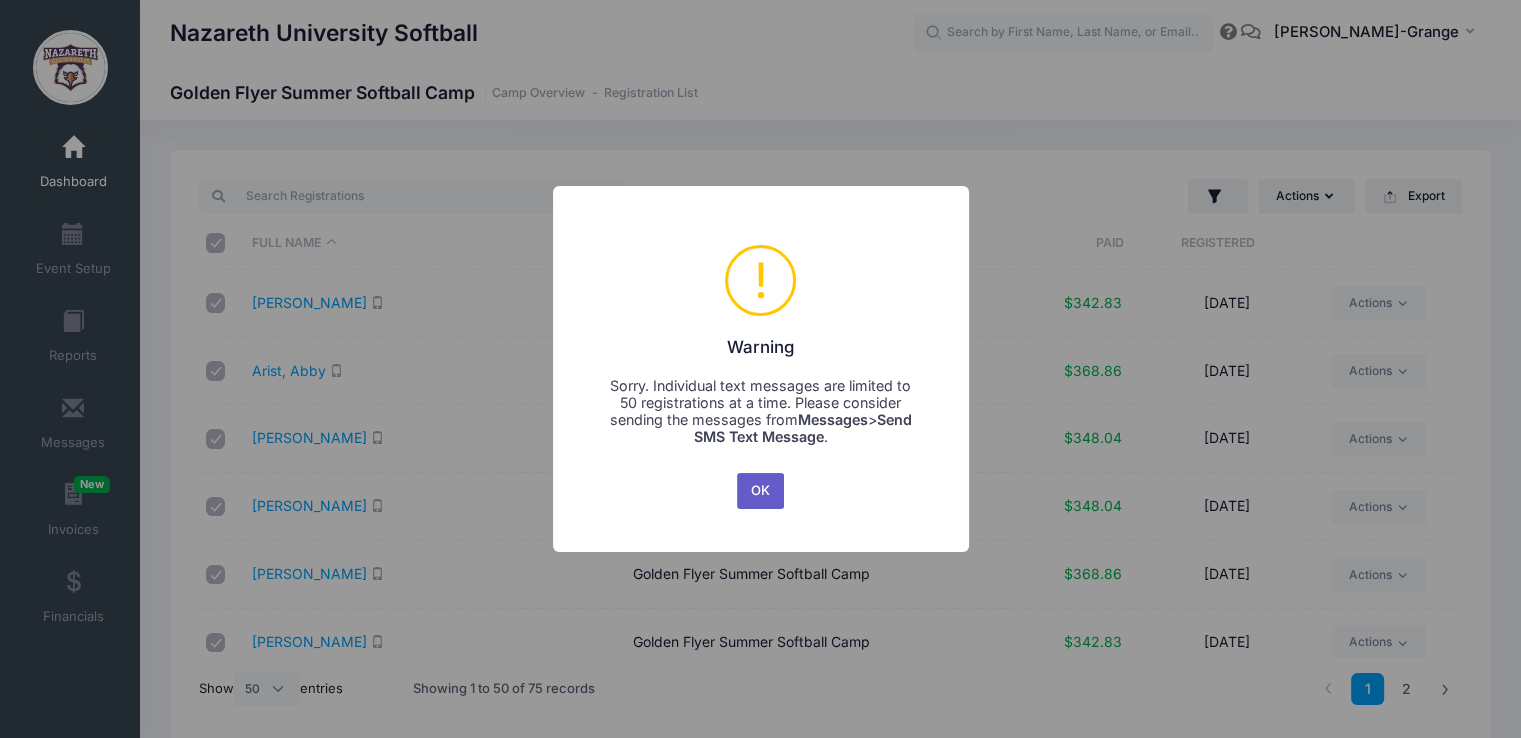 click on "OK" at bounding box center (761, 491) 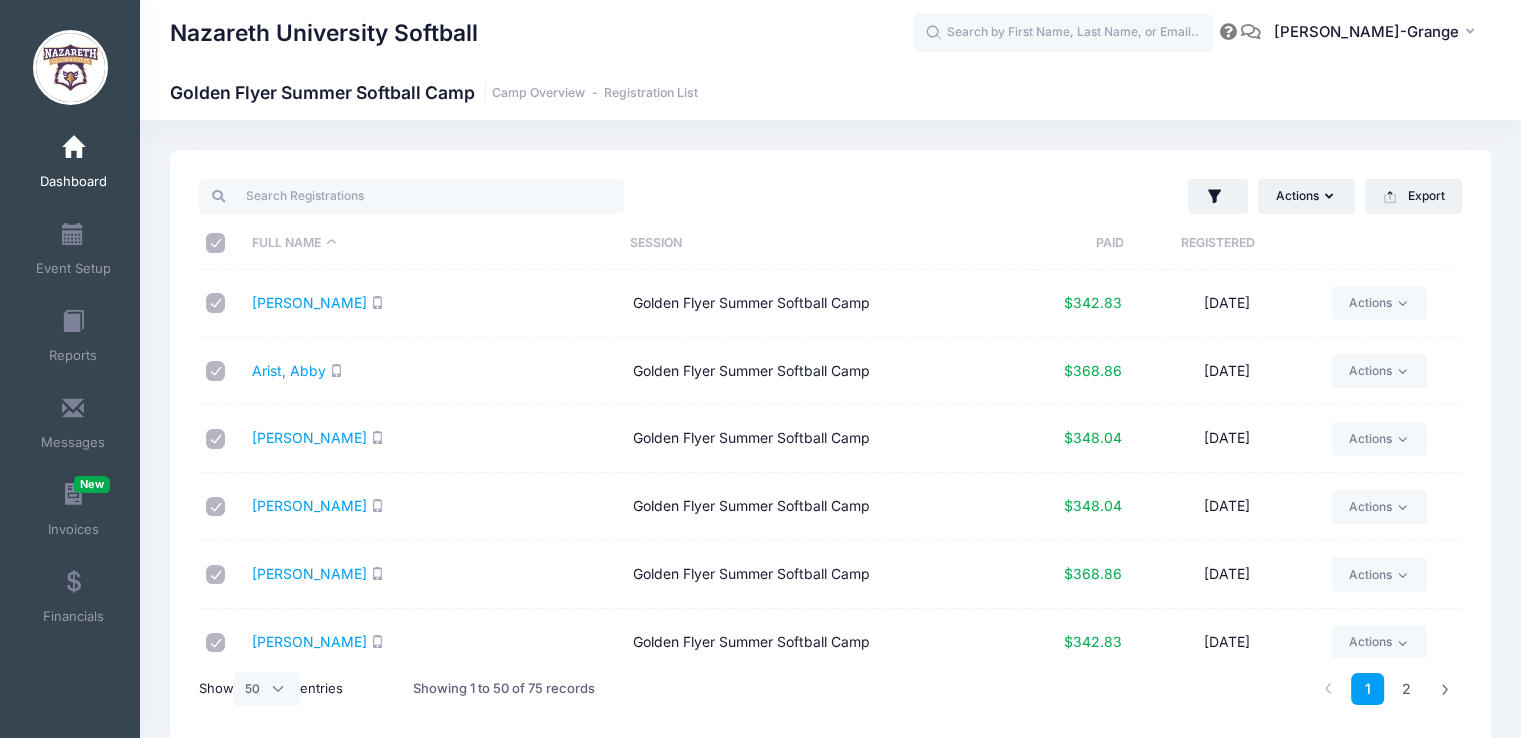 scroll, scrollTop: 4, scrollLeft: 0, axis: vertical 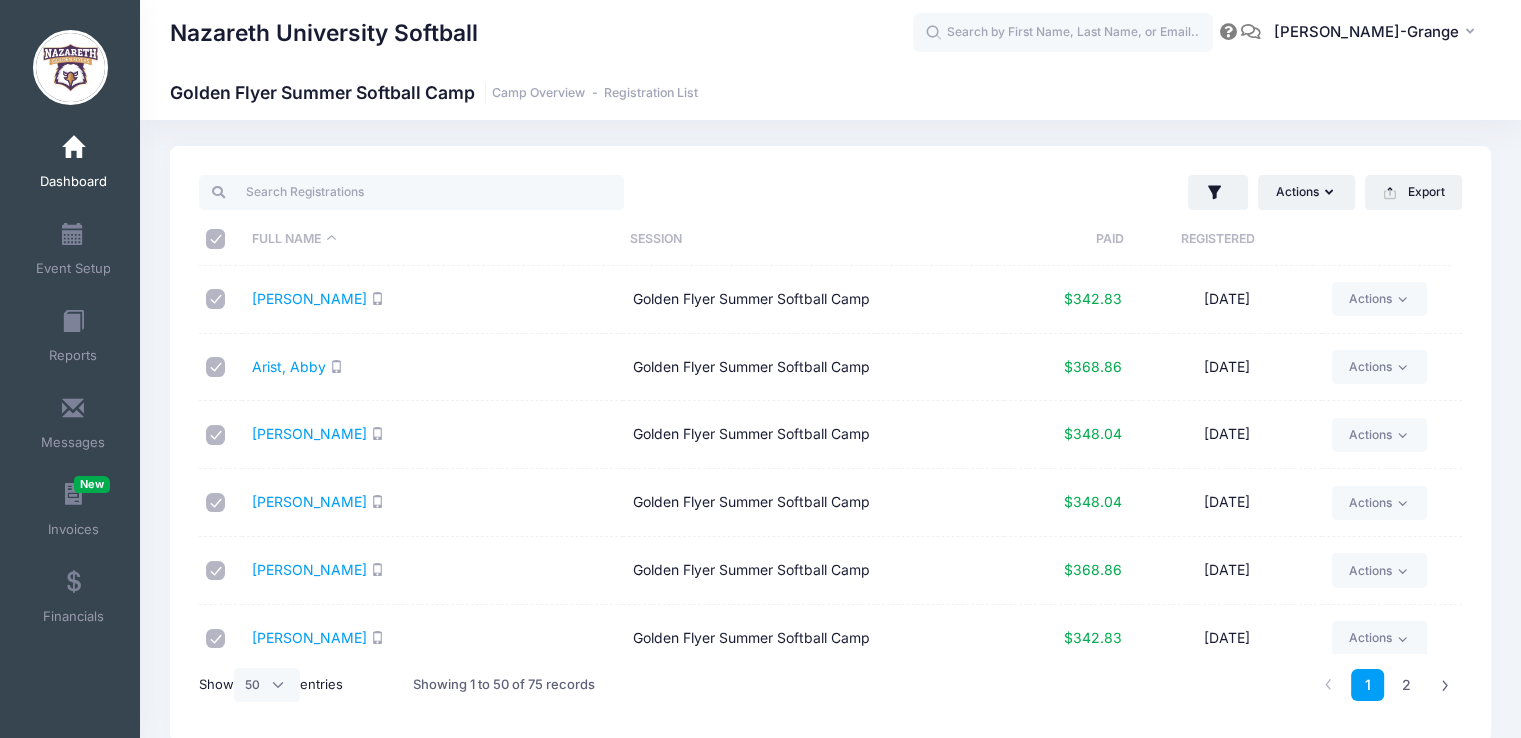 click at bounding box center [216, 239] 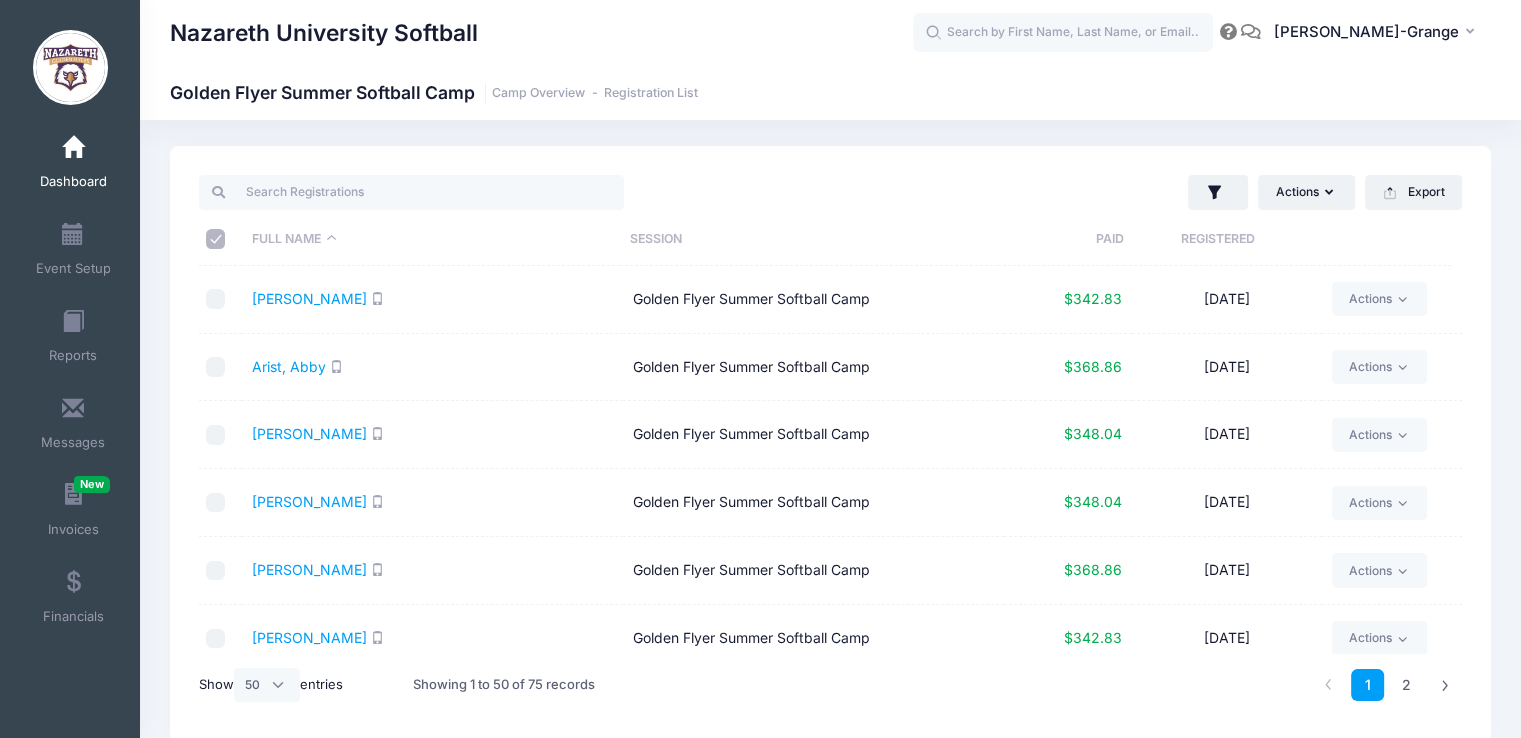 checkbox on "false" 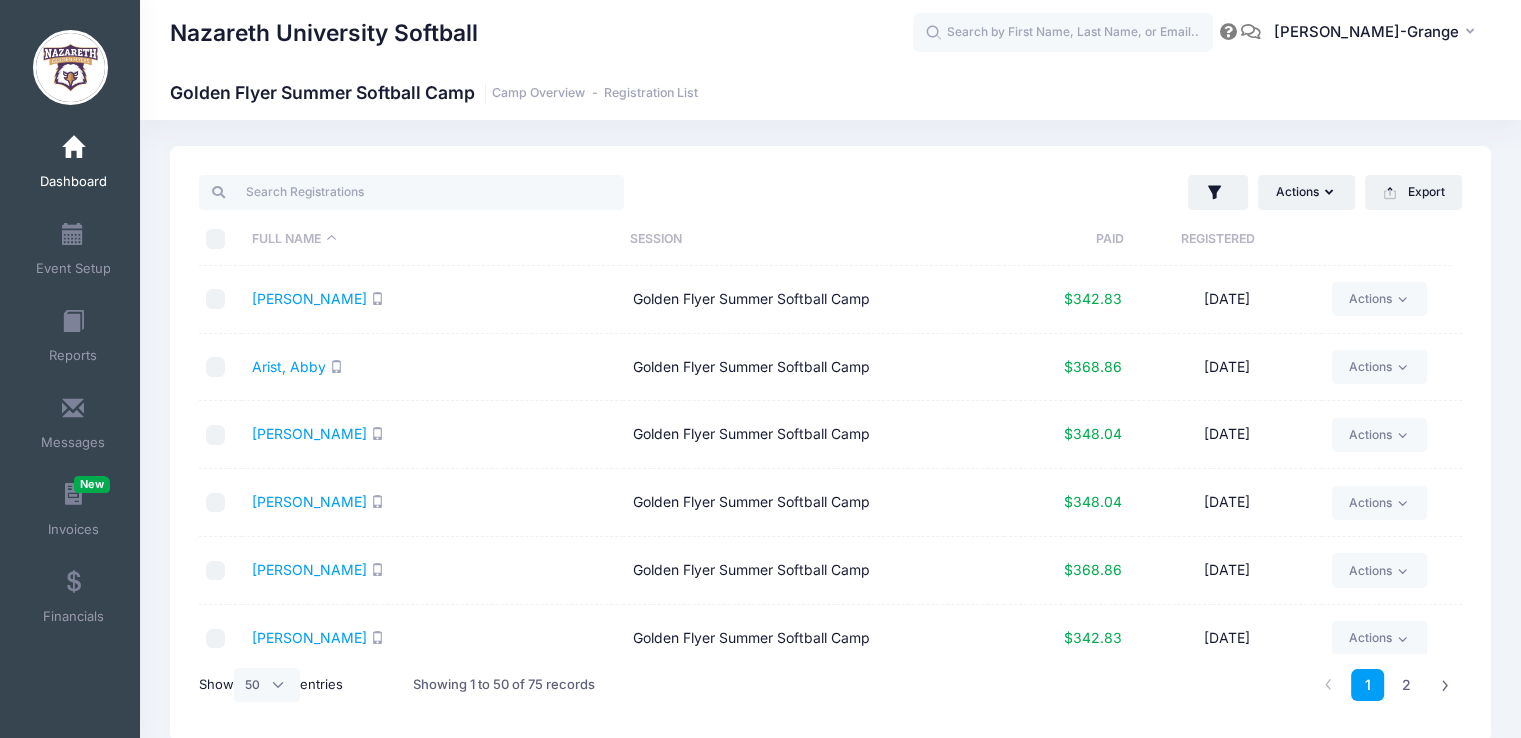 checkbox on "false" 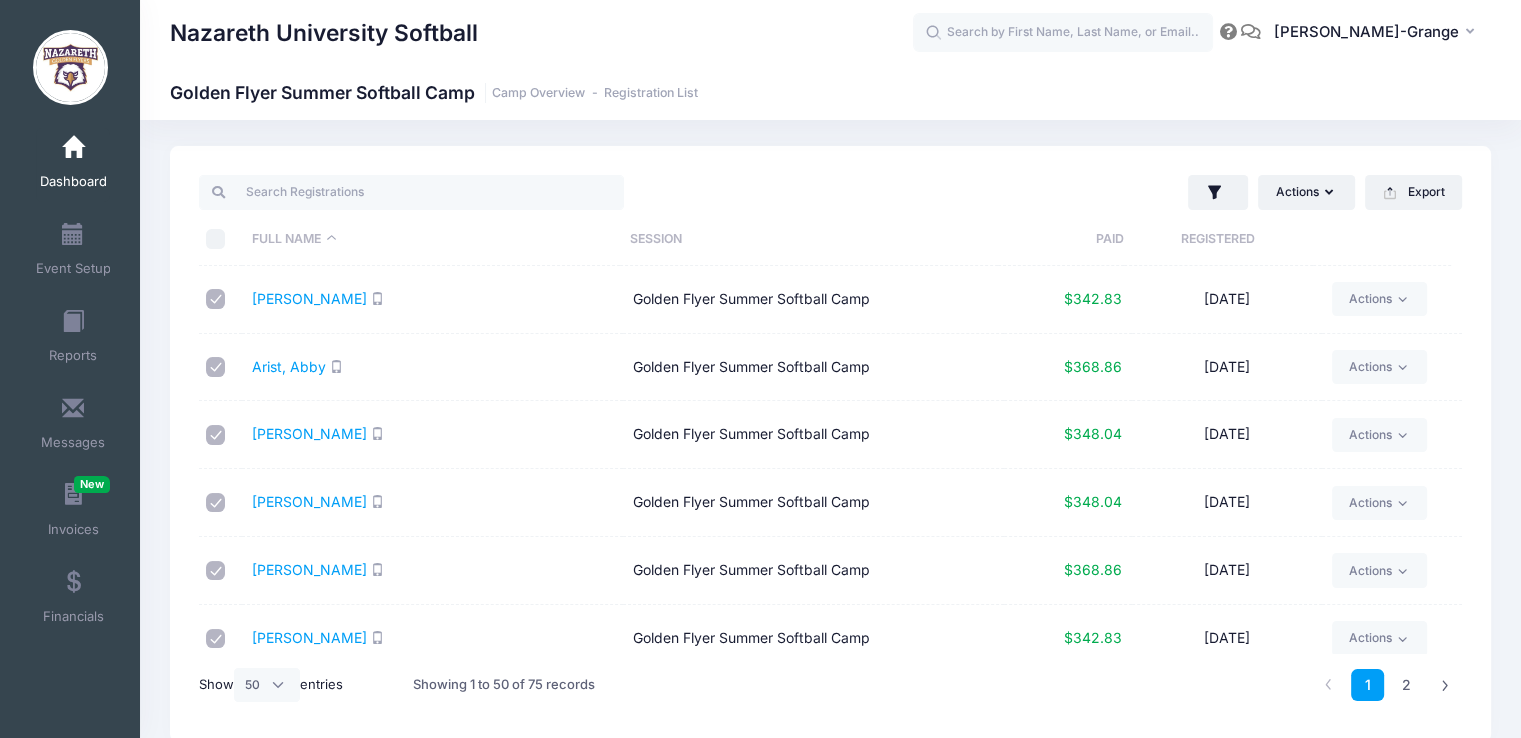 checkbox on "true" 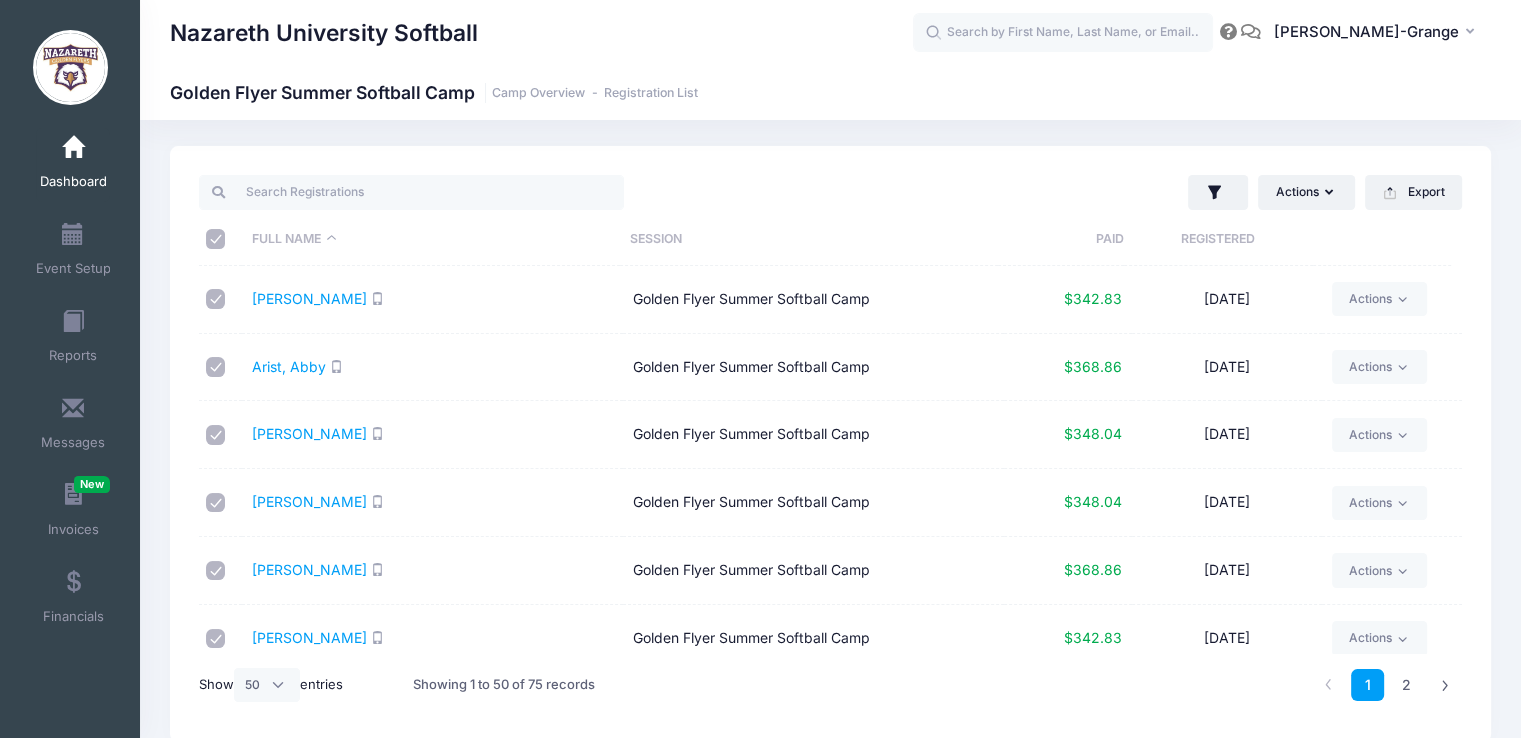 checkbox on "true" 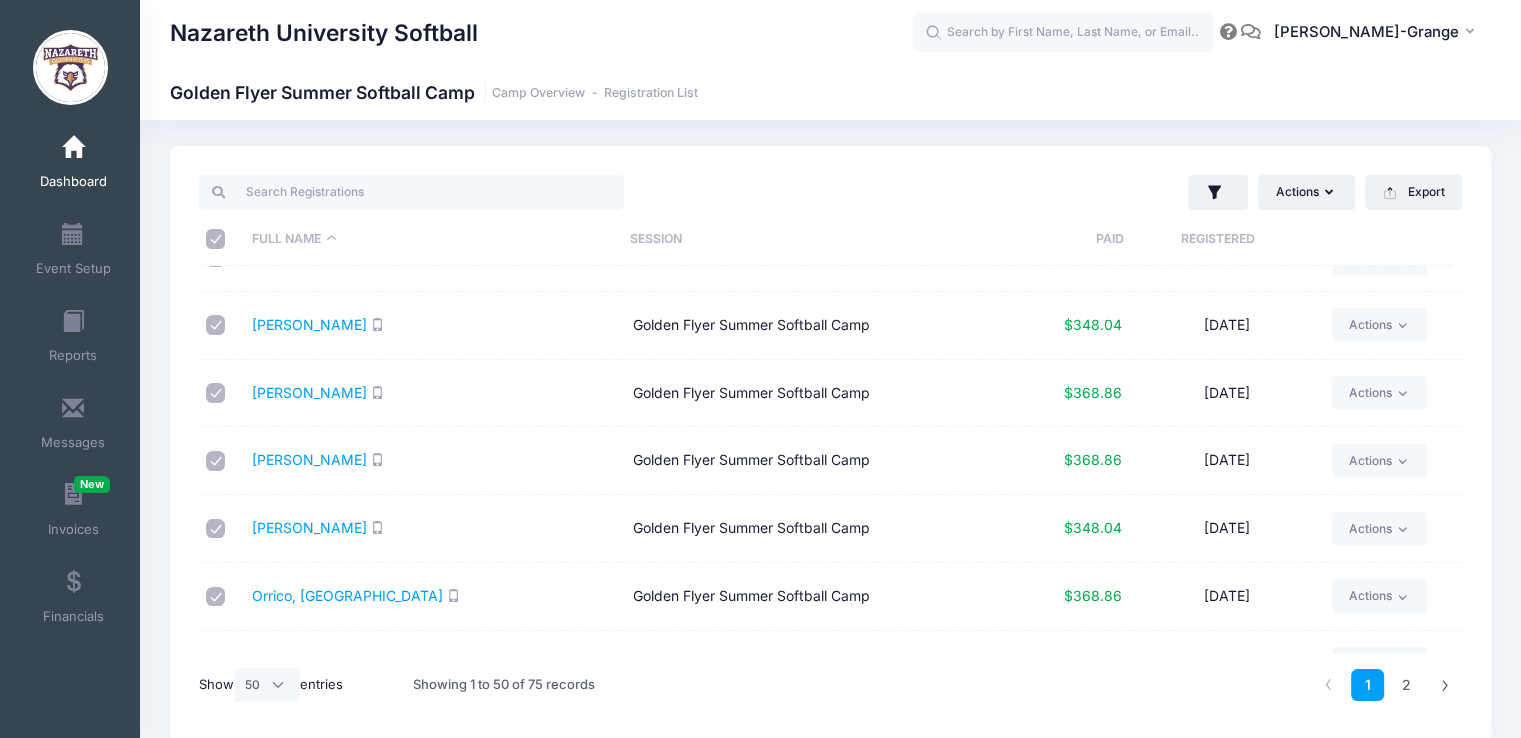 scroll, scrollTop: 2992, scrollLeft: 0, axis: vertical 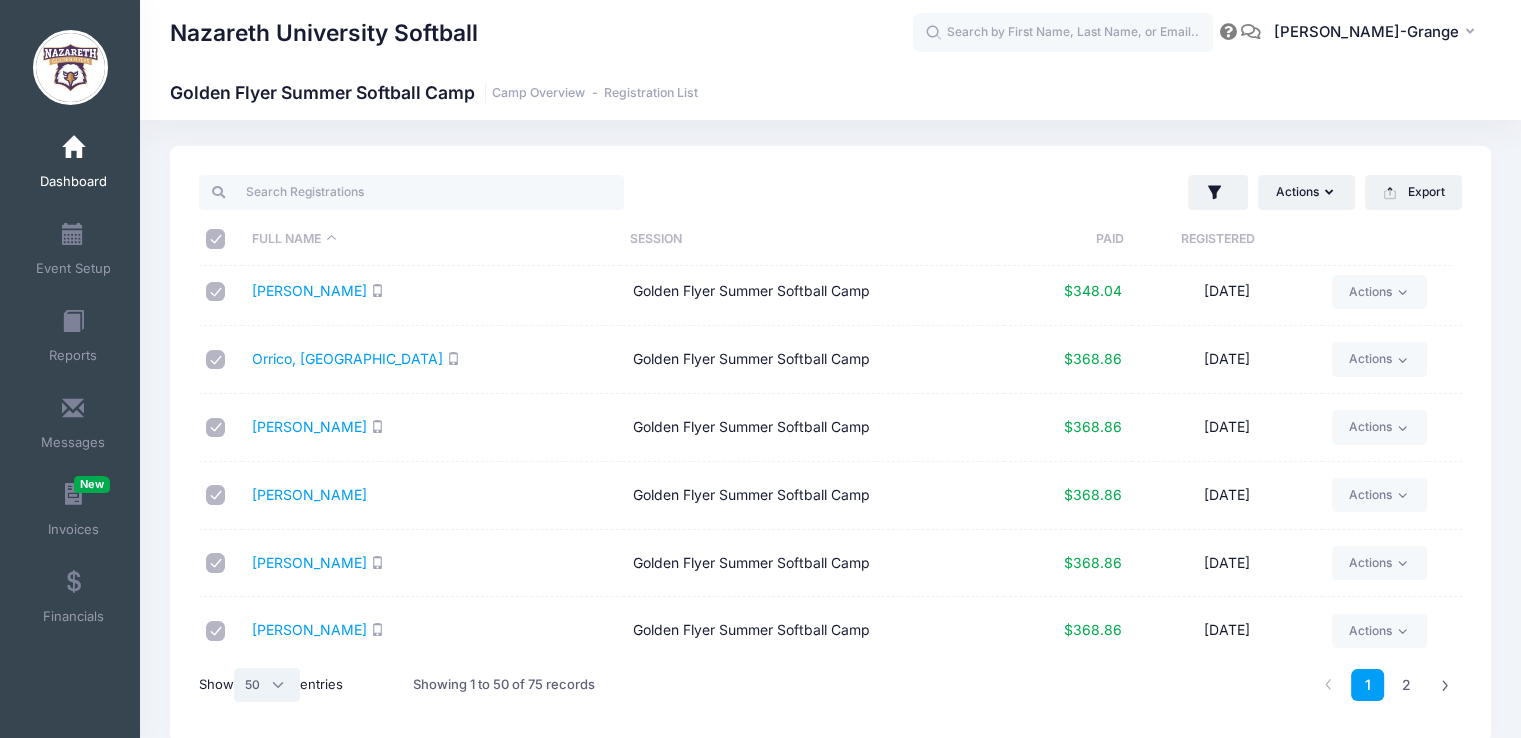 click on "All 10 25 50" at bounding box center (267, 685) 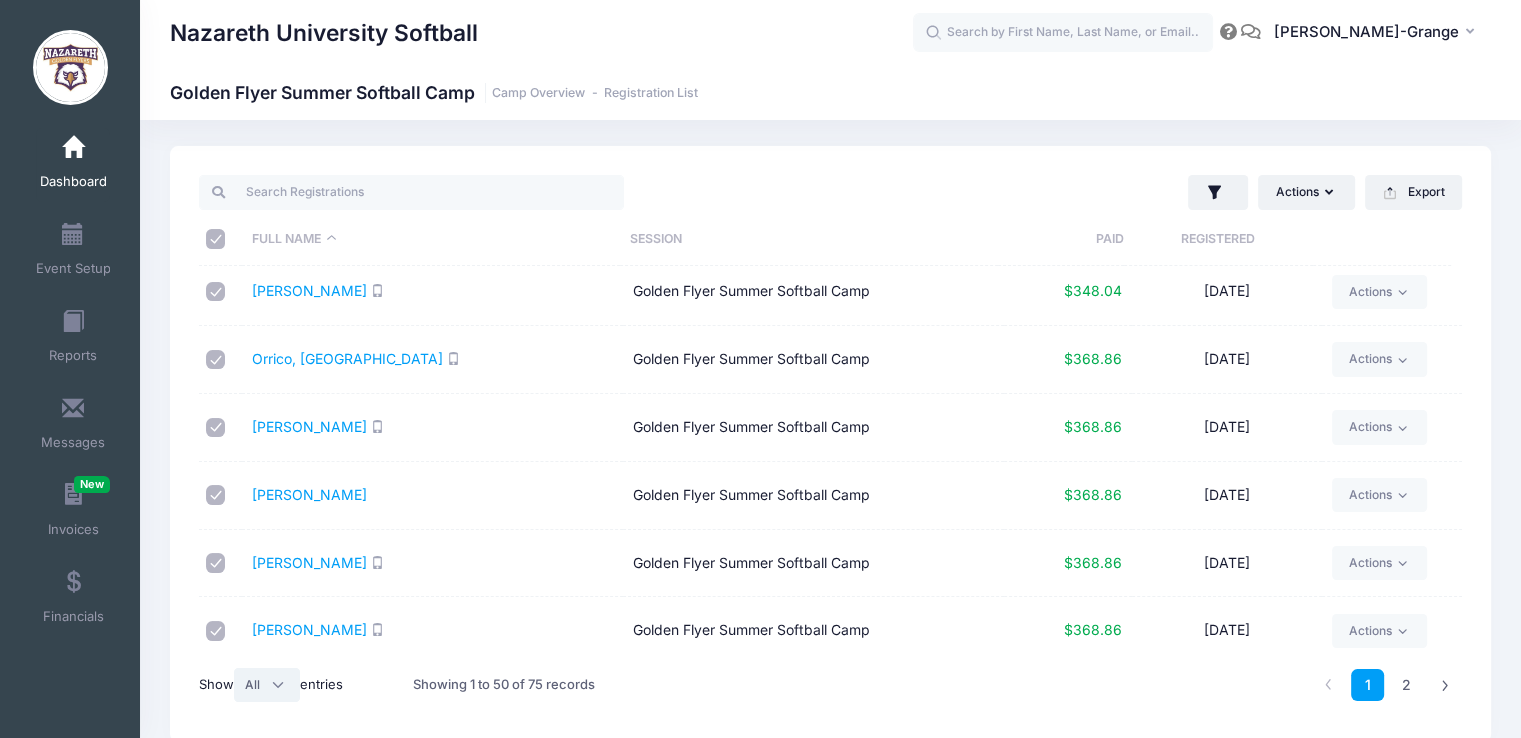 click on "All 10 25 50" at bounding box center (267, 685) 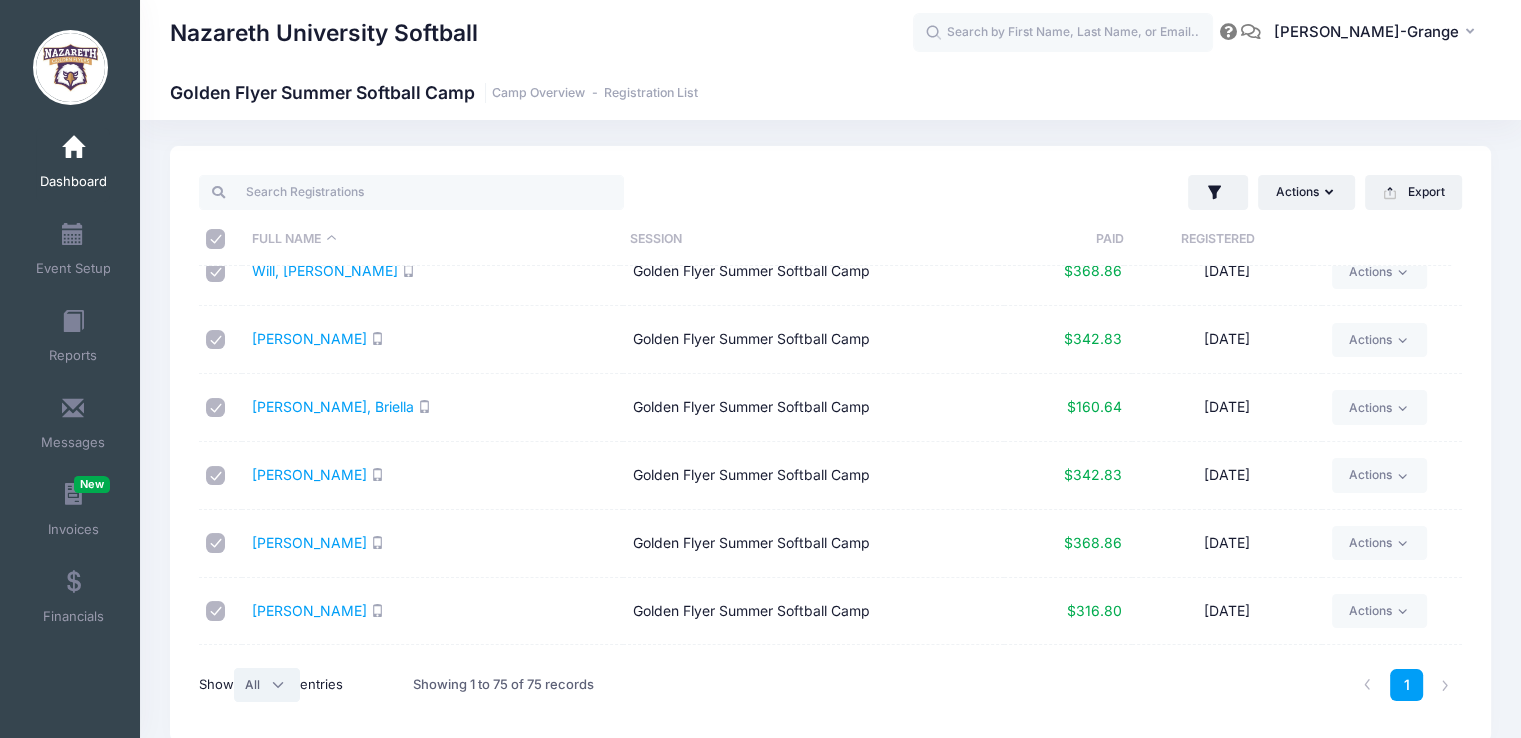 scroll, scrollTop: 4684, scrollLeft: 0, axis: vertical 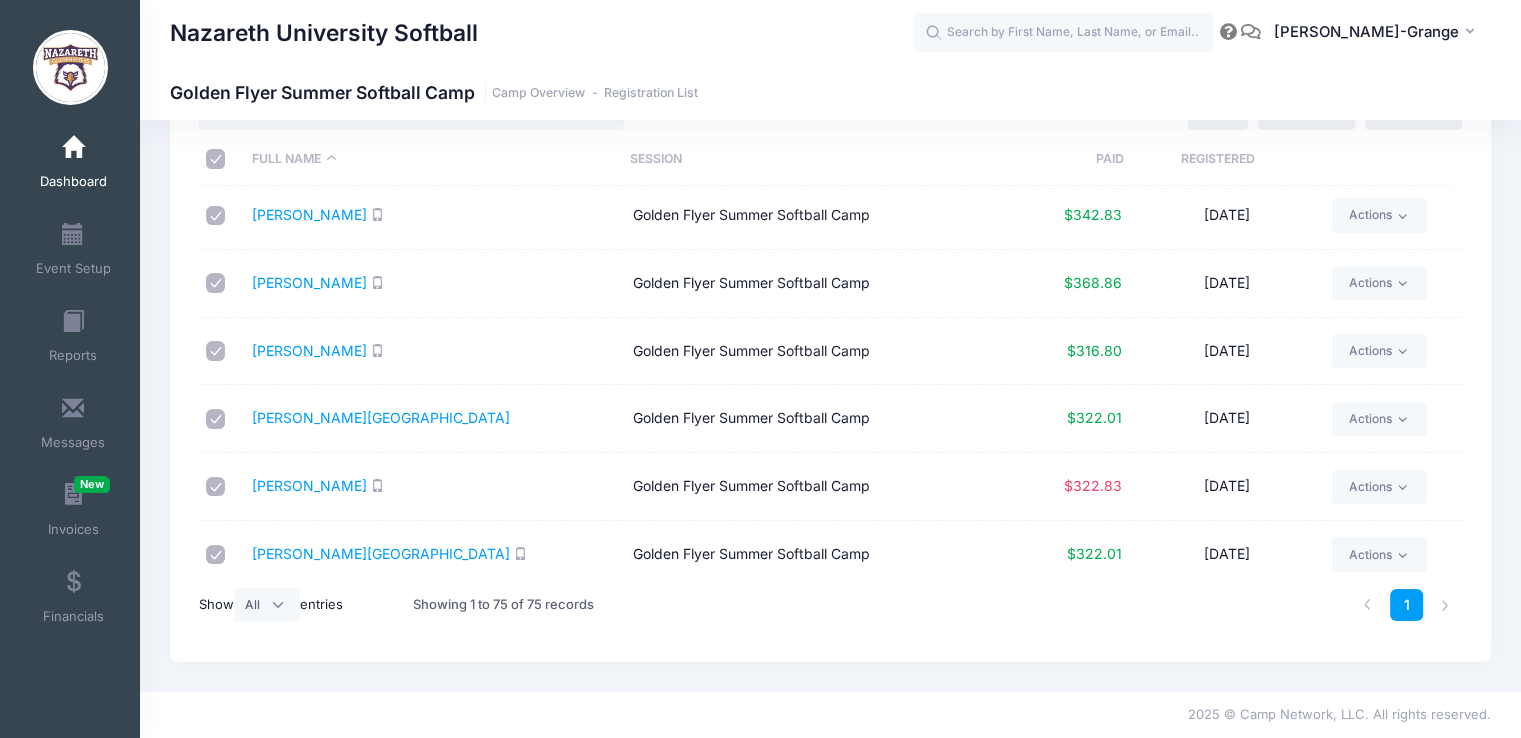 click at bounding box center (216, 555) 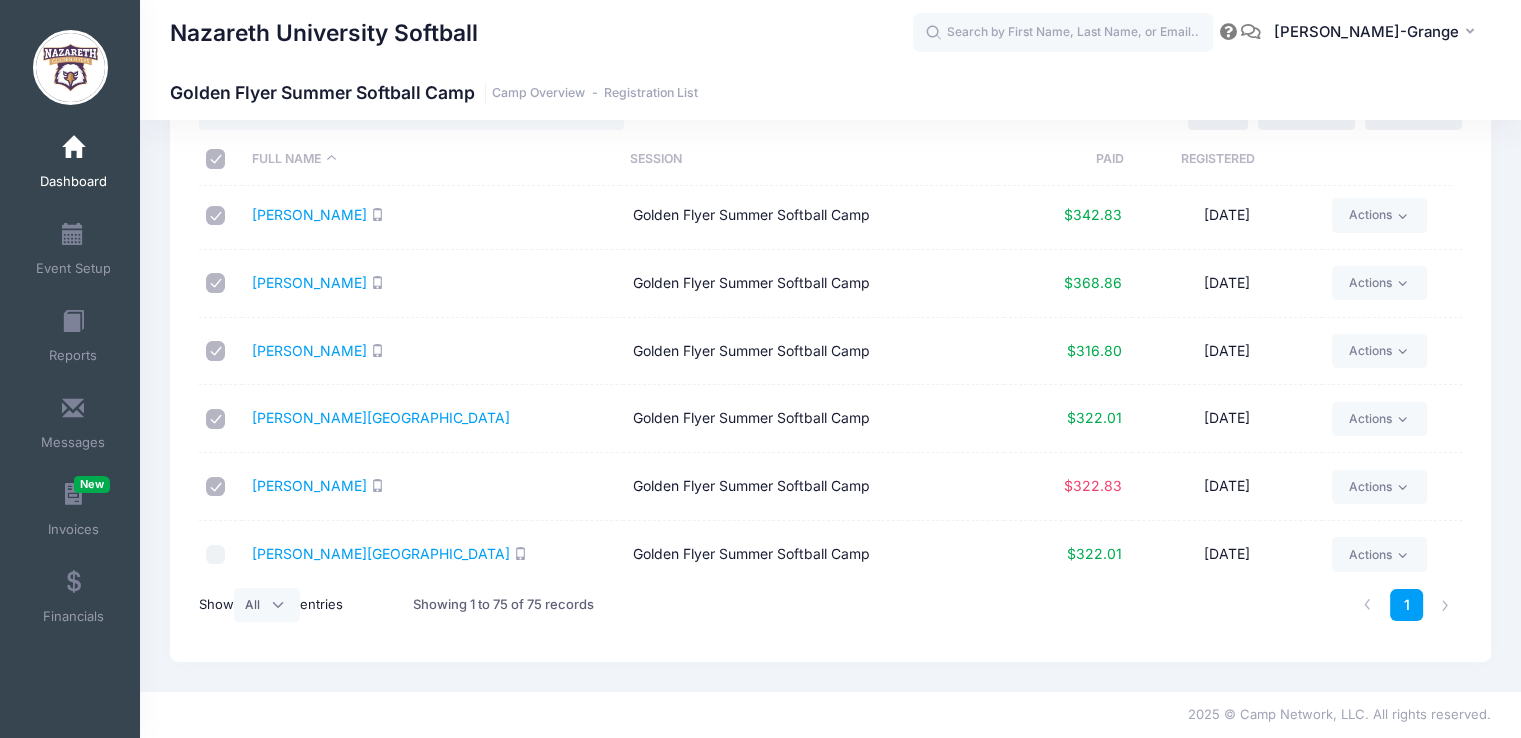 click at bounding box center (216, 487) 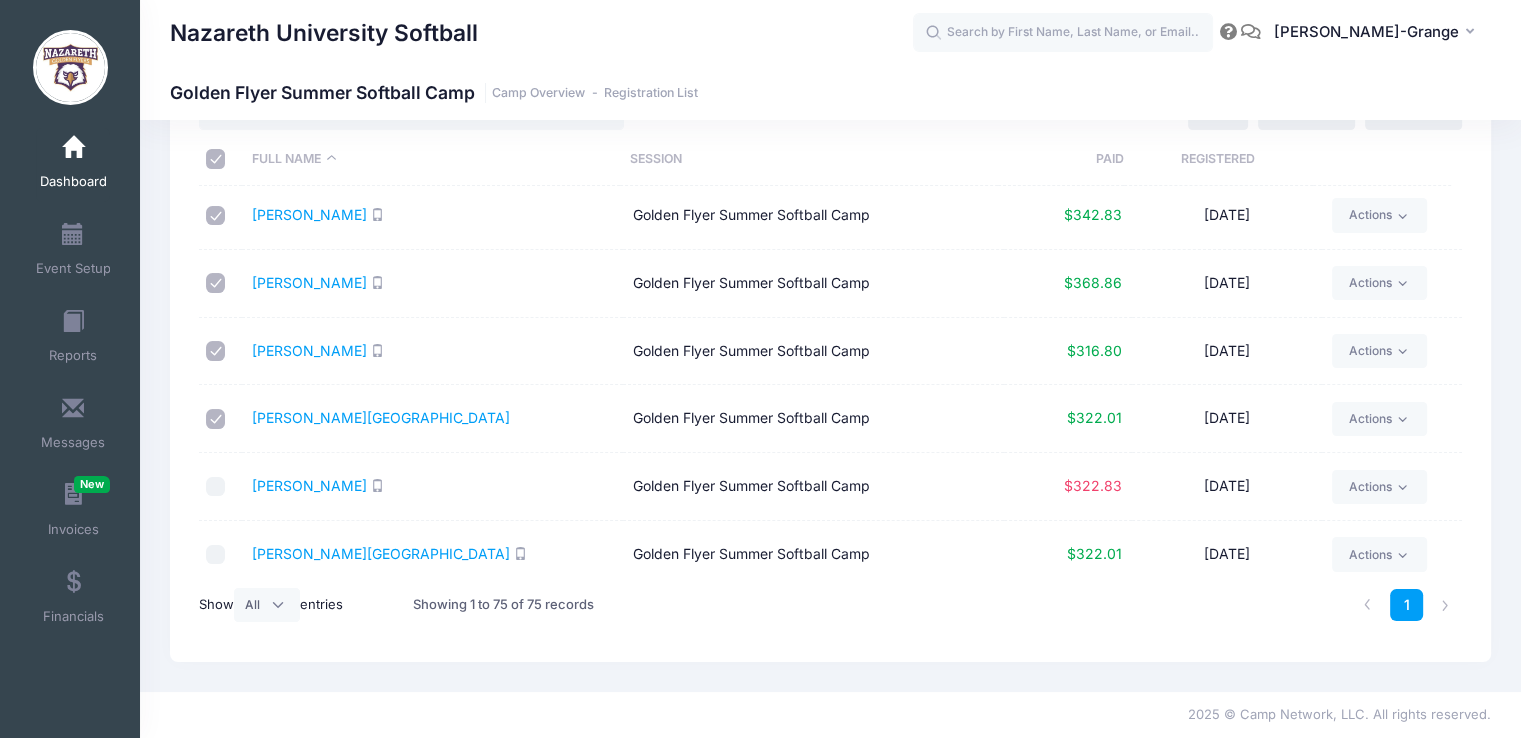 click at bounding box center (216, 419) 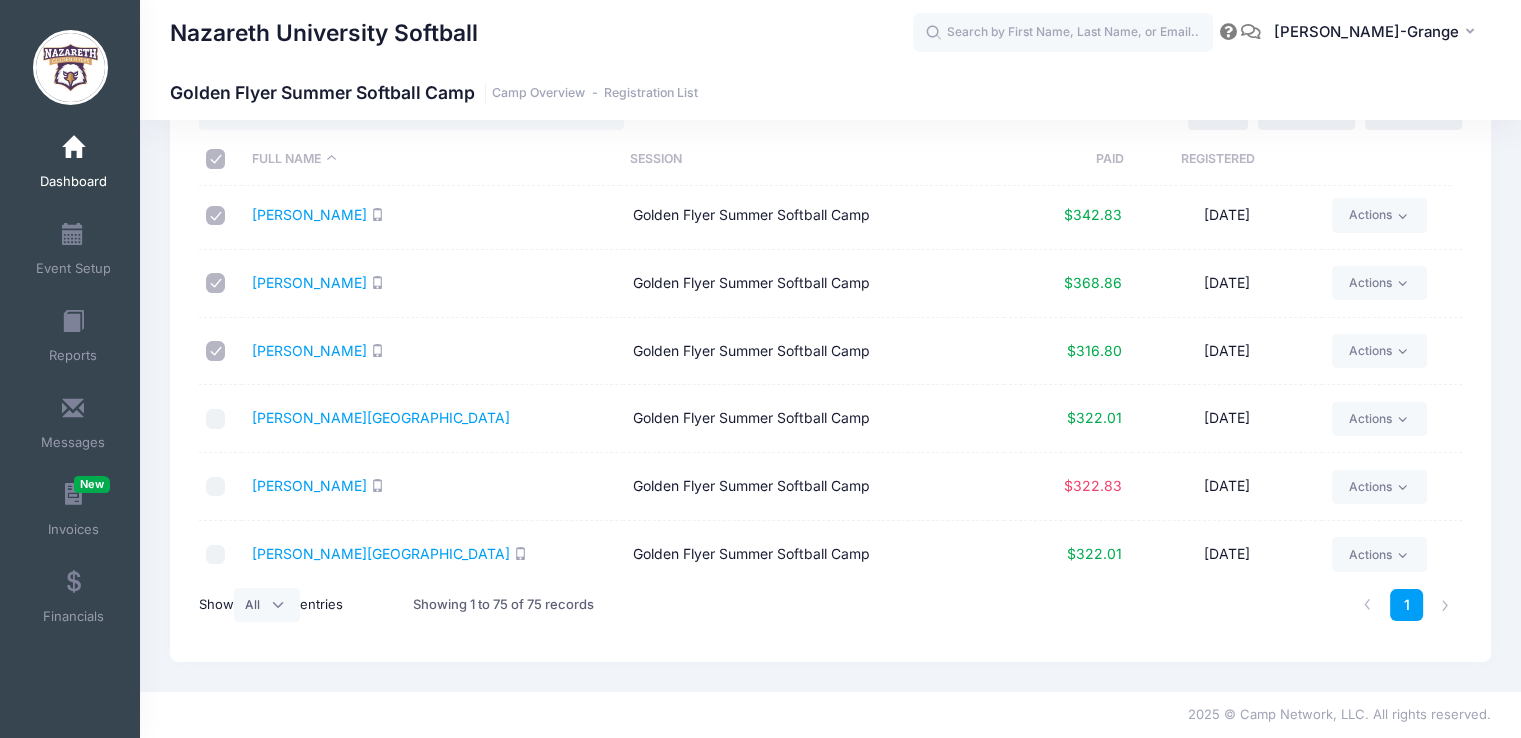 click at bounding box center [216, 351] 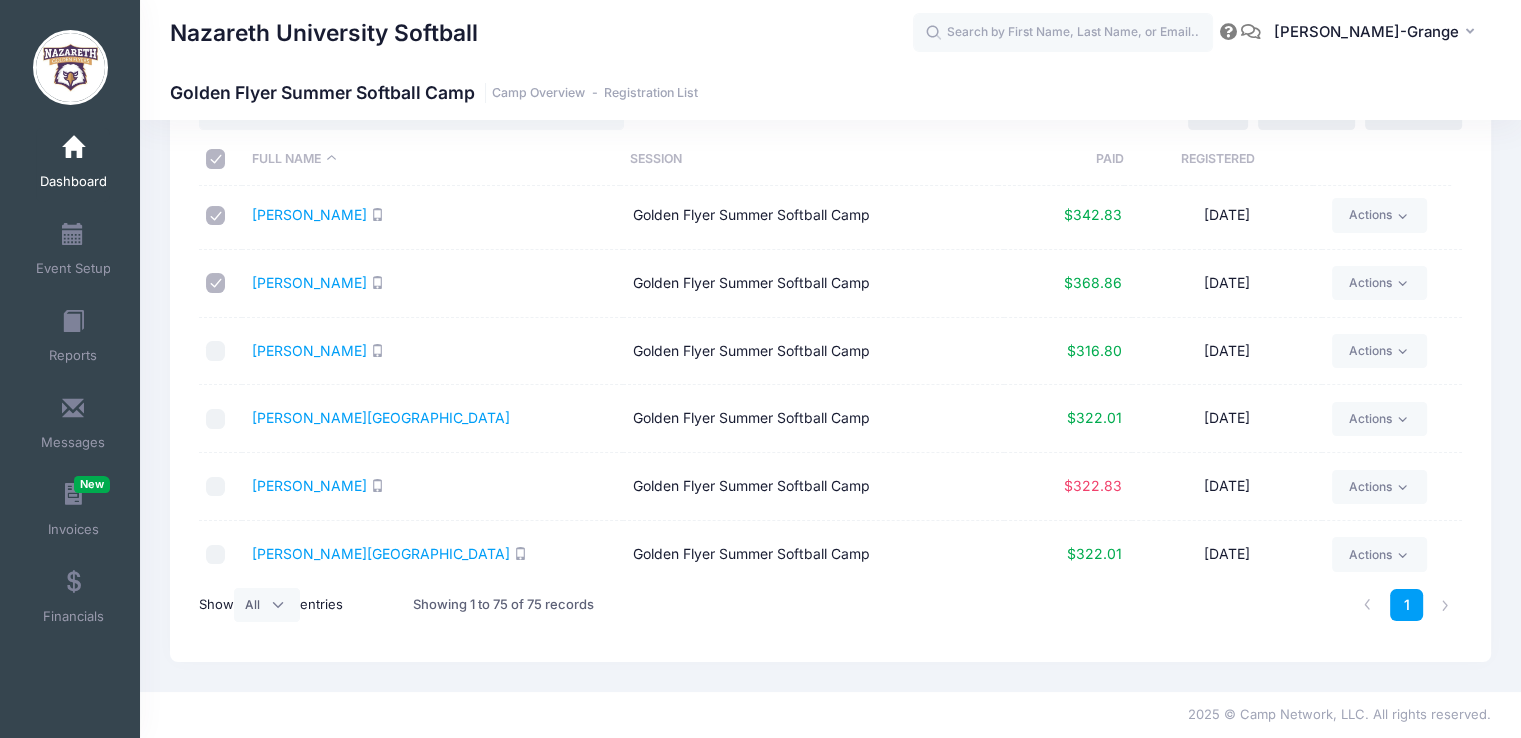 click at bounding box center [216, 283] 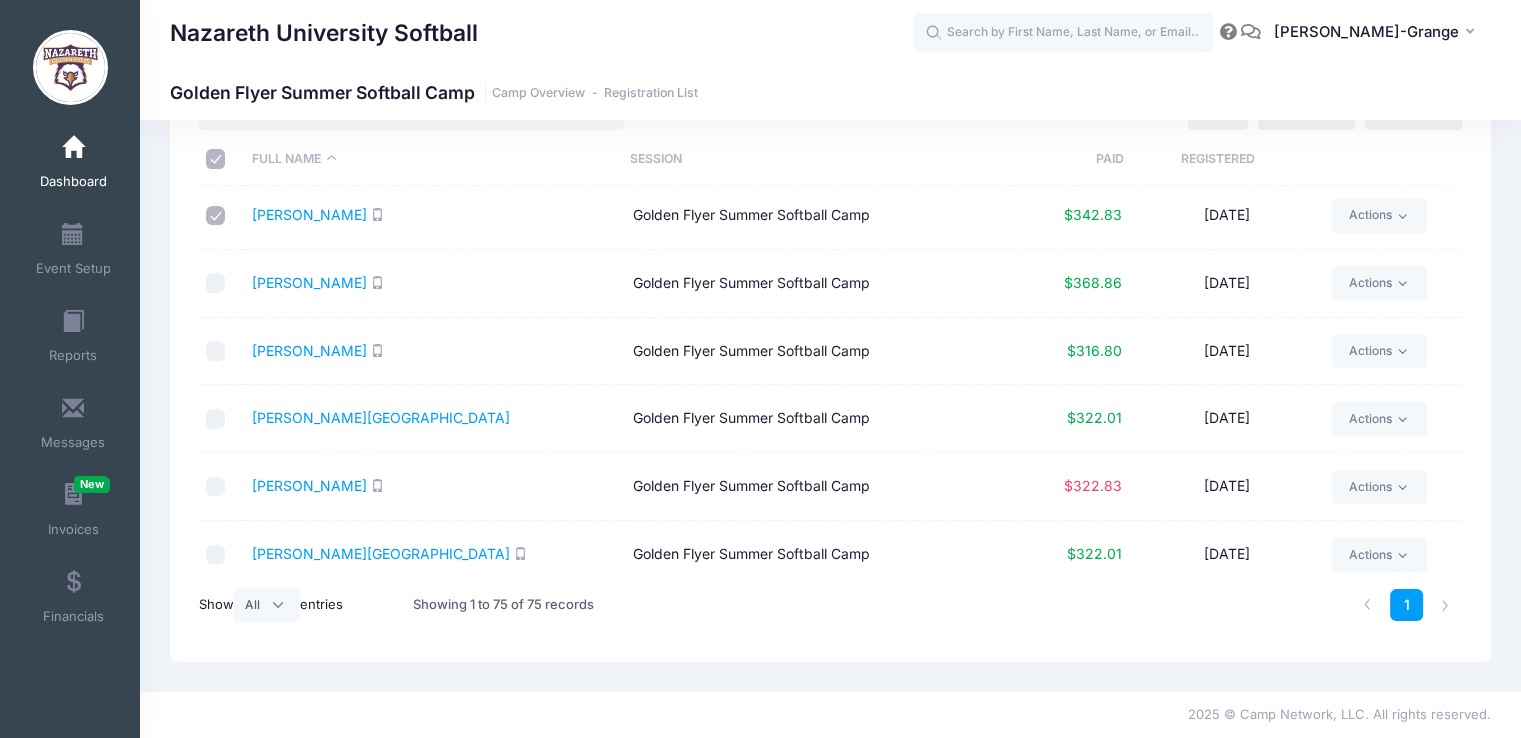 click at bounding box center (216, 216) 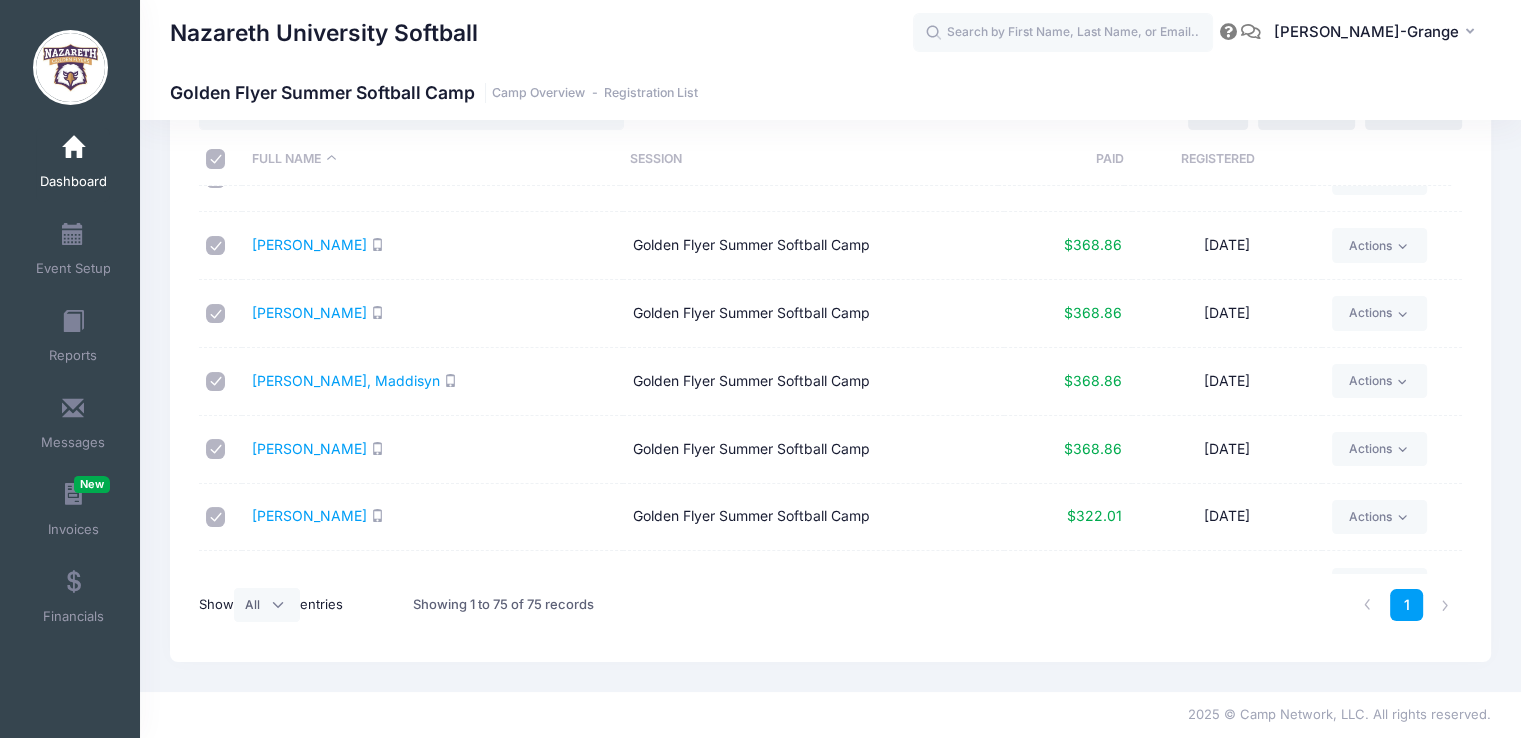 scroll, scrollTop: 3772, scrollLeft: 0, axis: vertical 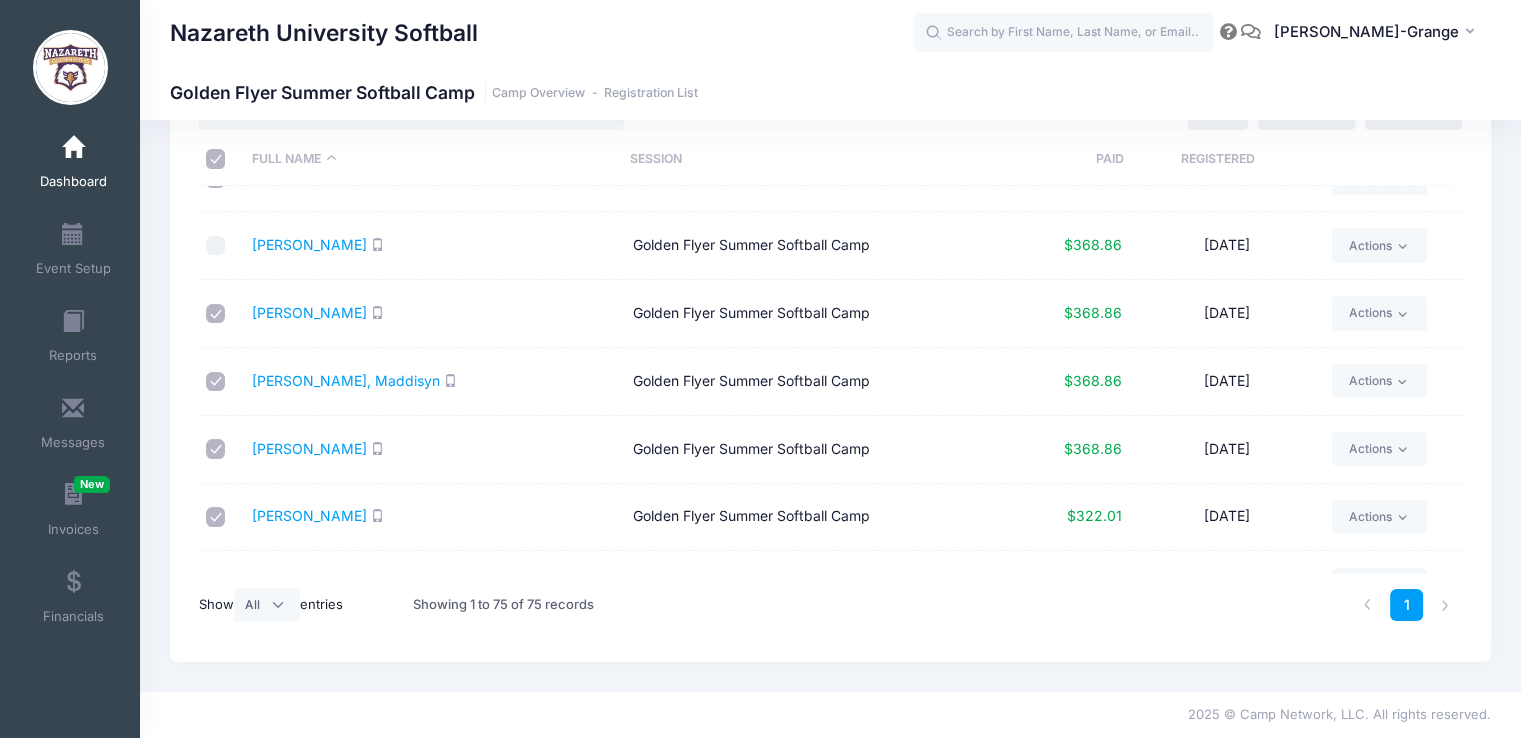 click at bounding box center (216, 159) 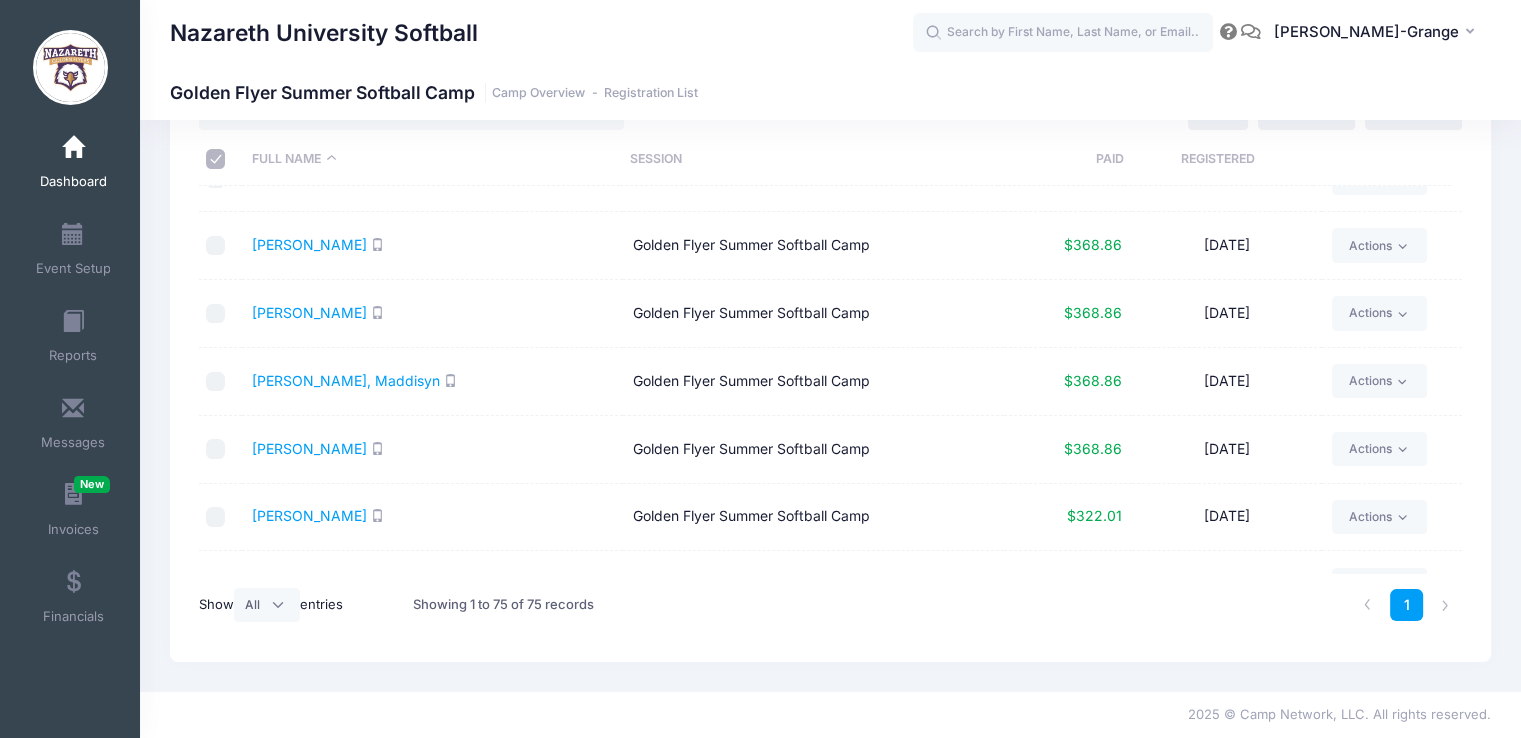 checkbox on "false" 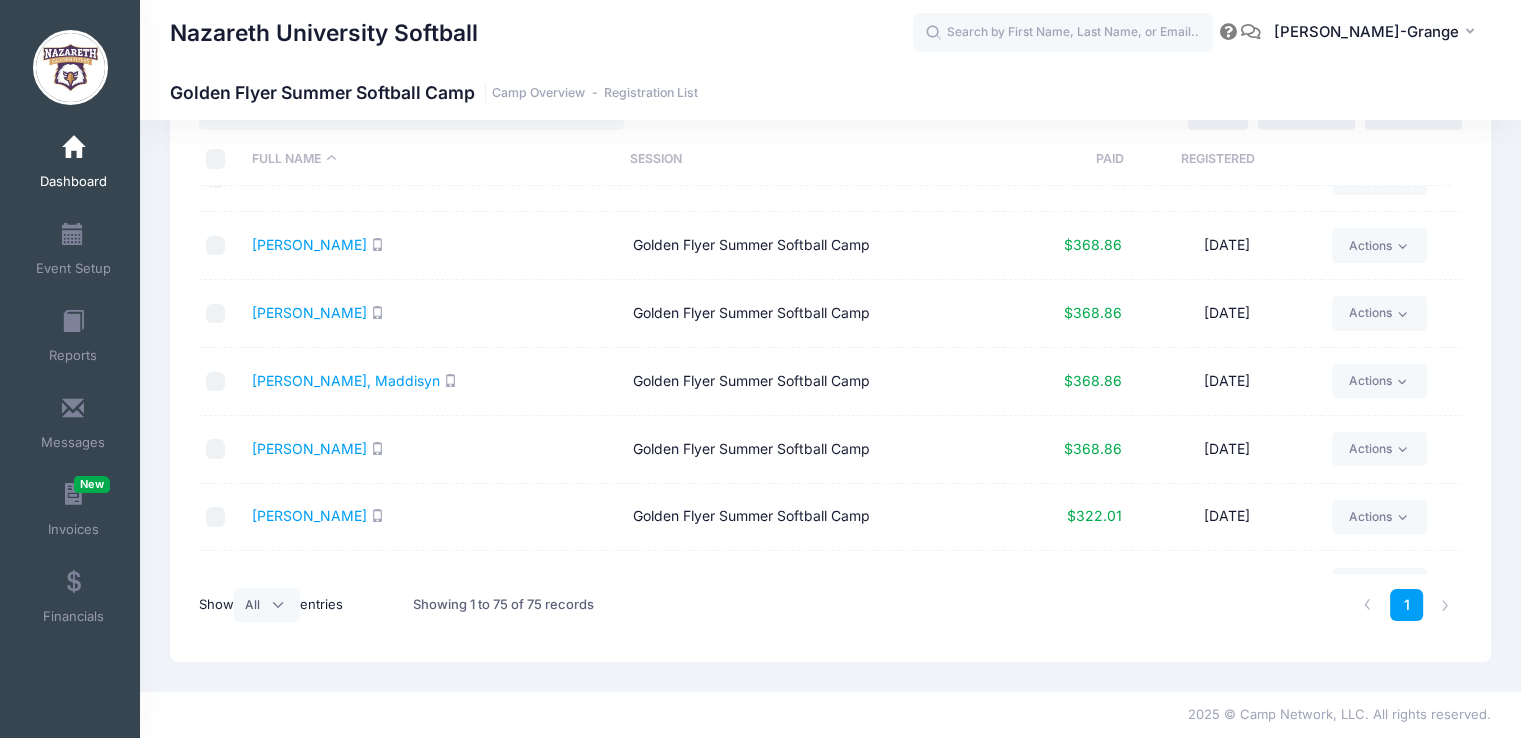checkbox on "false" 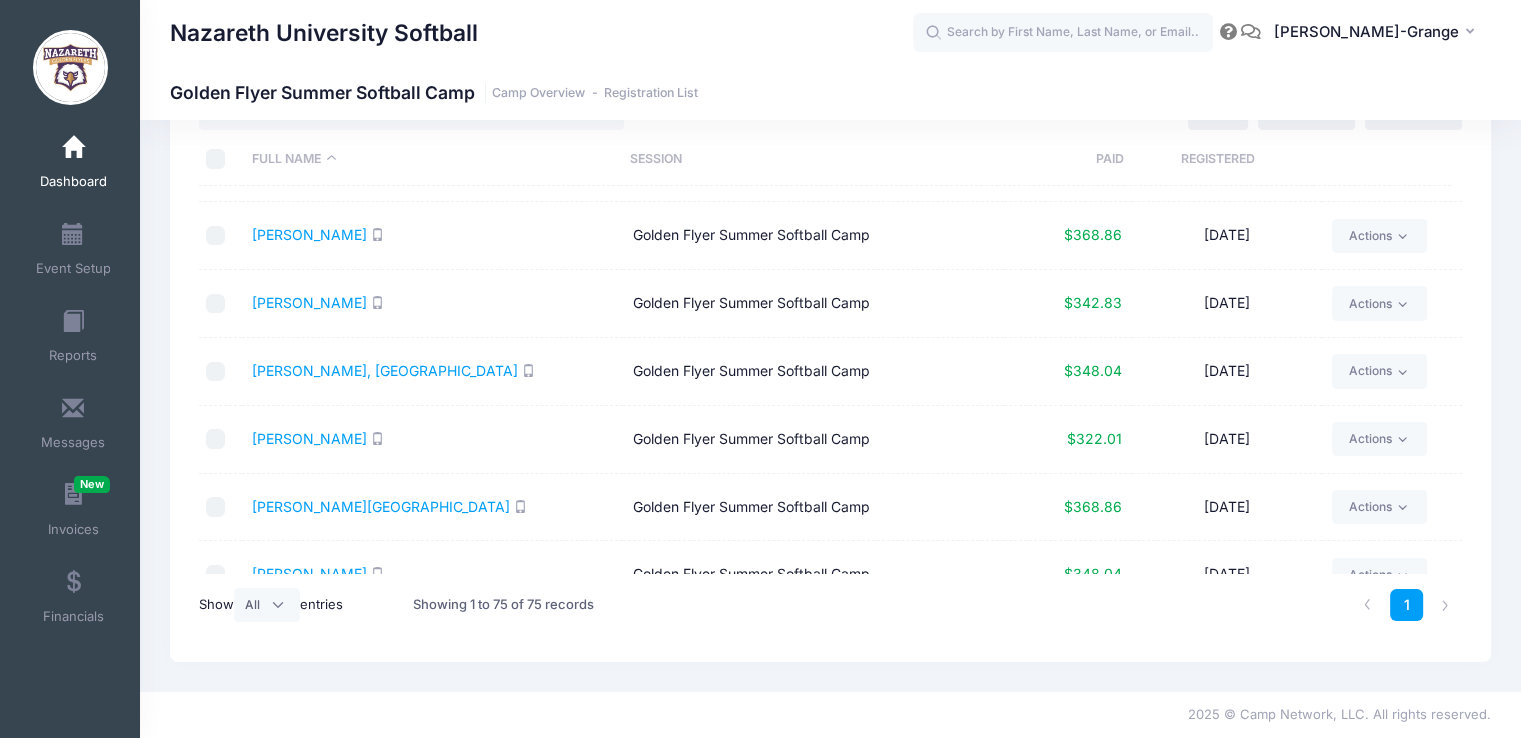scroll, scrollTop: 0, scrollLeft: 0, axis: both 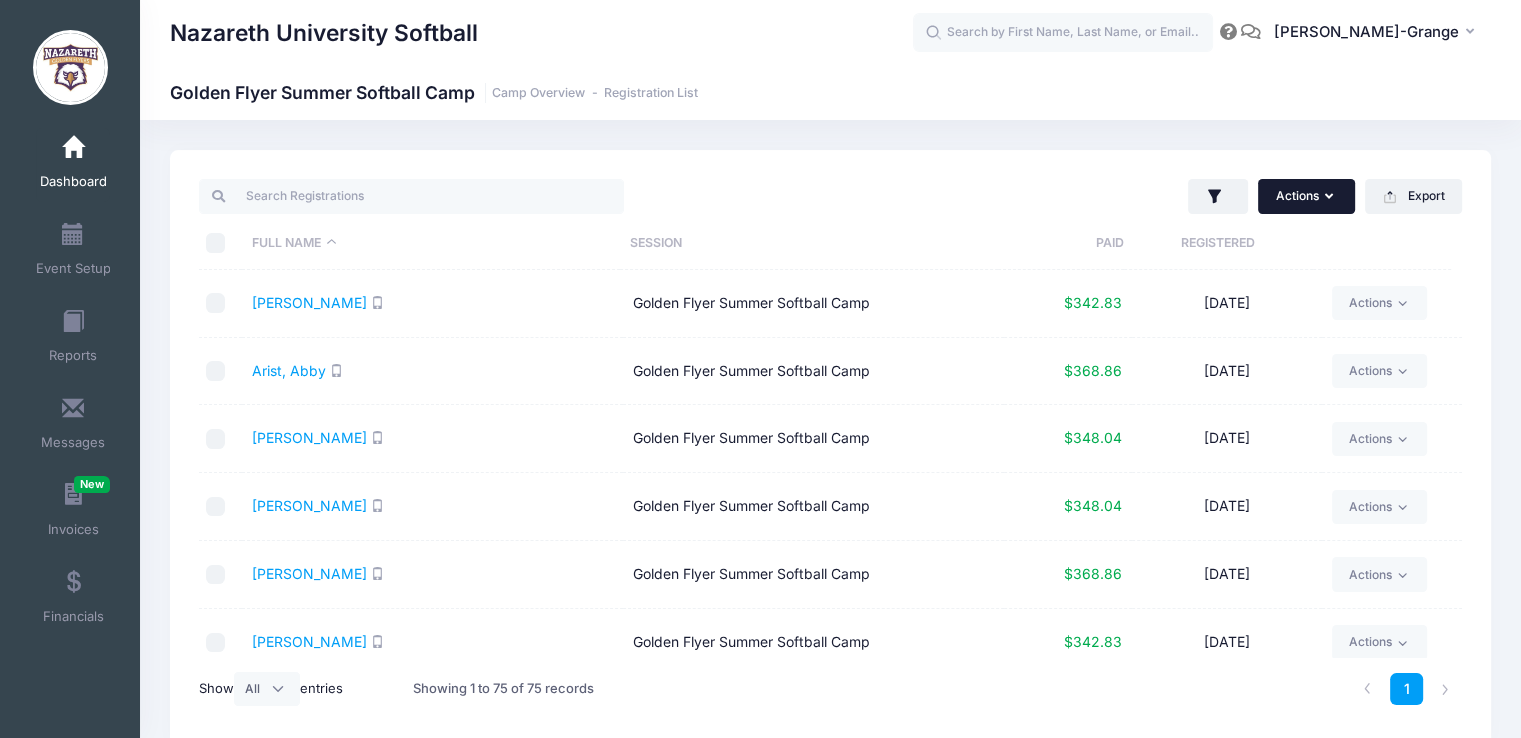 click on "Actions" at bounding box center [1306, 196] 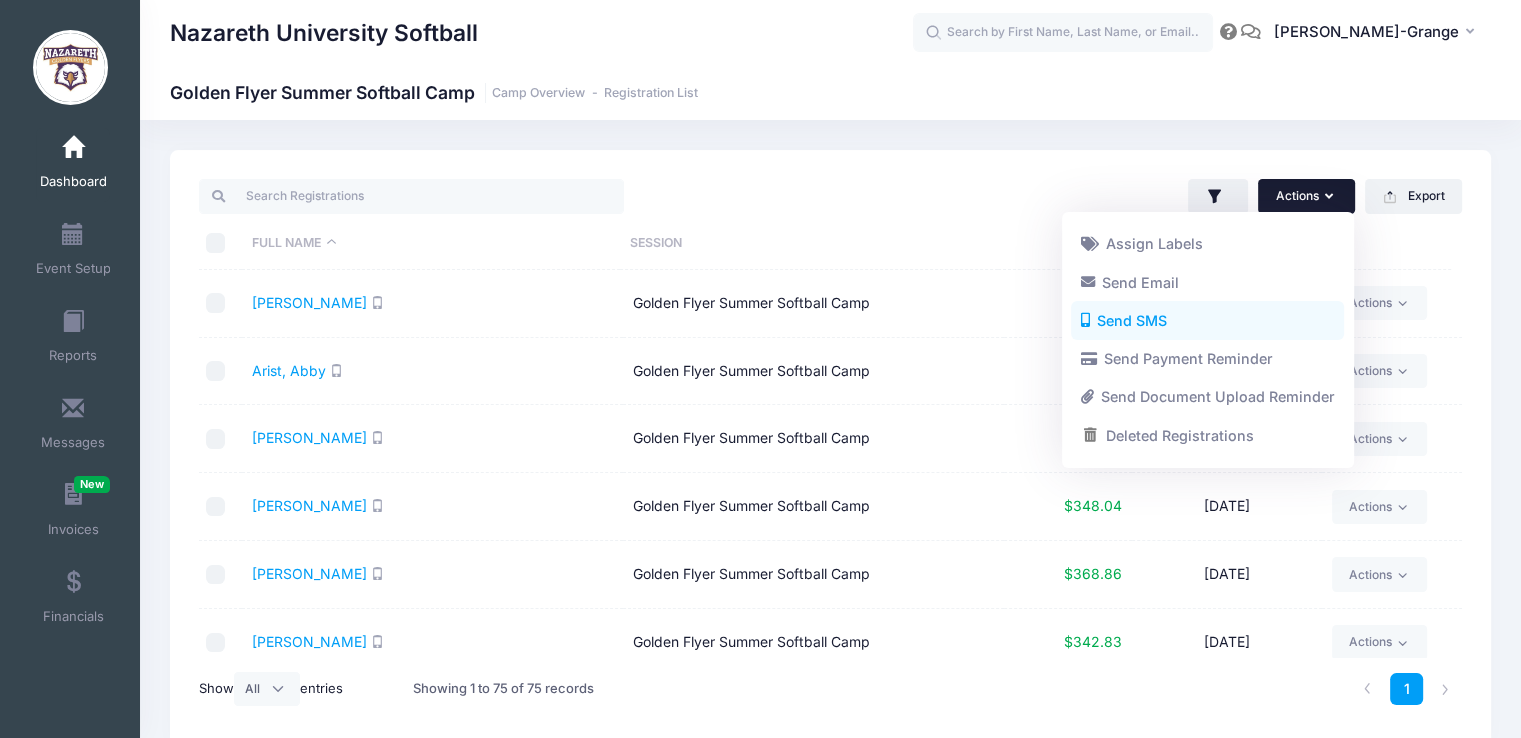 click on "Send SMS" at bounding box center [1207, 321] 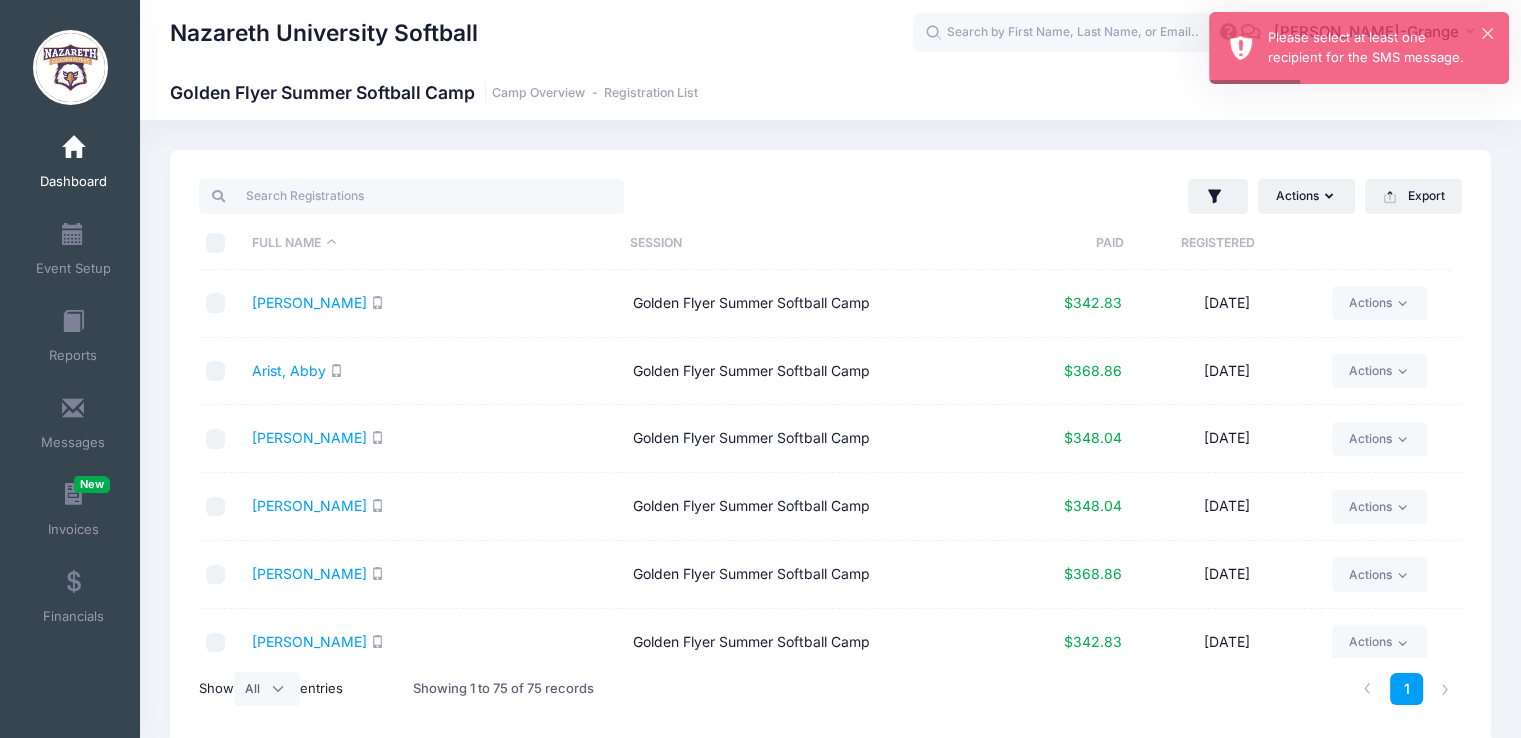 click at bounding box center [216, 303] 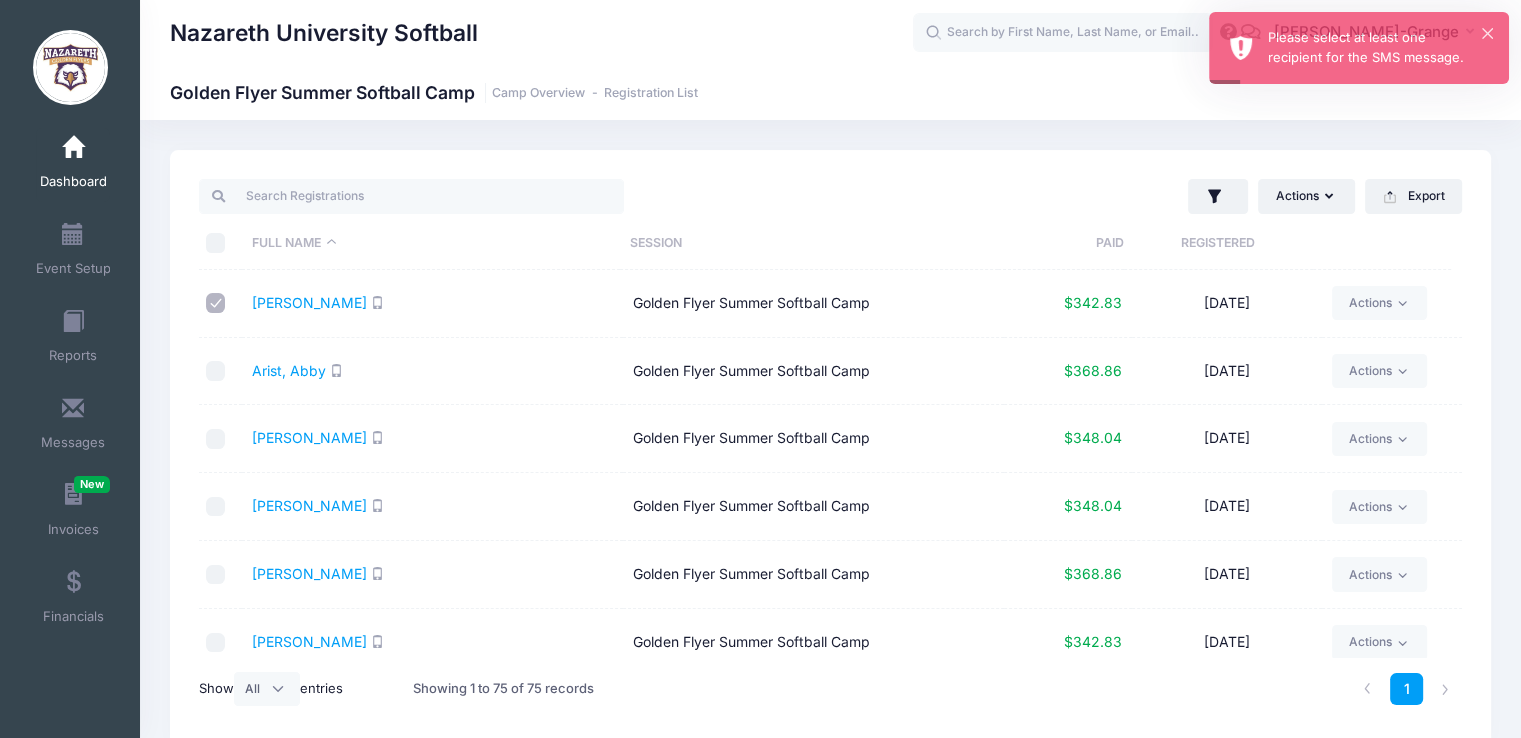 click at bounding box center [216, 371] 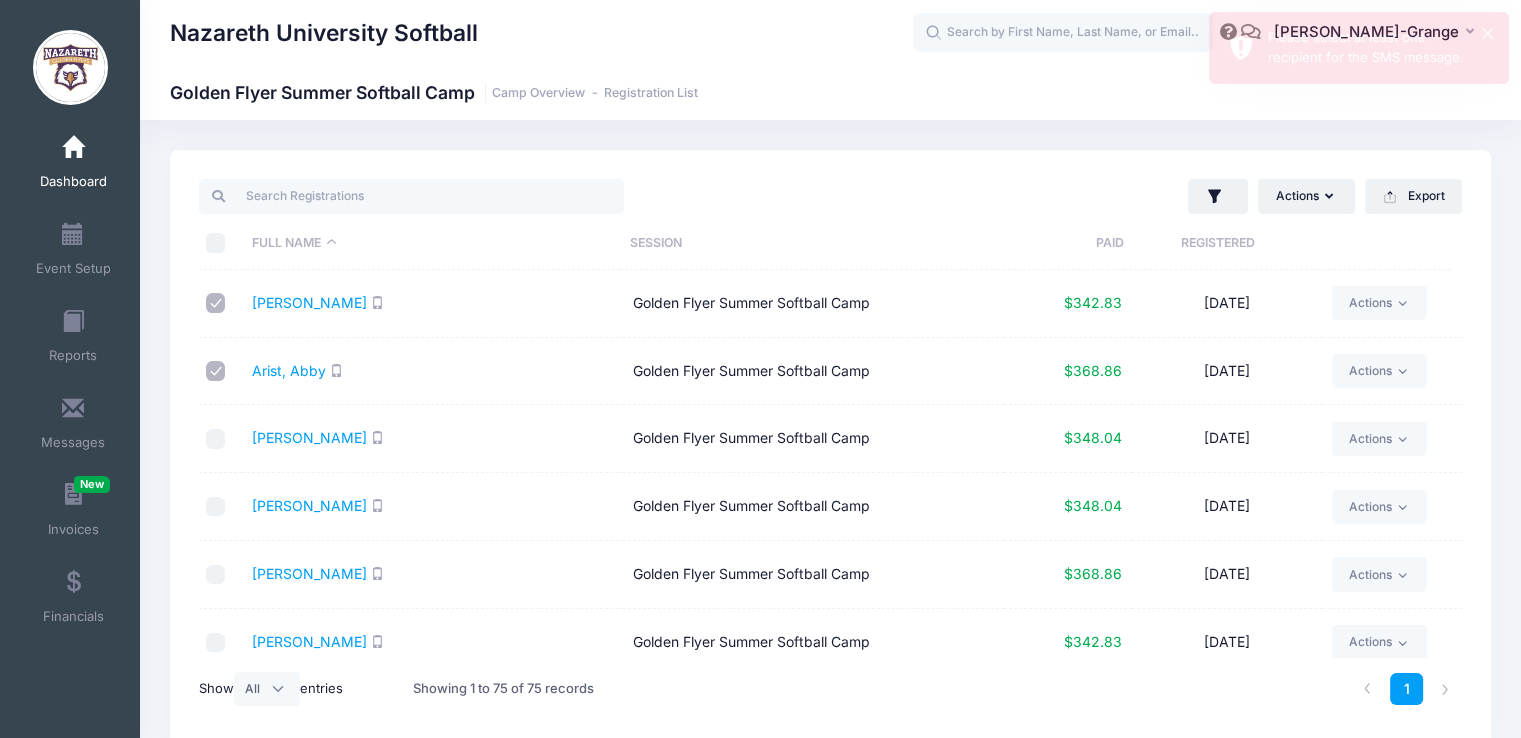 click at bounding box center (216, 439) 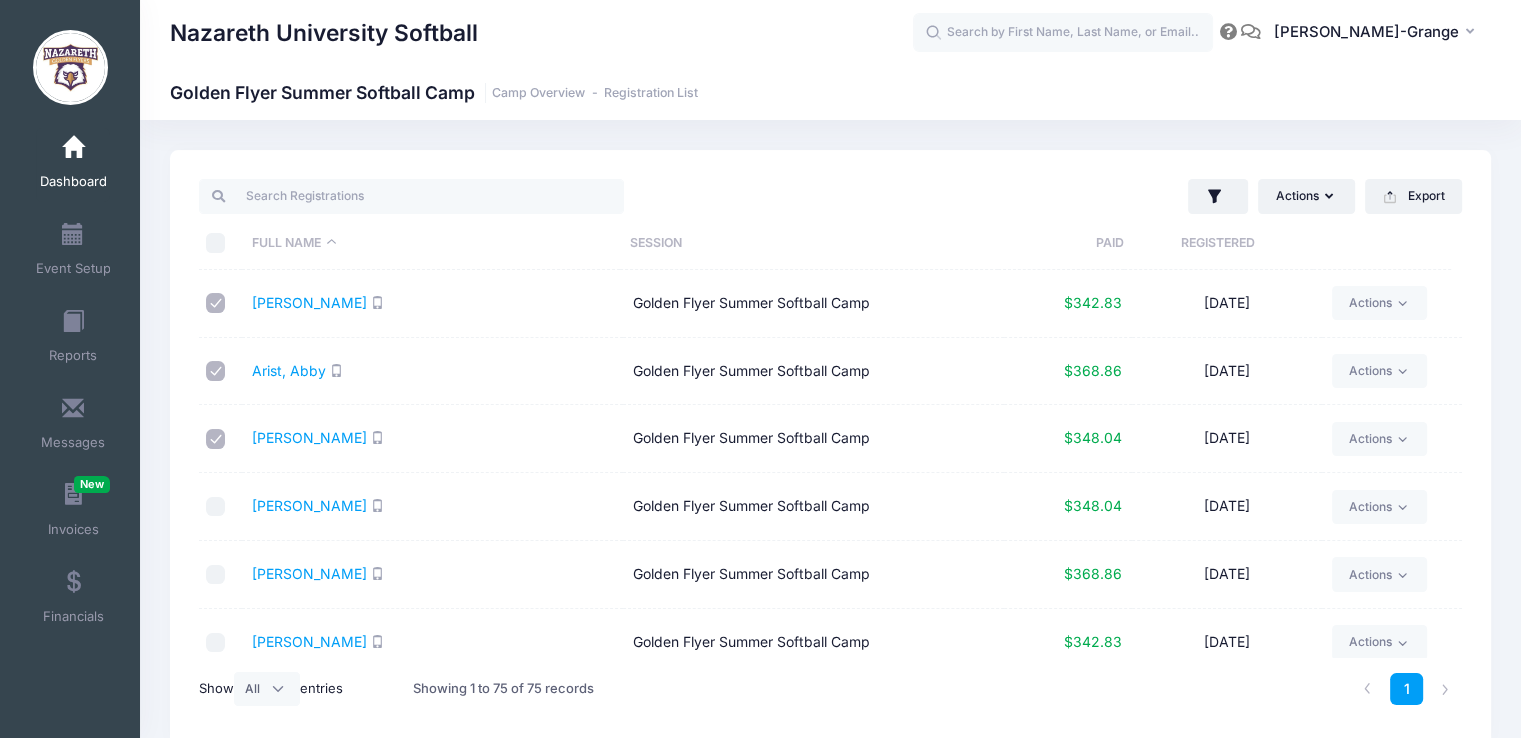 click at bounding box center [216, 507] 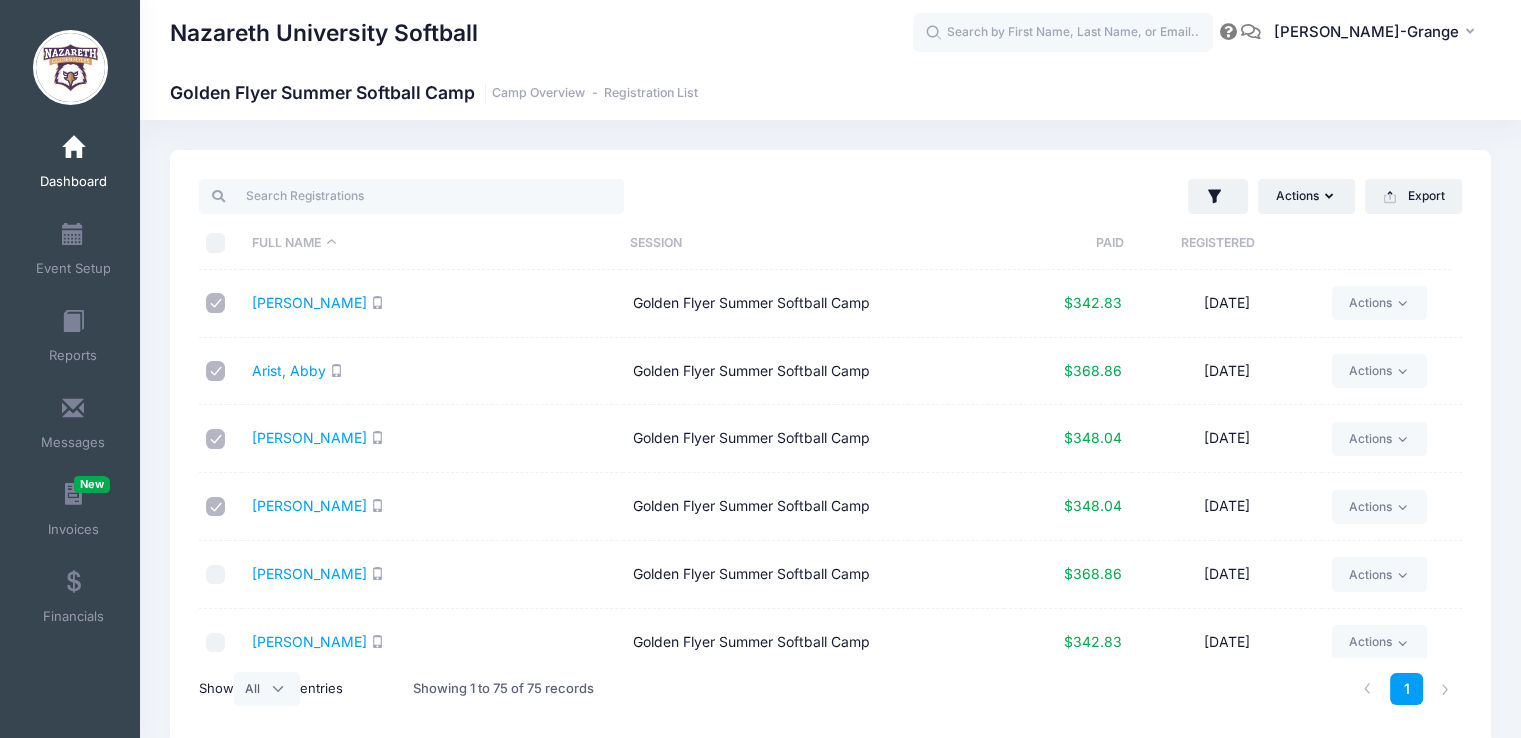click at bounding box center (216, 575) 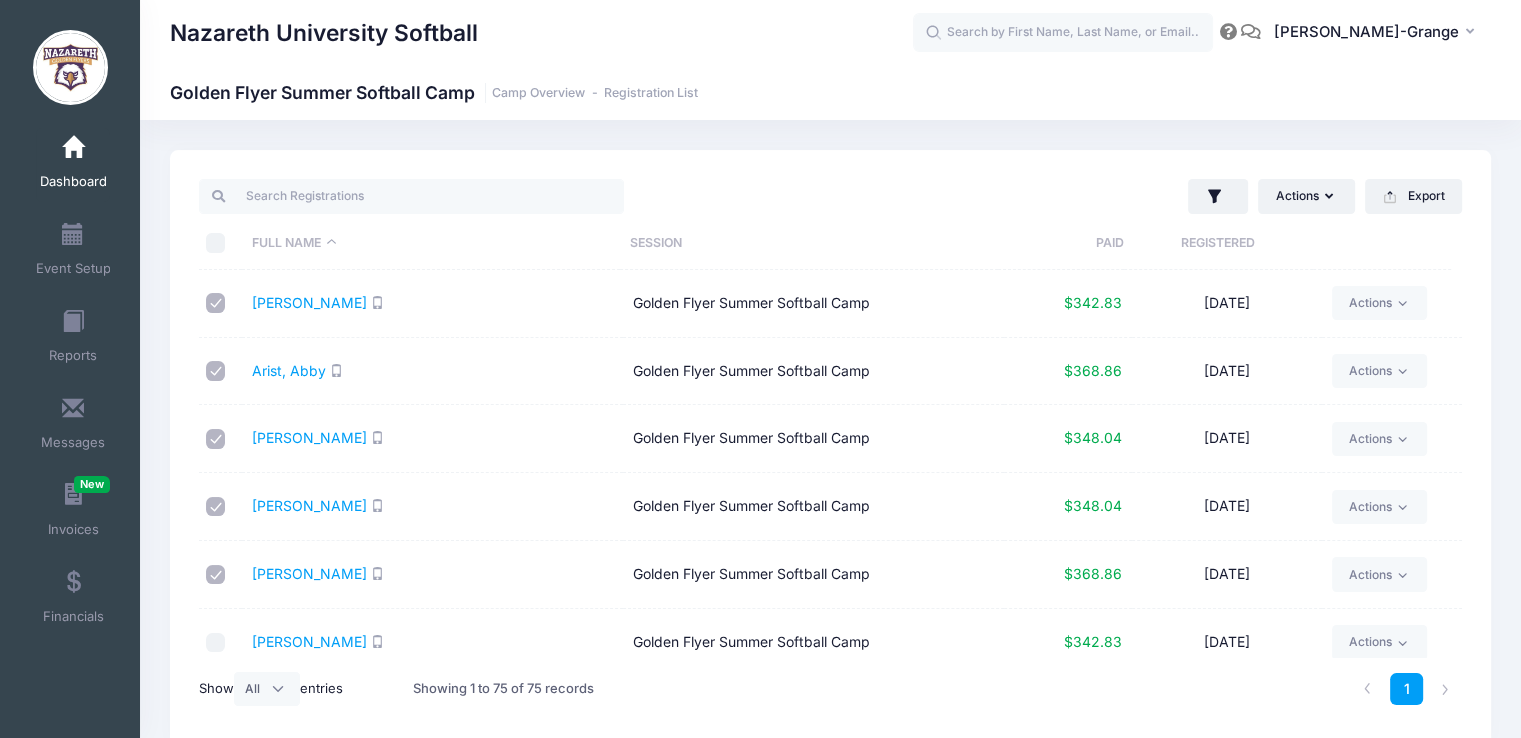click at bounding box center (216, 643) 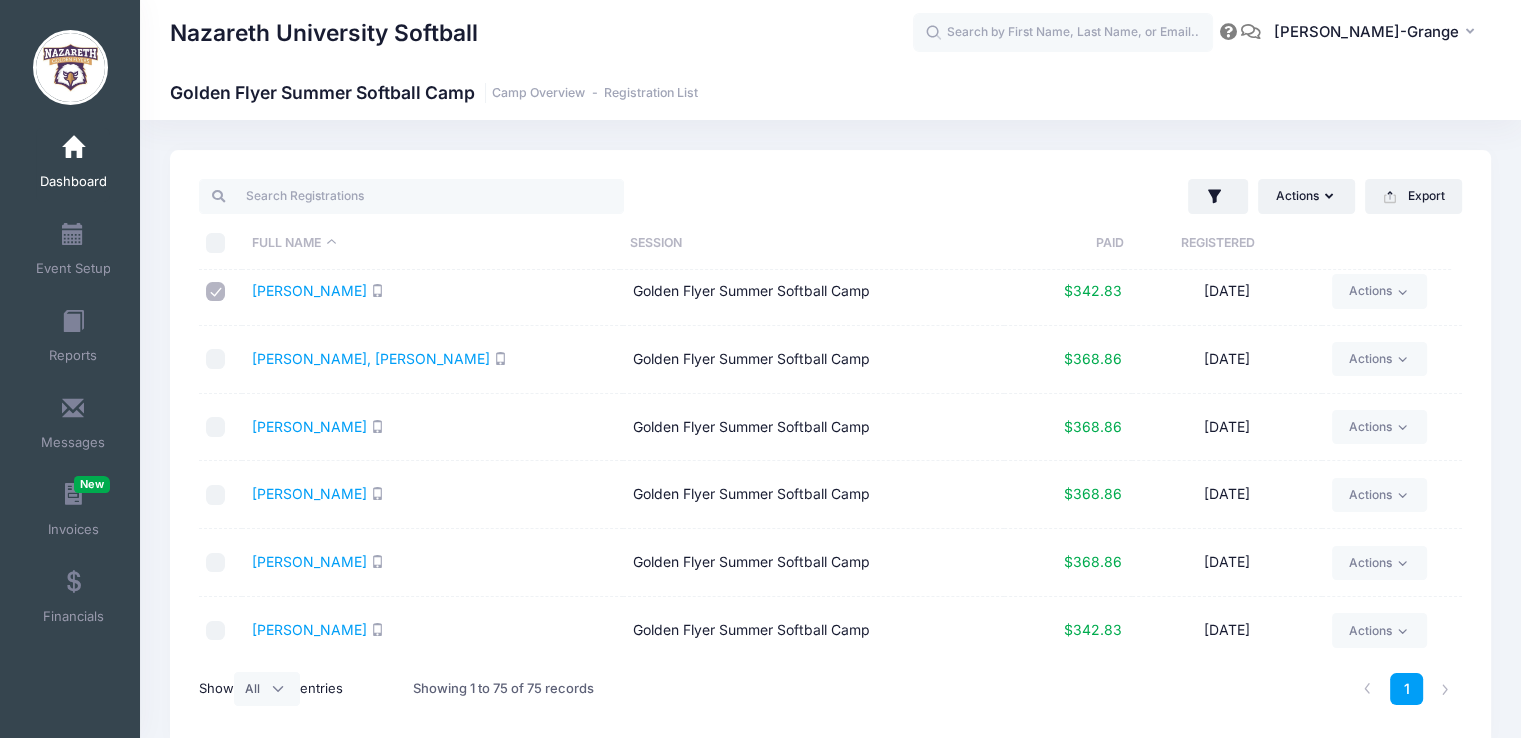 scroll, scrollTop: 351, scrollLeft: 0, axis: vertical 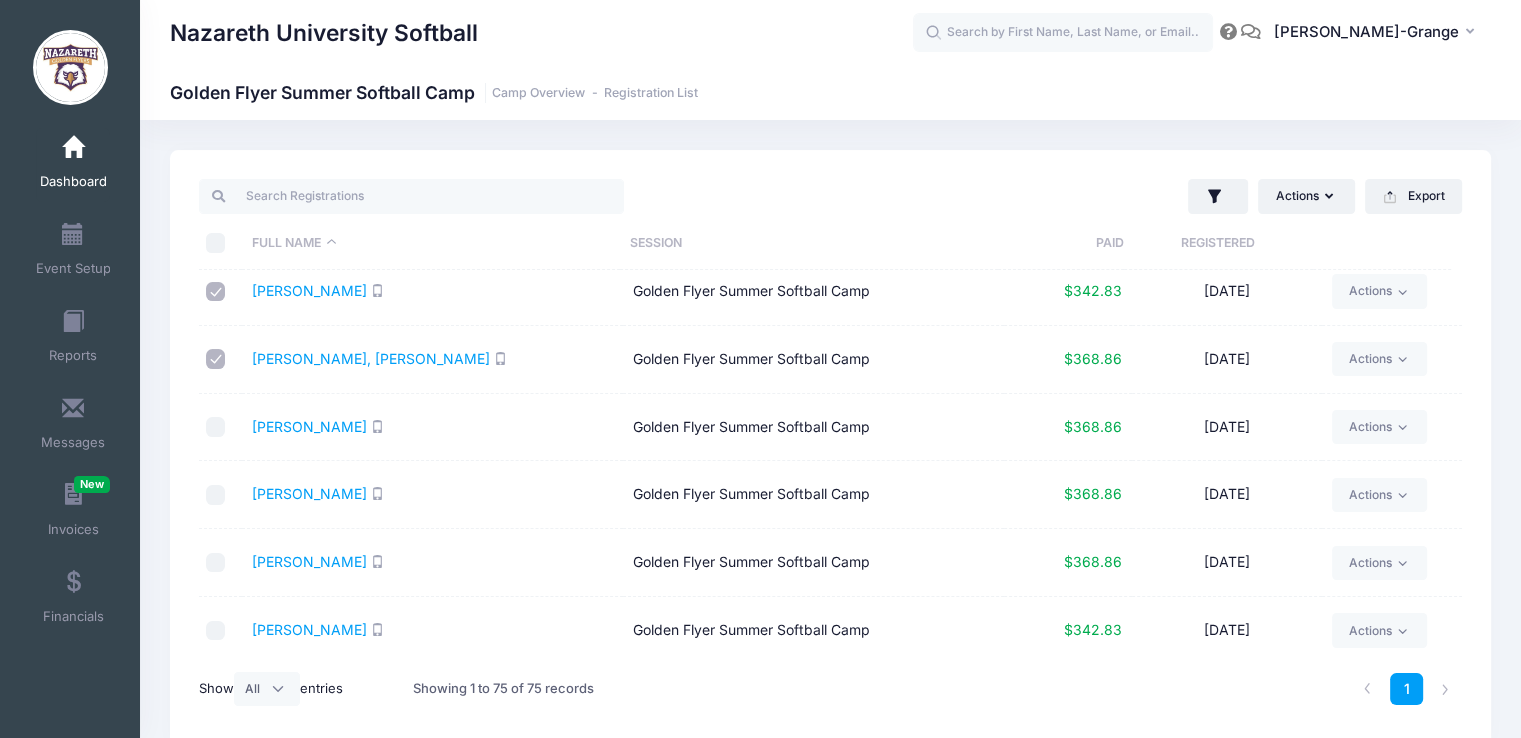 click at bounding box center (216, 631) 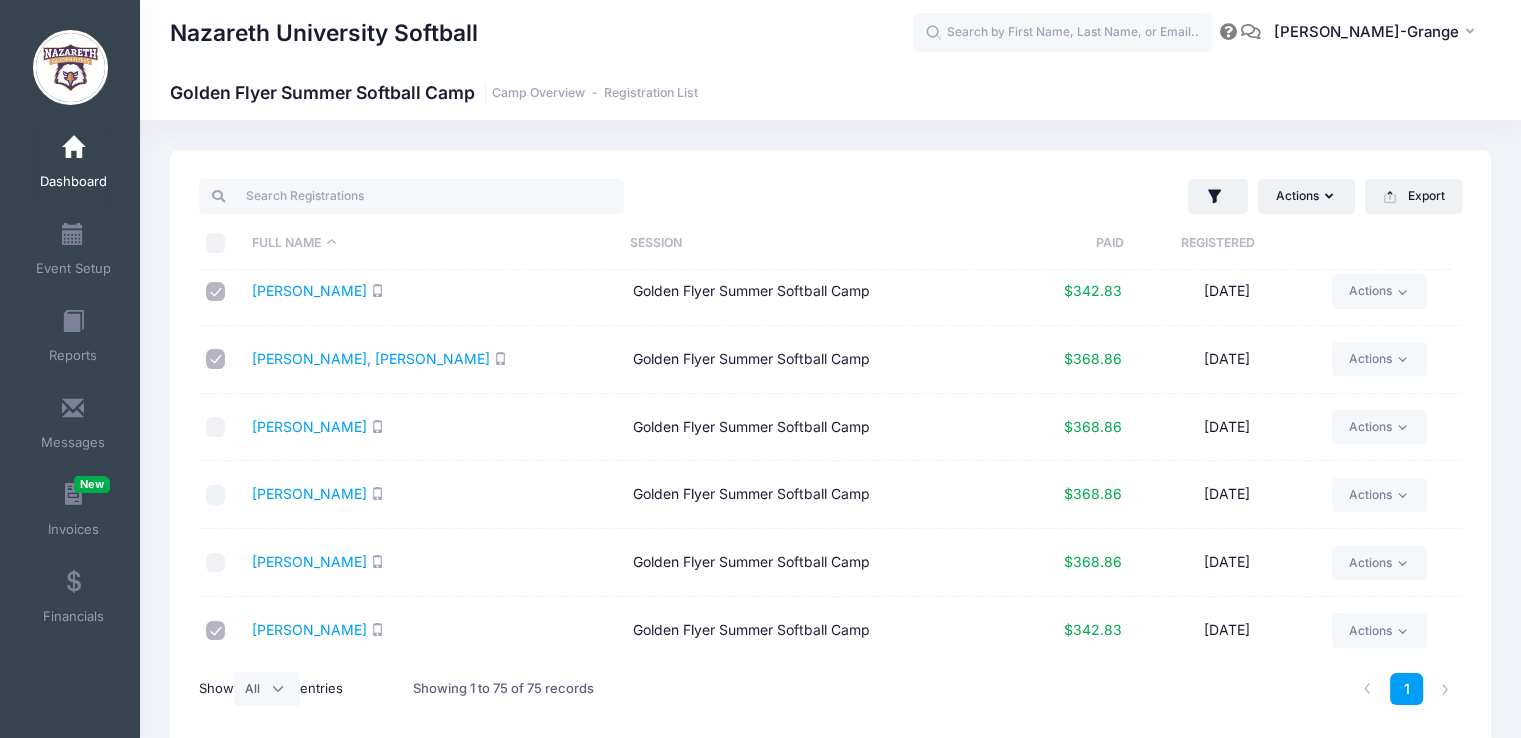 click at bounding box center [216, 563] 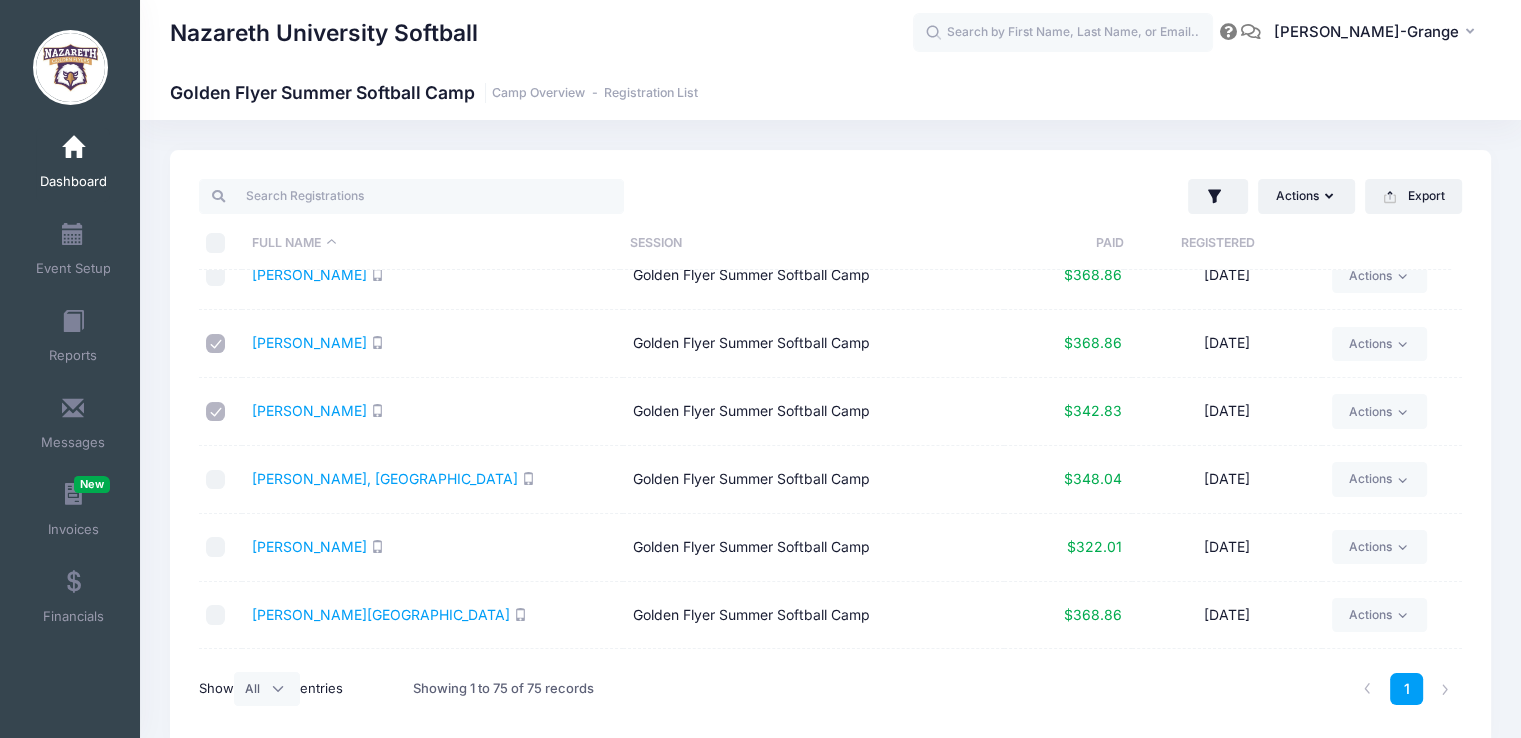 scroll, scrollTop: 572, scrollLeft: 0, axis: vertical 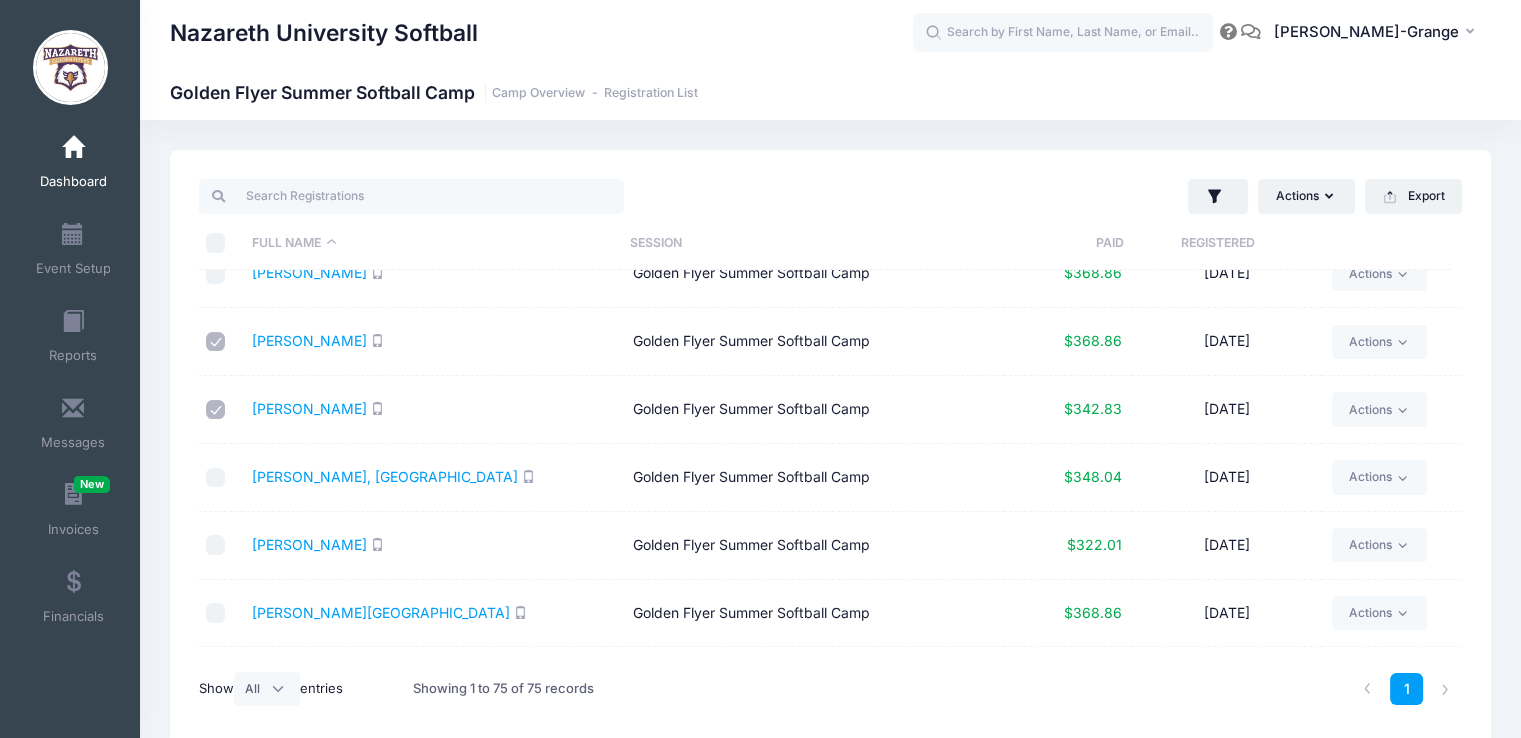 click at bounding box center (216, 478) 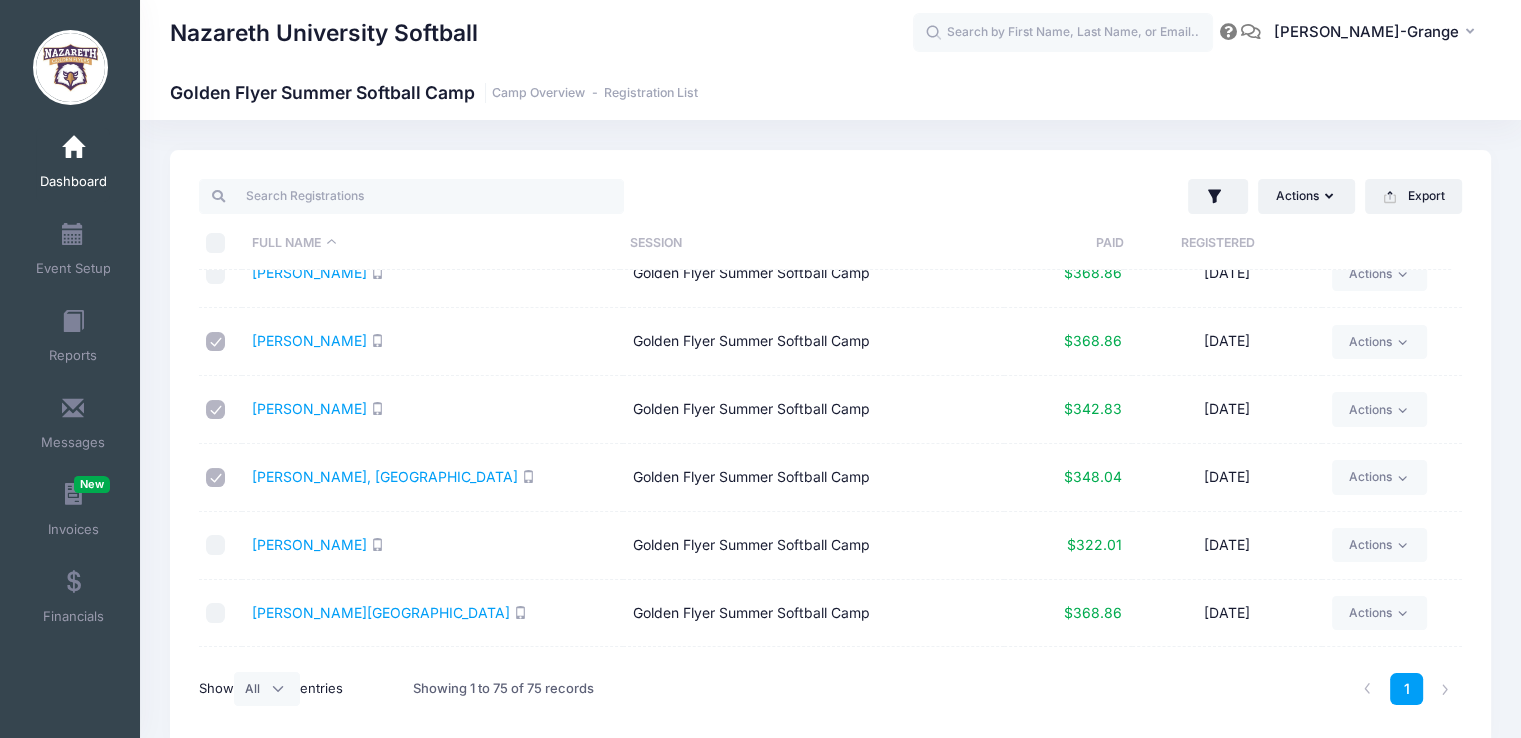 click at bounding box center (216, 545) 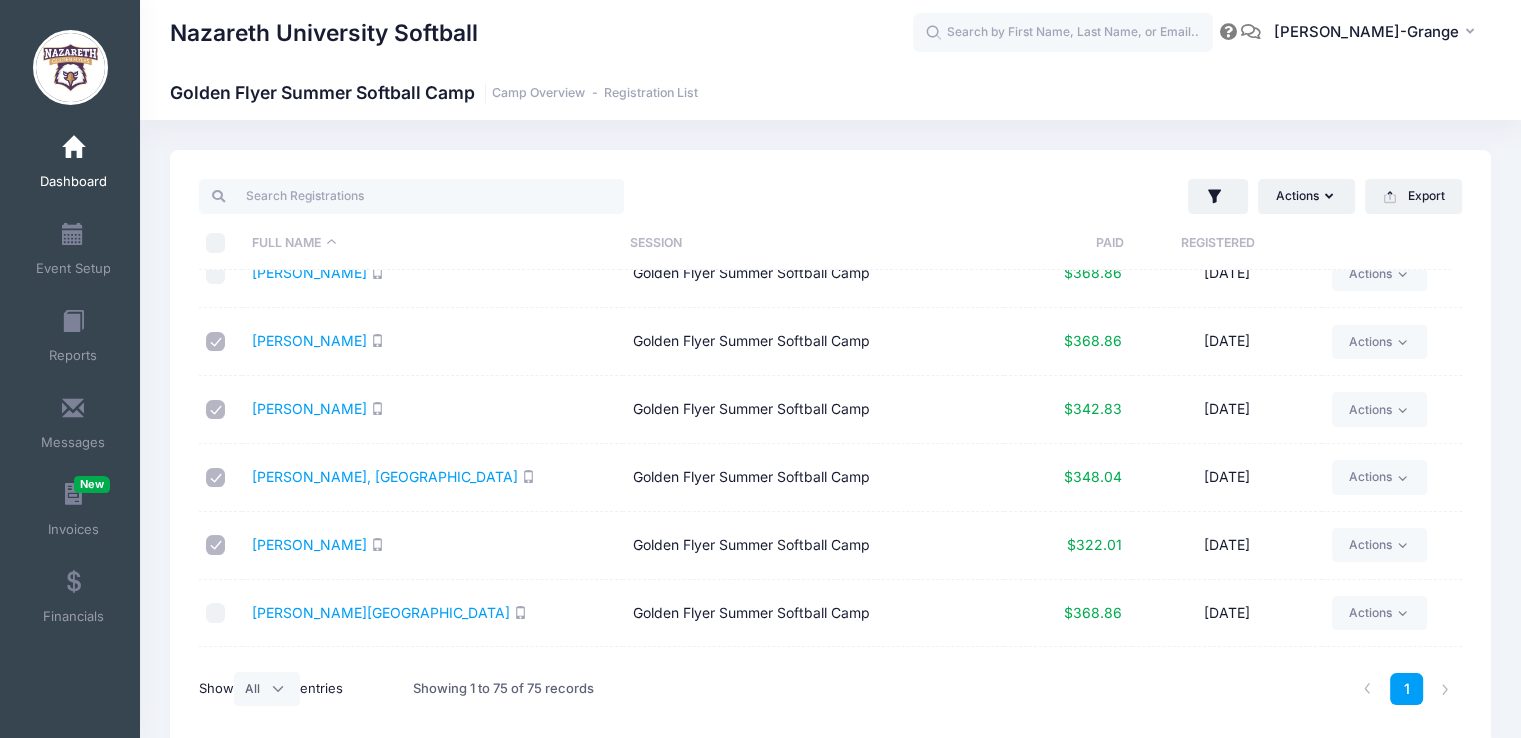 click at bounding box center [216, 613] 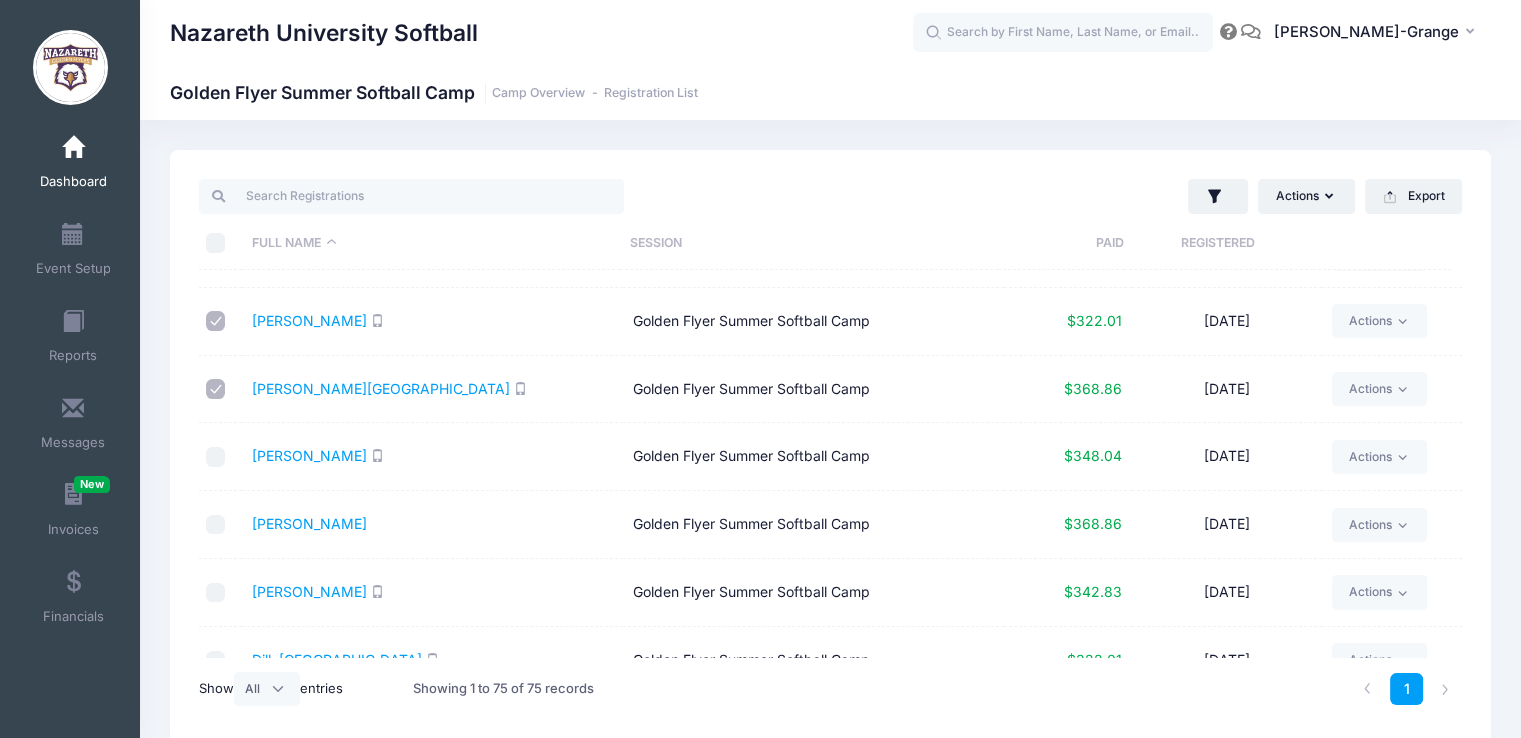 scroll, scrollTop: 816, scrollLeft: 0, axis: vertical 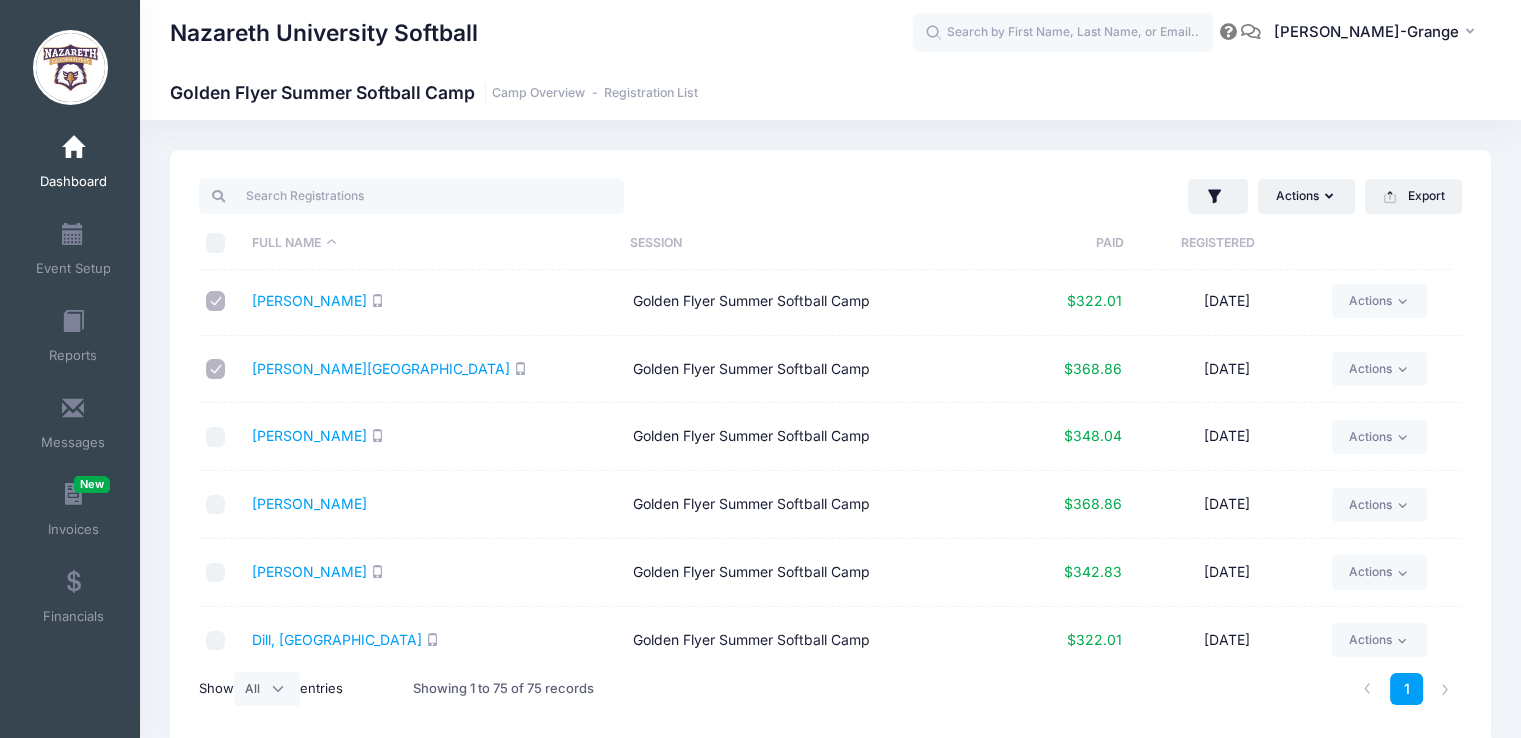 click at bounding box center [216, 437] 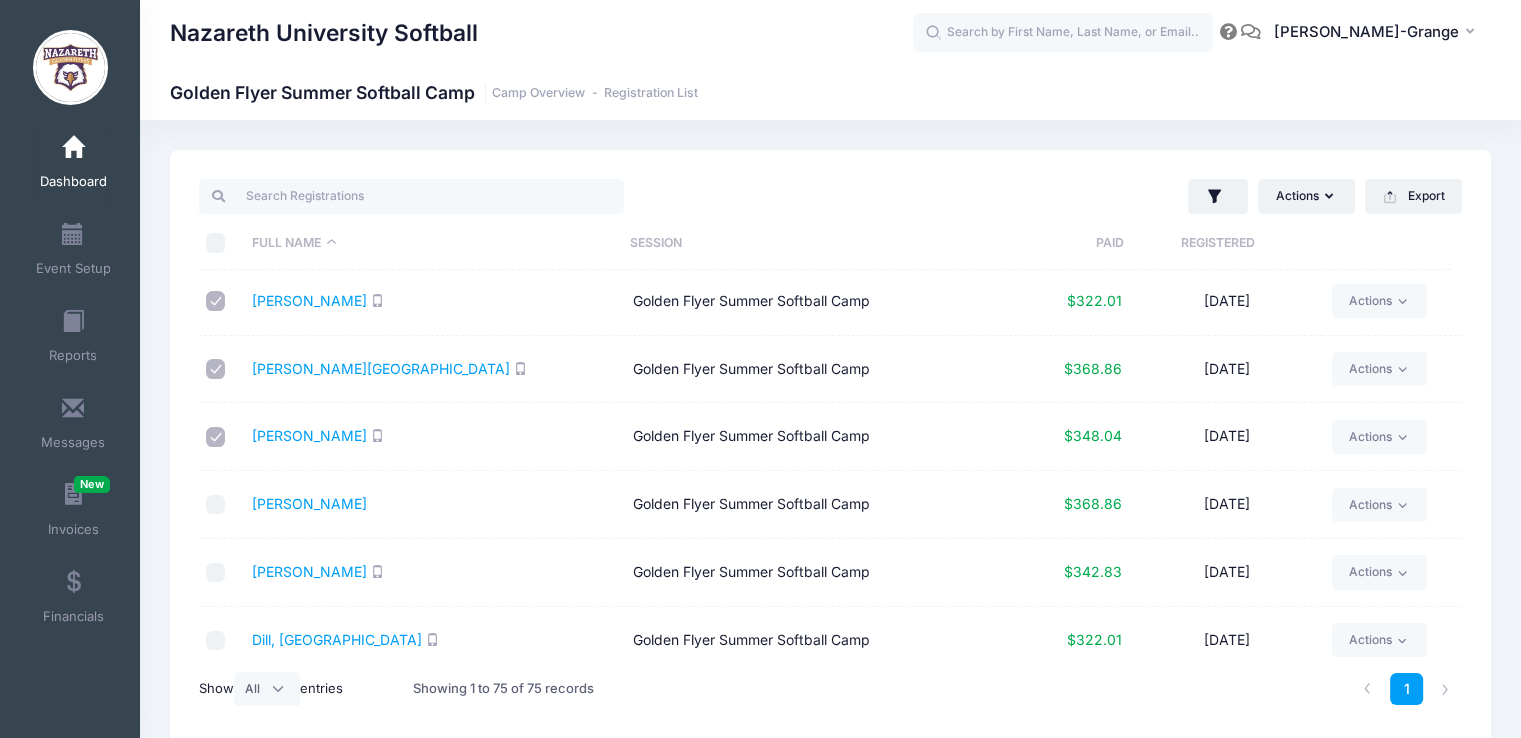 click at bounding box center [216, 505] 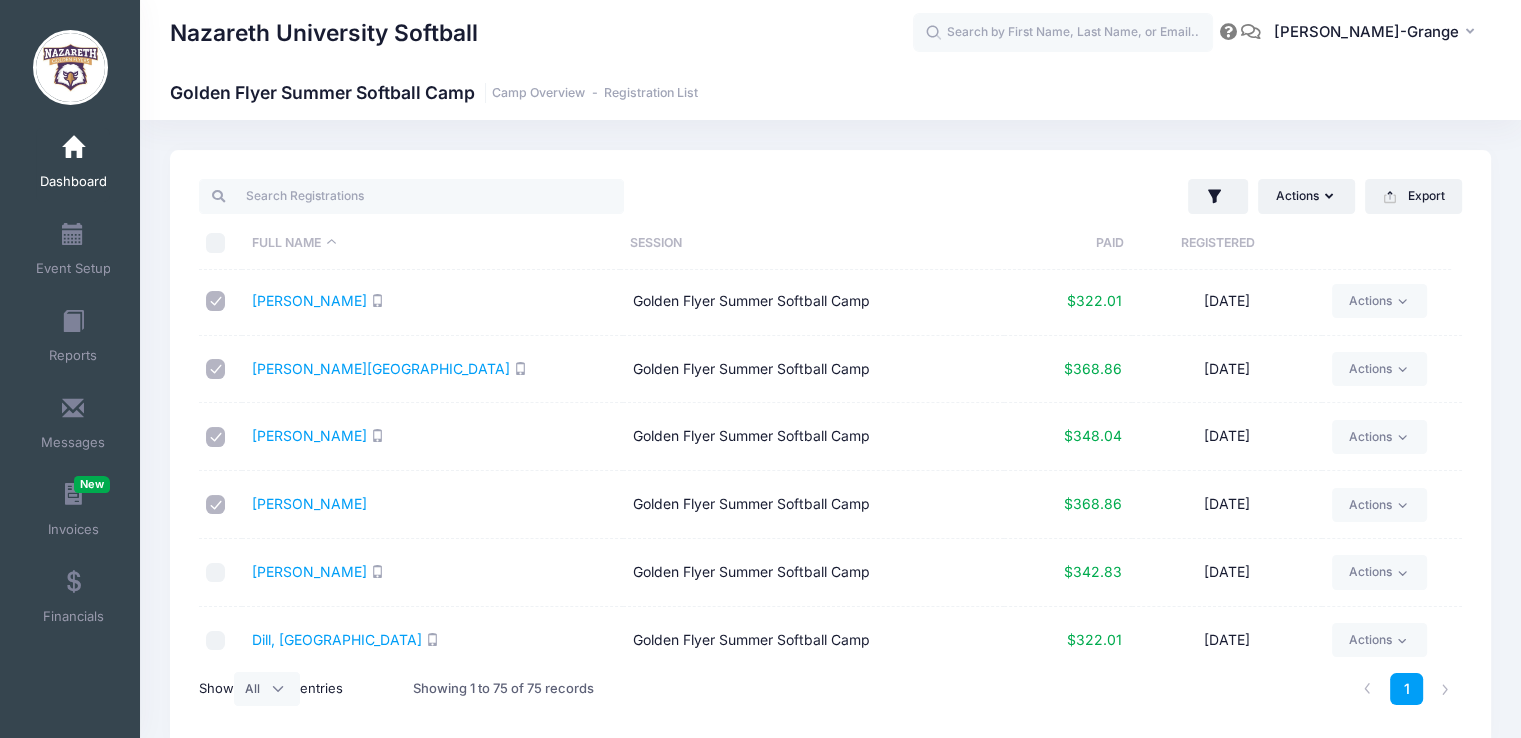 click at bounding box center [216, 573] 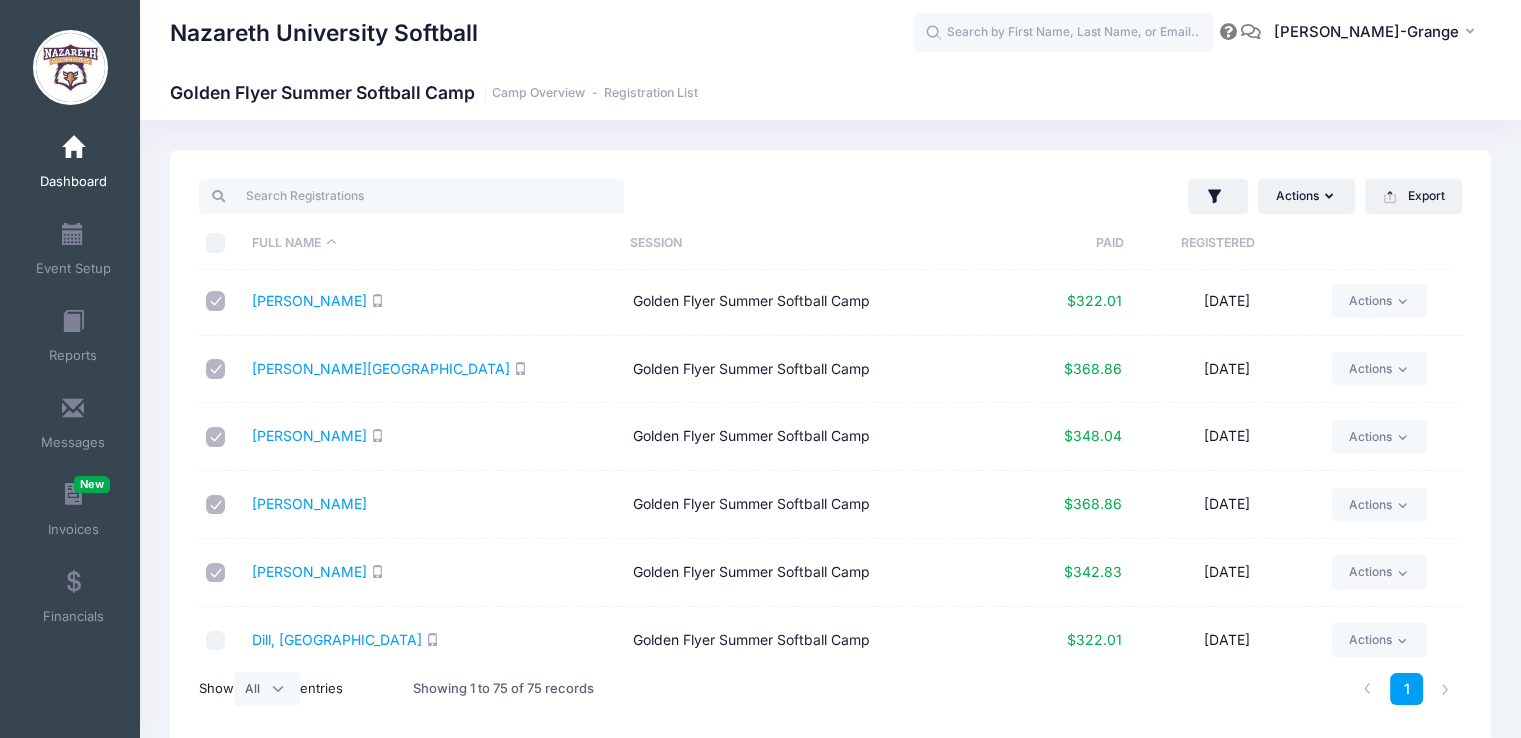 click at bounding box center [216, 641] 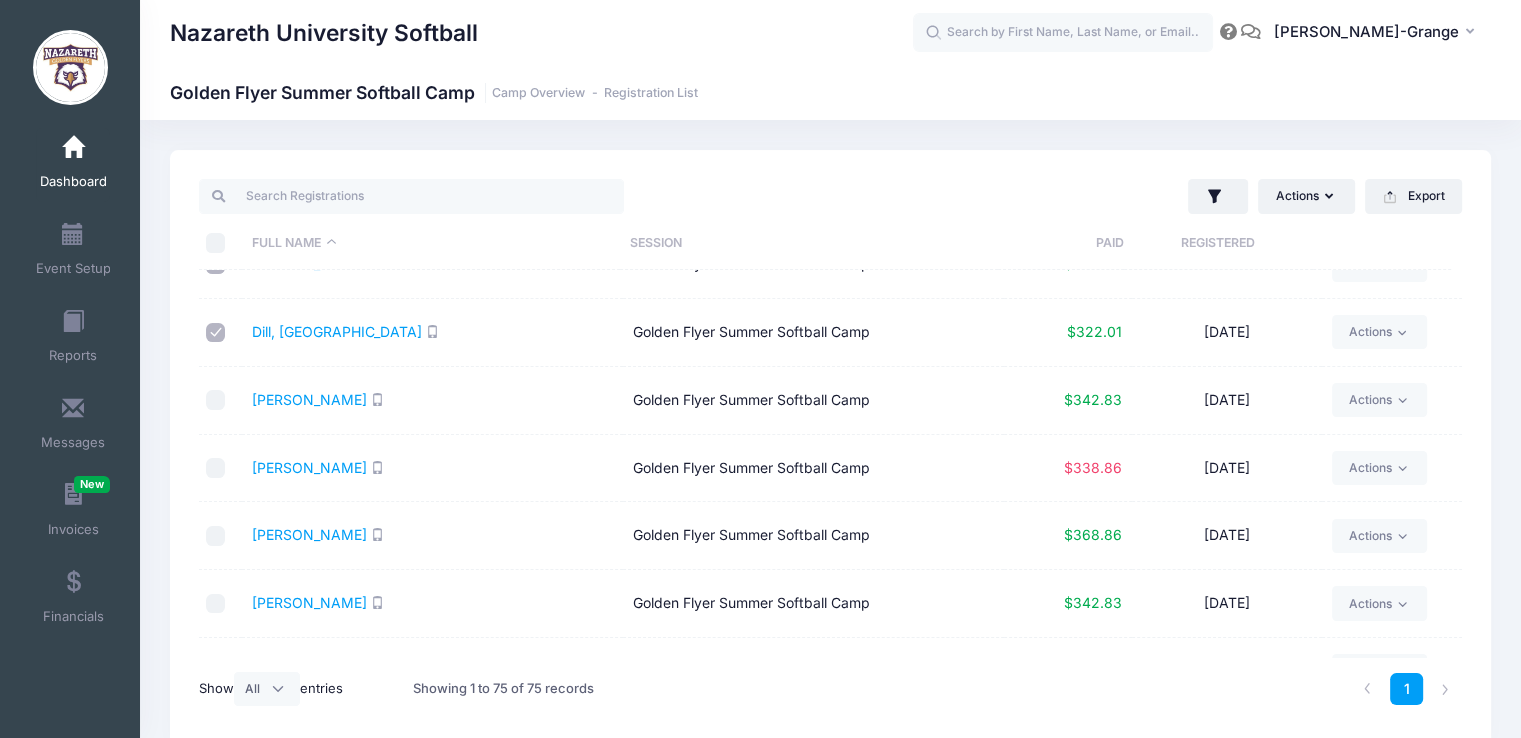 scroll, scrollTop: 1126, scrollLeft: 0, axis: vertical 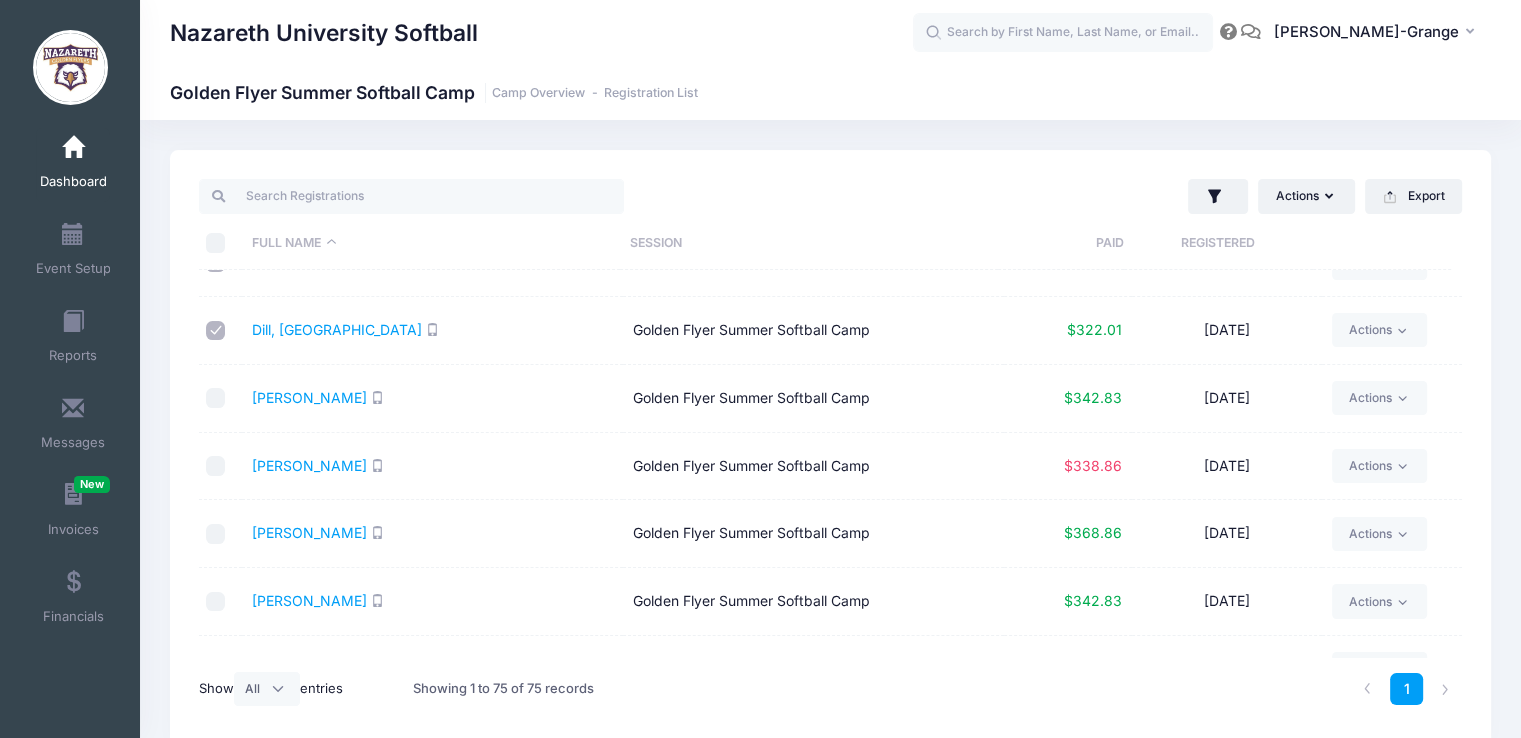 click at bounding box center [216, 398] 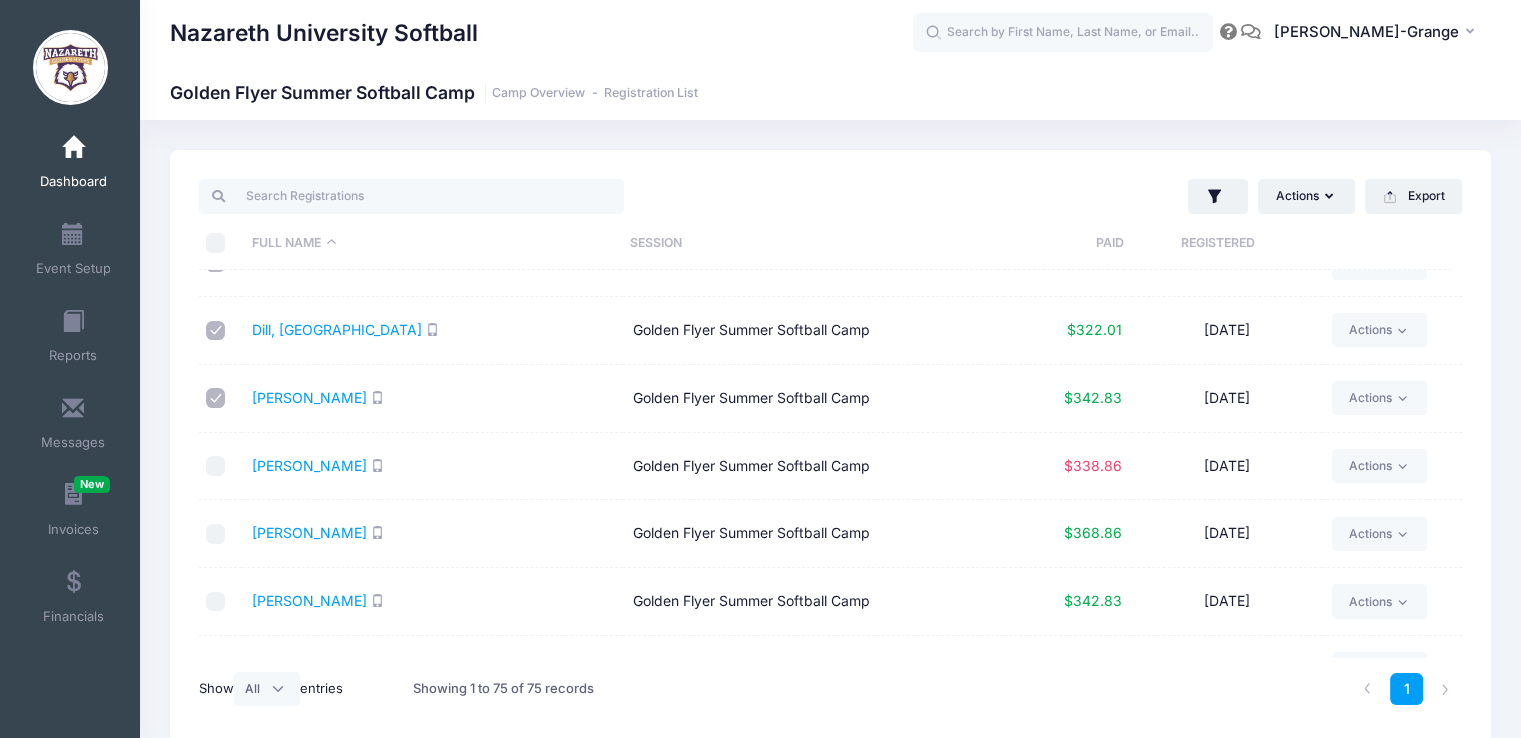click at bounding box center [216, 466] 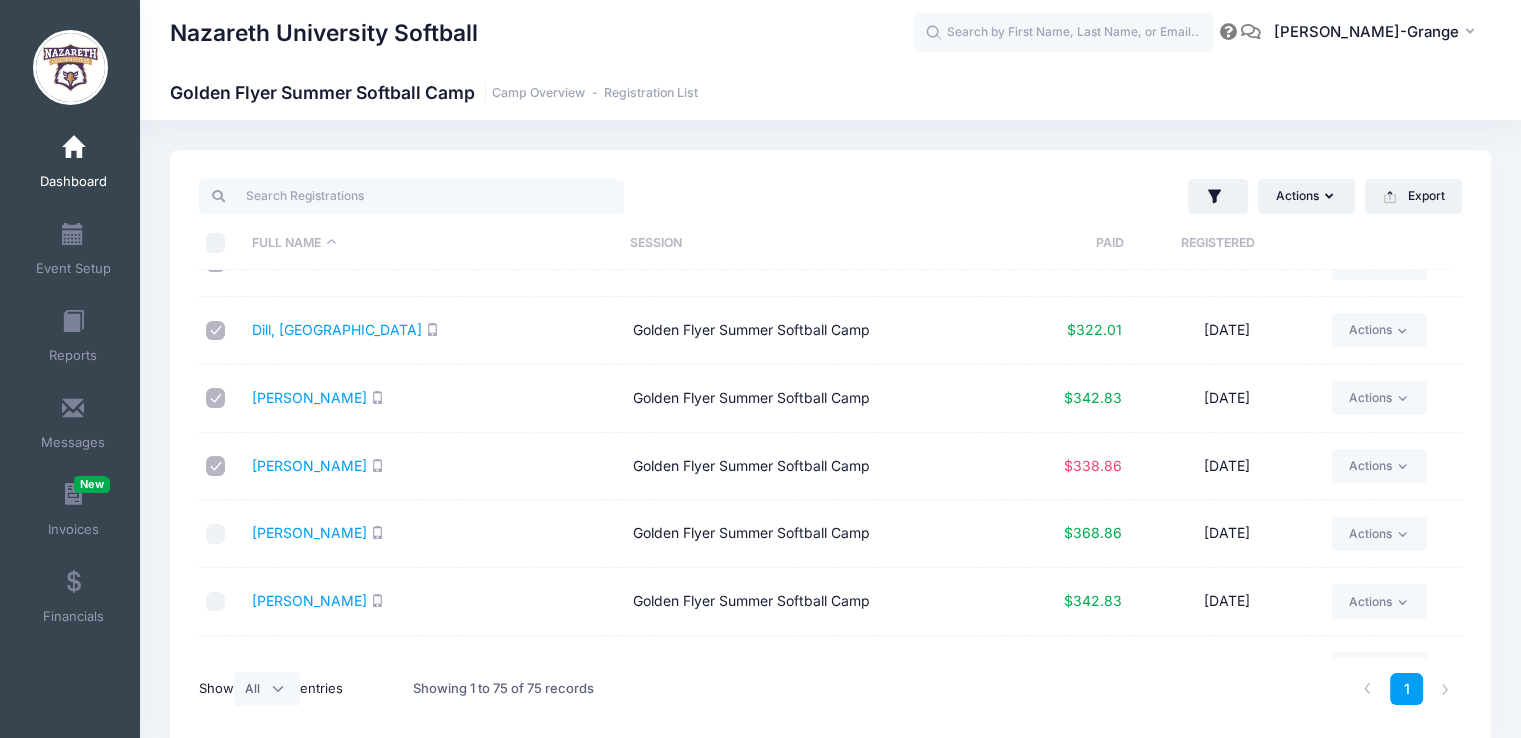click at bounding box center (216, 534) 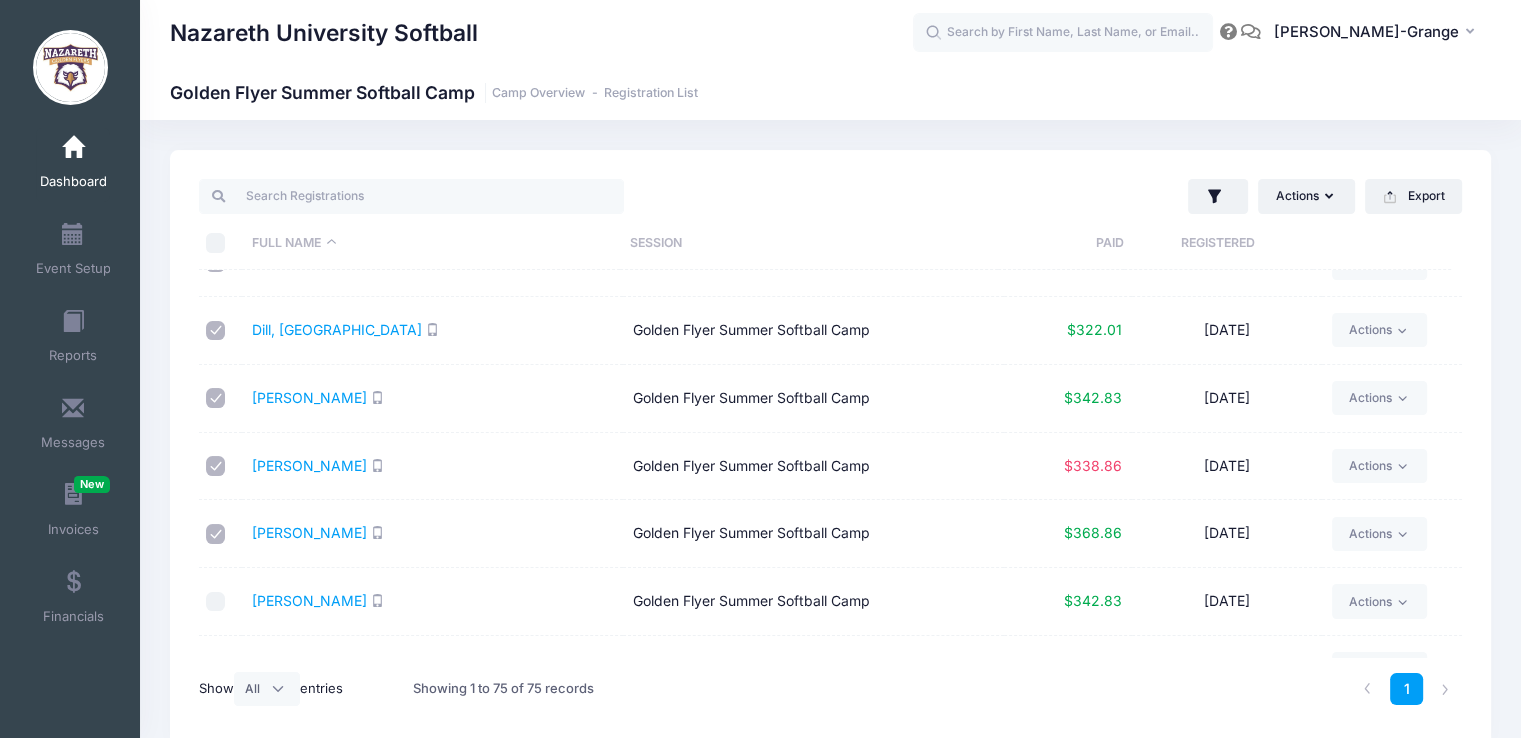 click at bounding box center (216, 602) 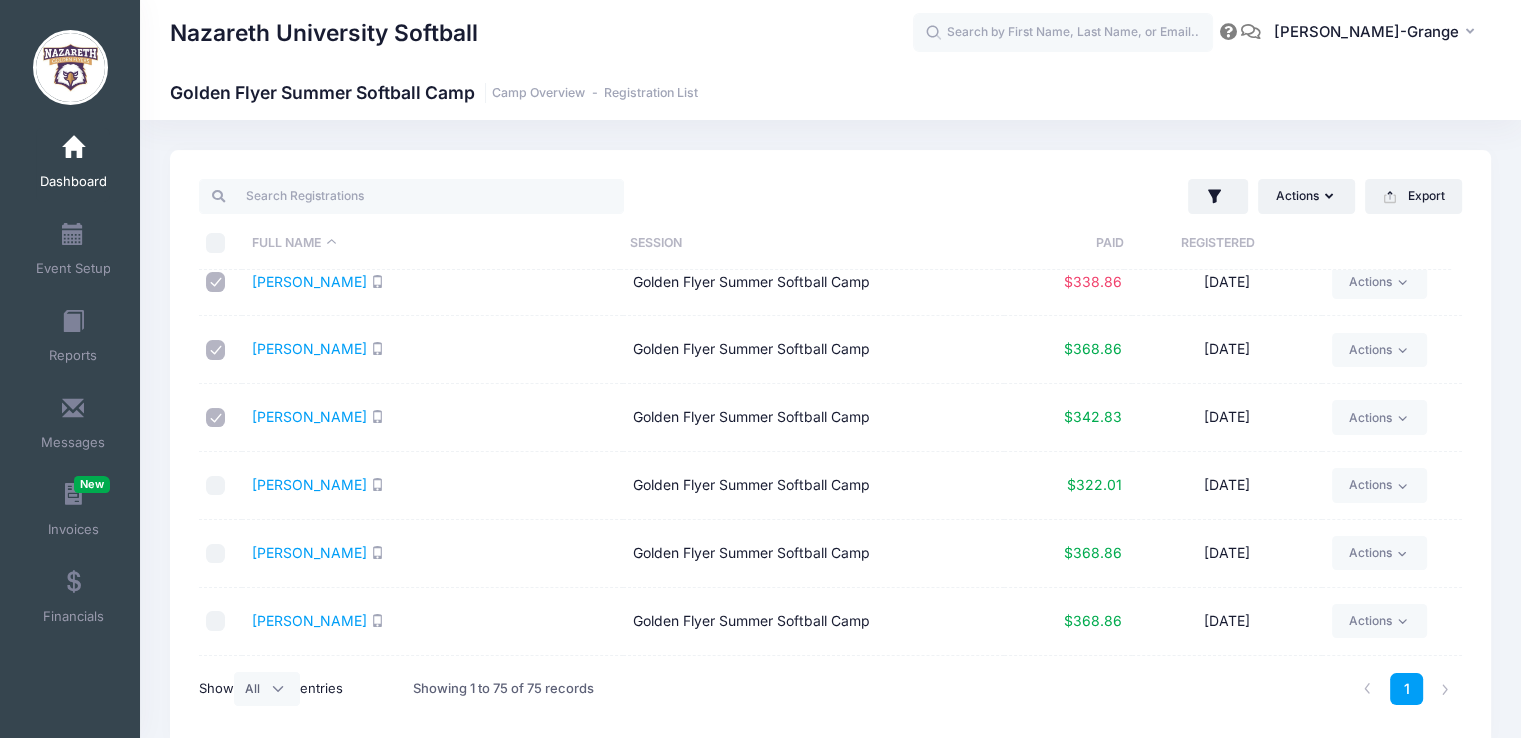 scroll, scrollTop: 1320, scrollLeft: 0, axis: vertical 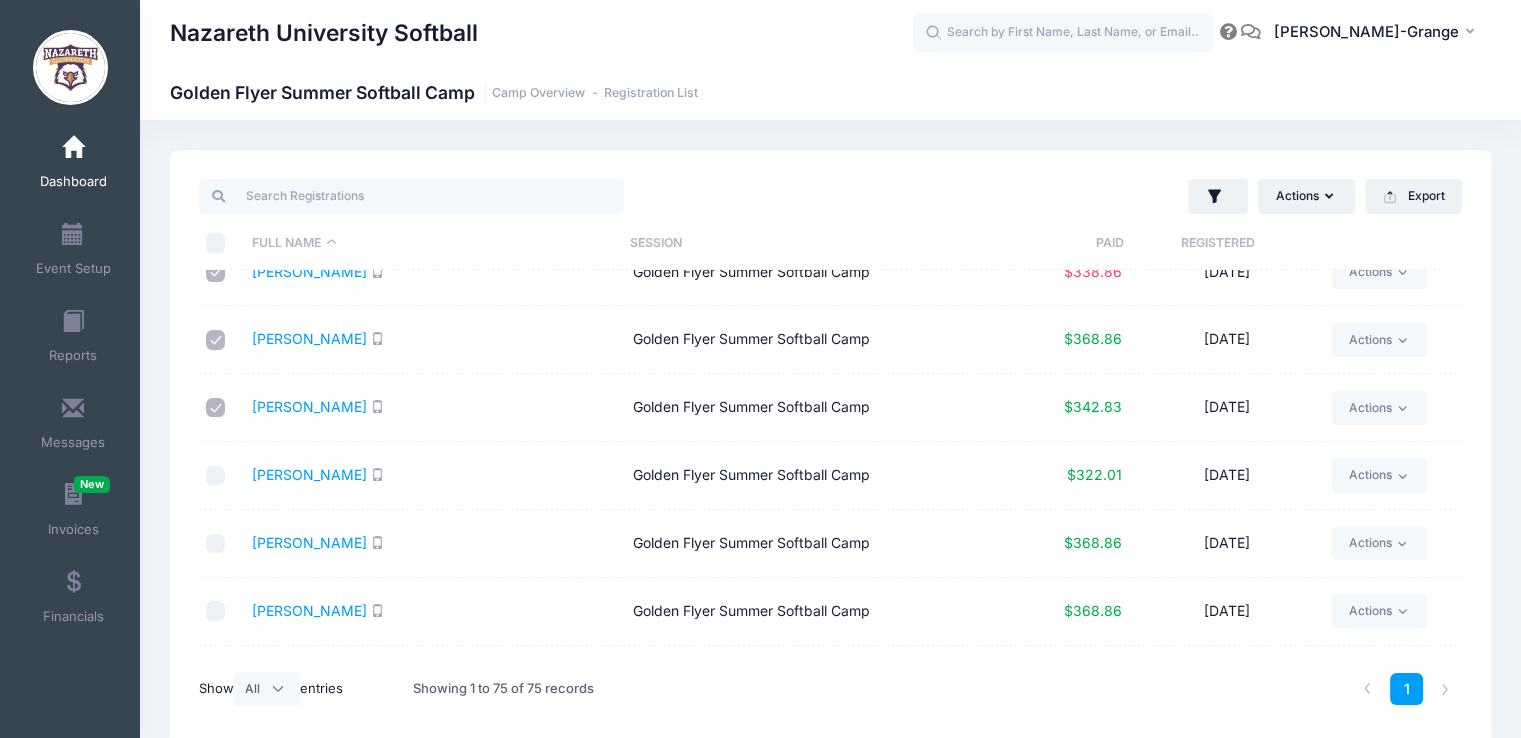 click at bounding box center [216, 476] 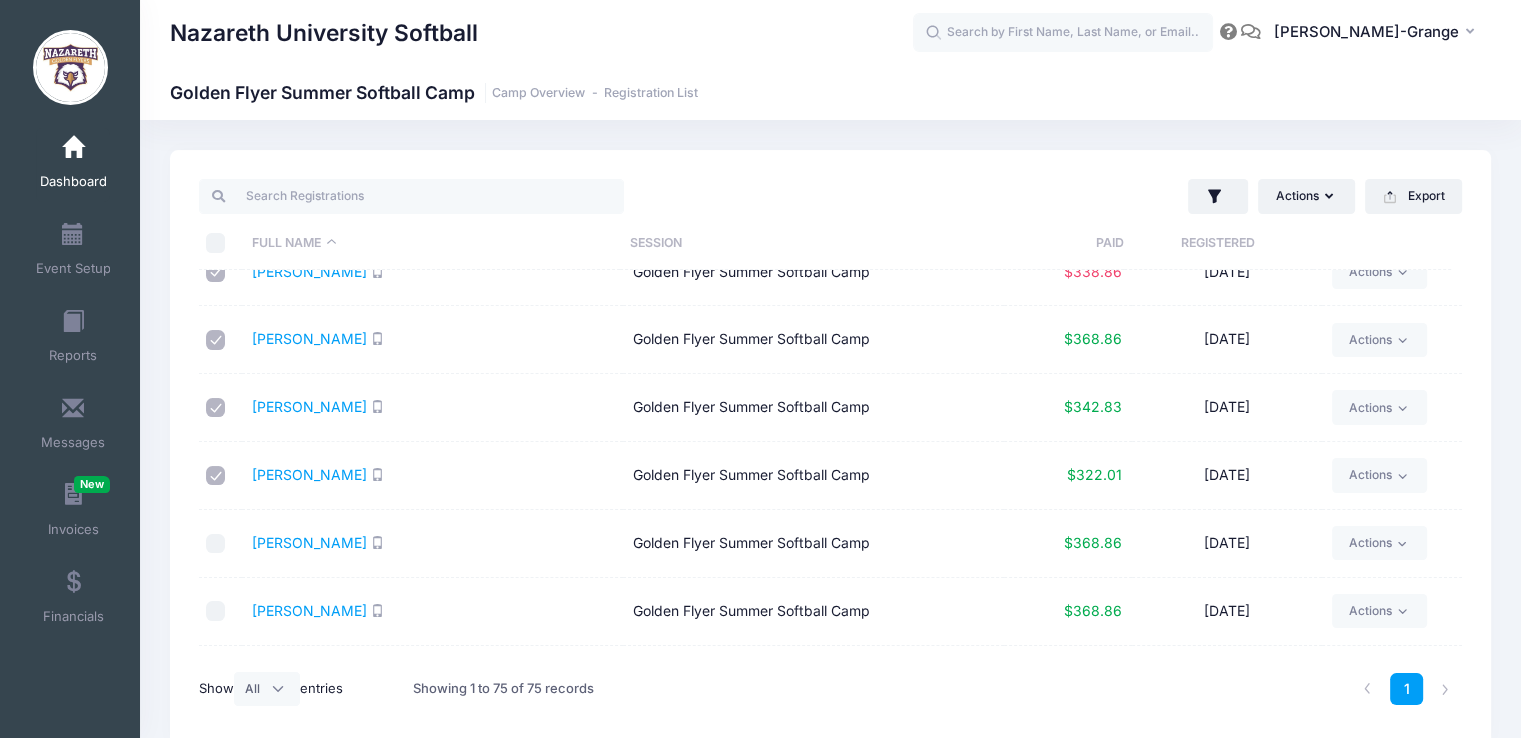 click at bounding box center [216, 544] 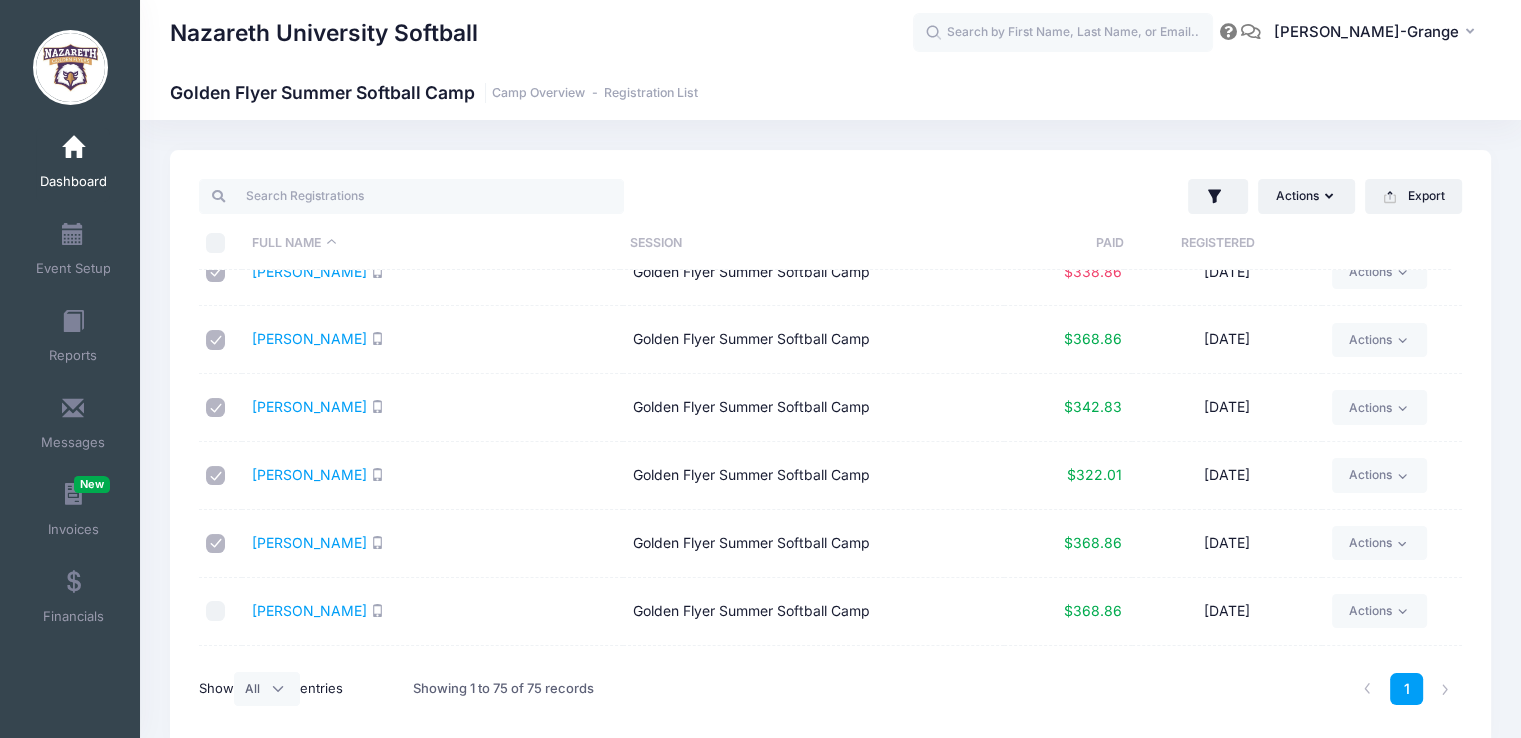 click at bounding box center (216, 611) 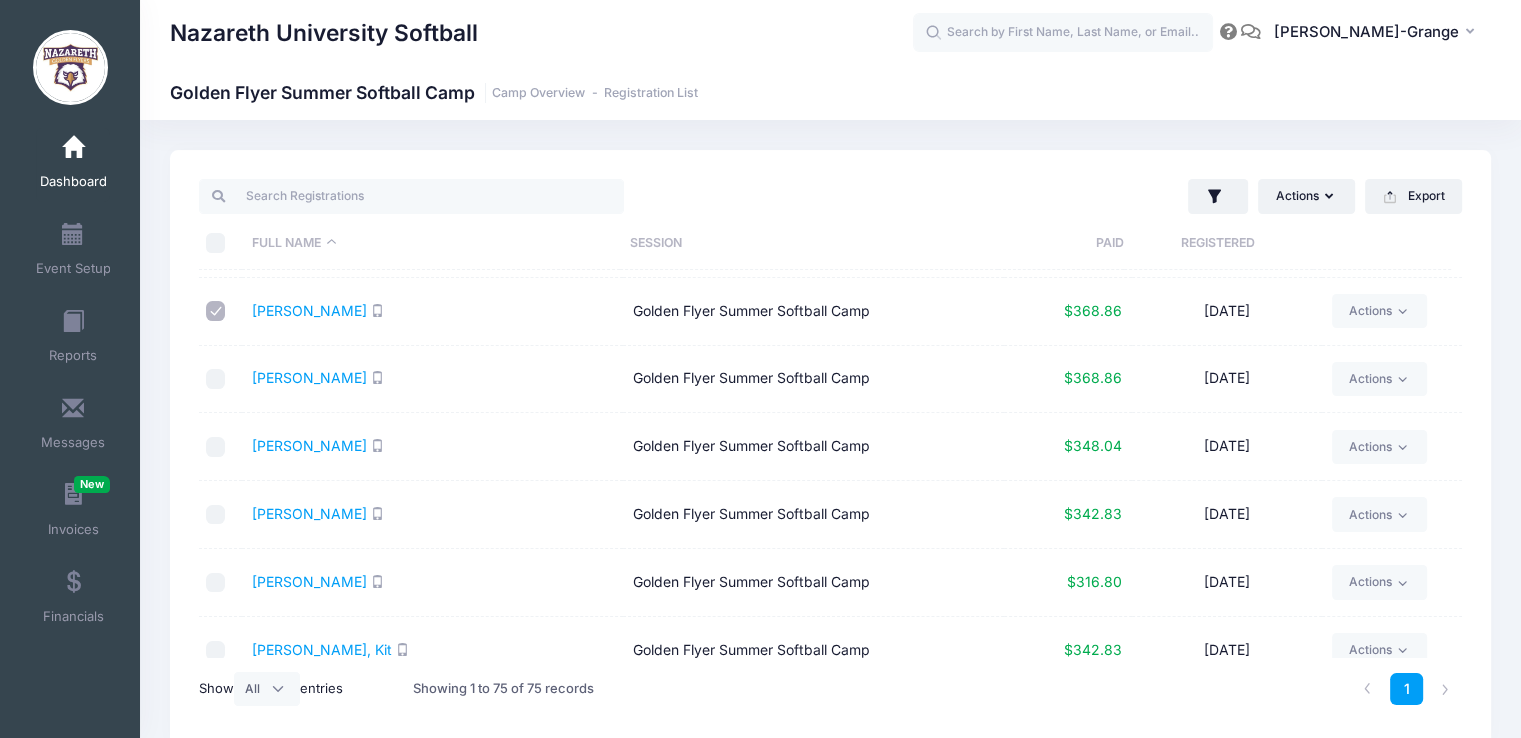 scroll, scrollTop: 1620, scrollLeft: 0, axis: vertical 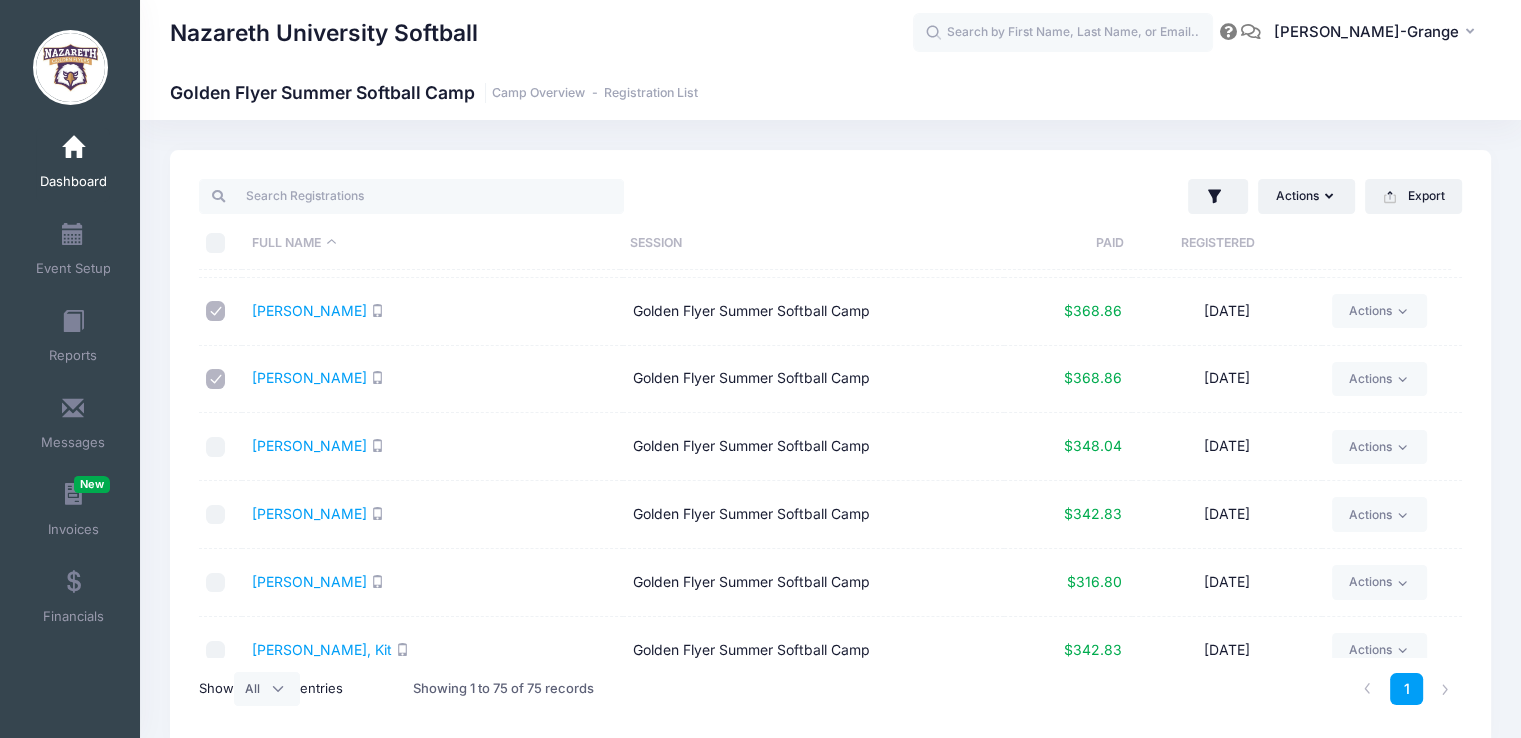 click at bounding box center (216, 447) 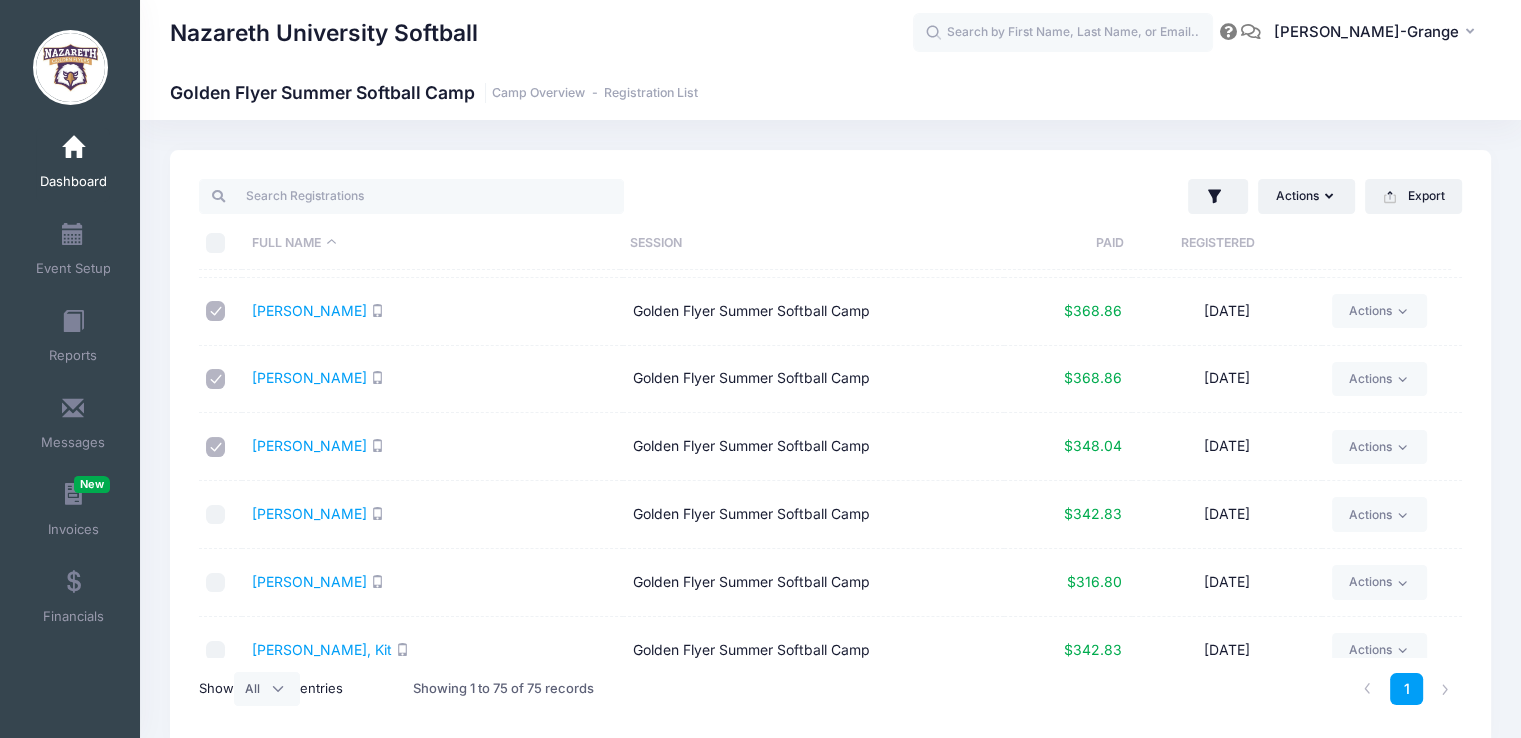 click at bounding box center [216, 515] 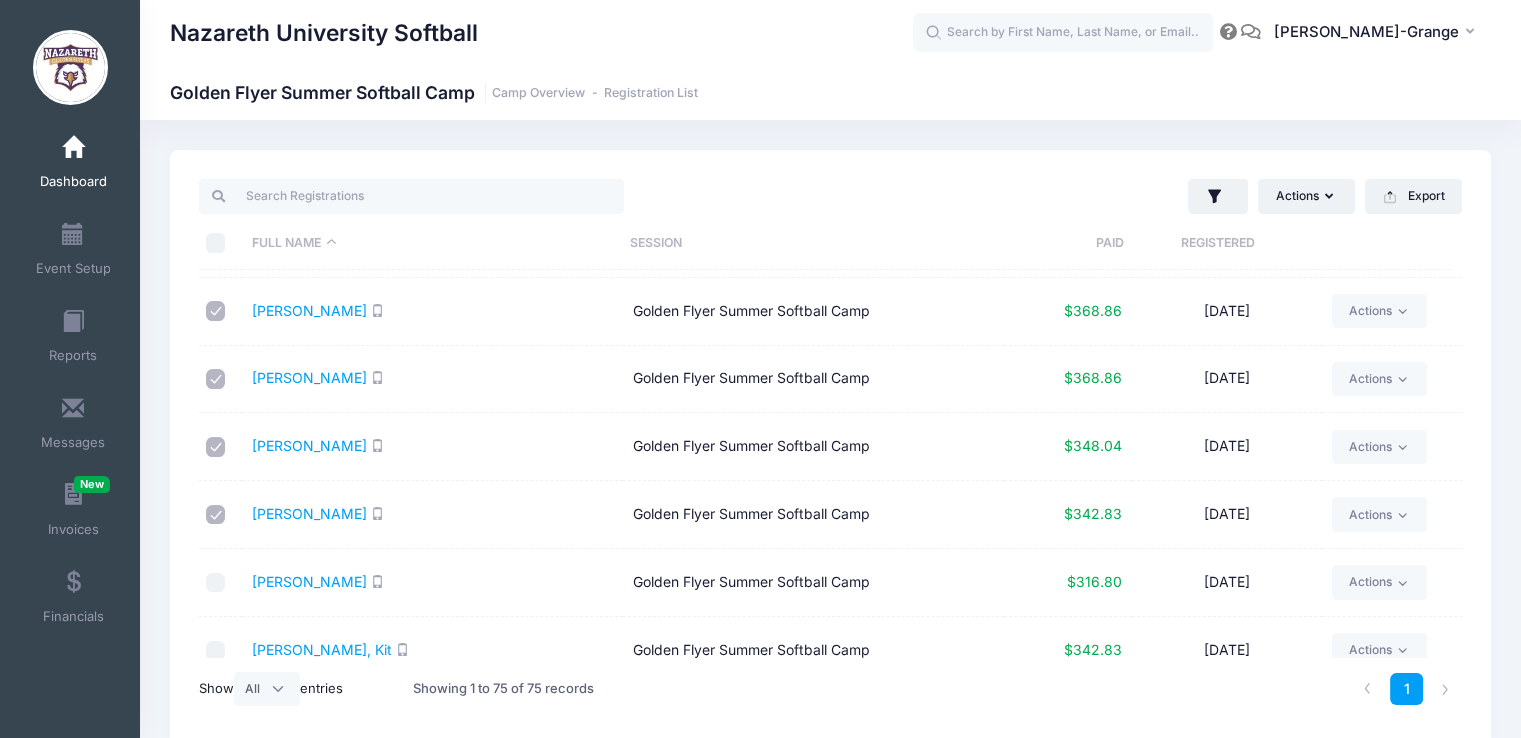 click at bounding box center [216, 583] 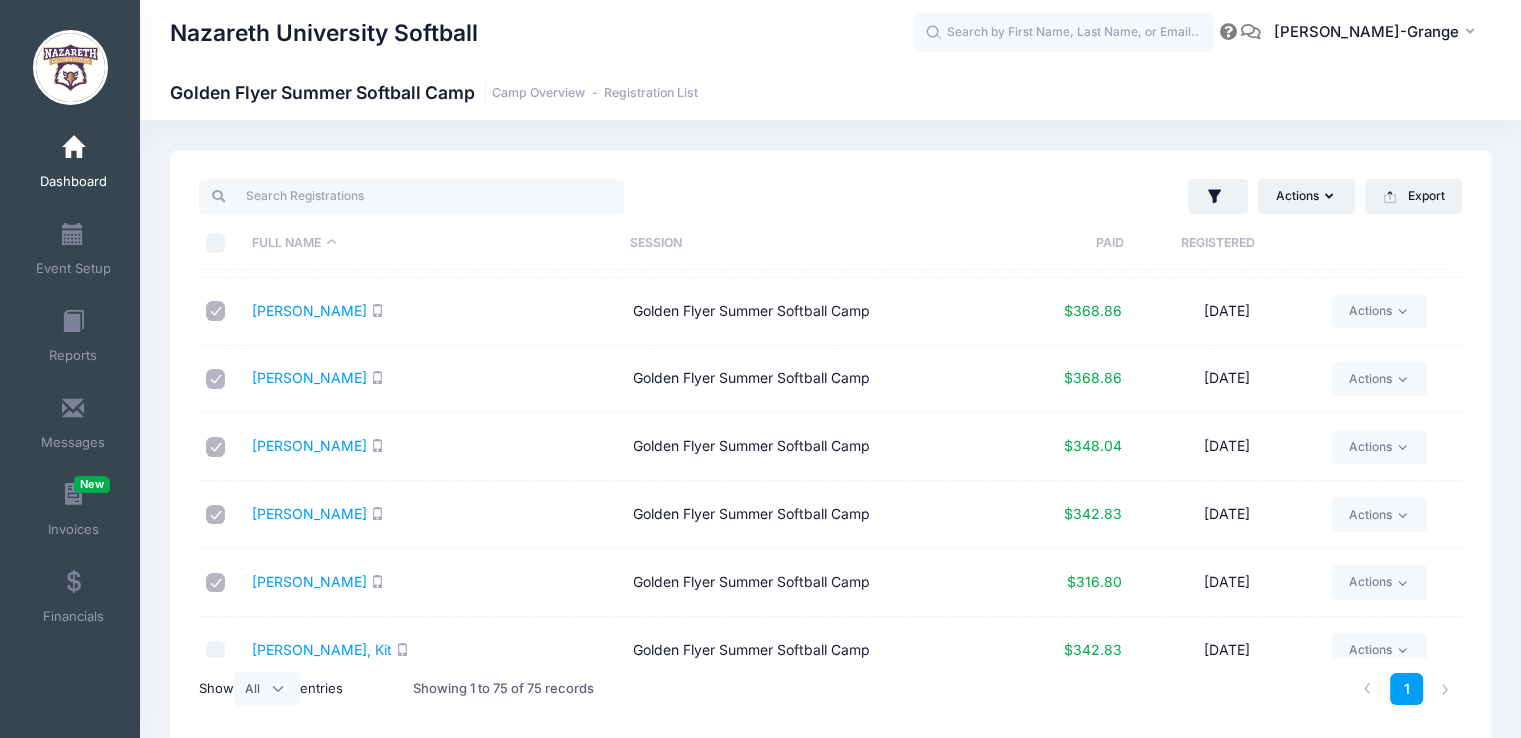 click at bounding box center (216, 651) 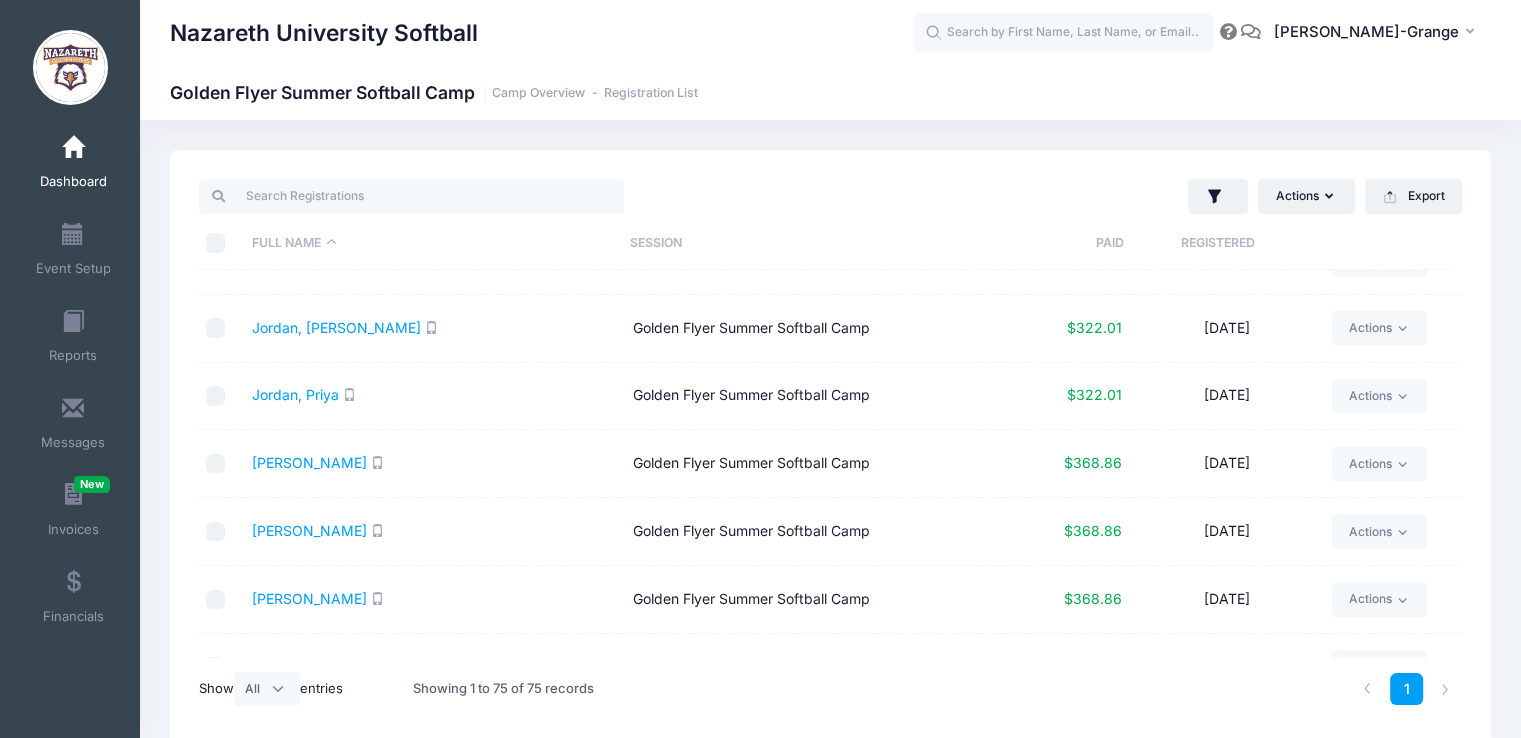 scroll, scrollTop: 2008, scrollLeft: 0, axis: vertical 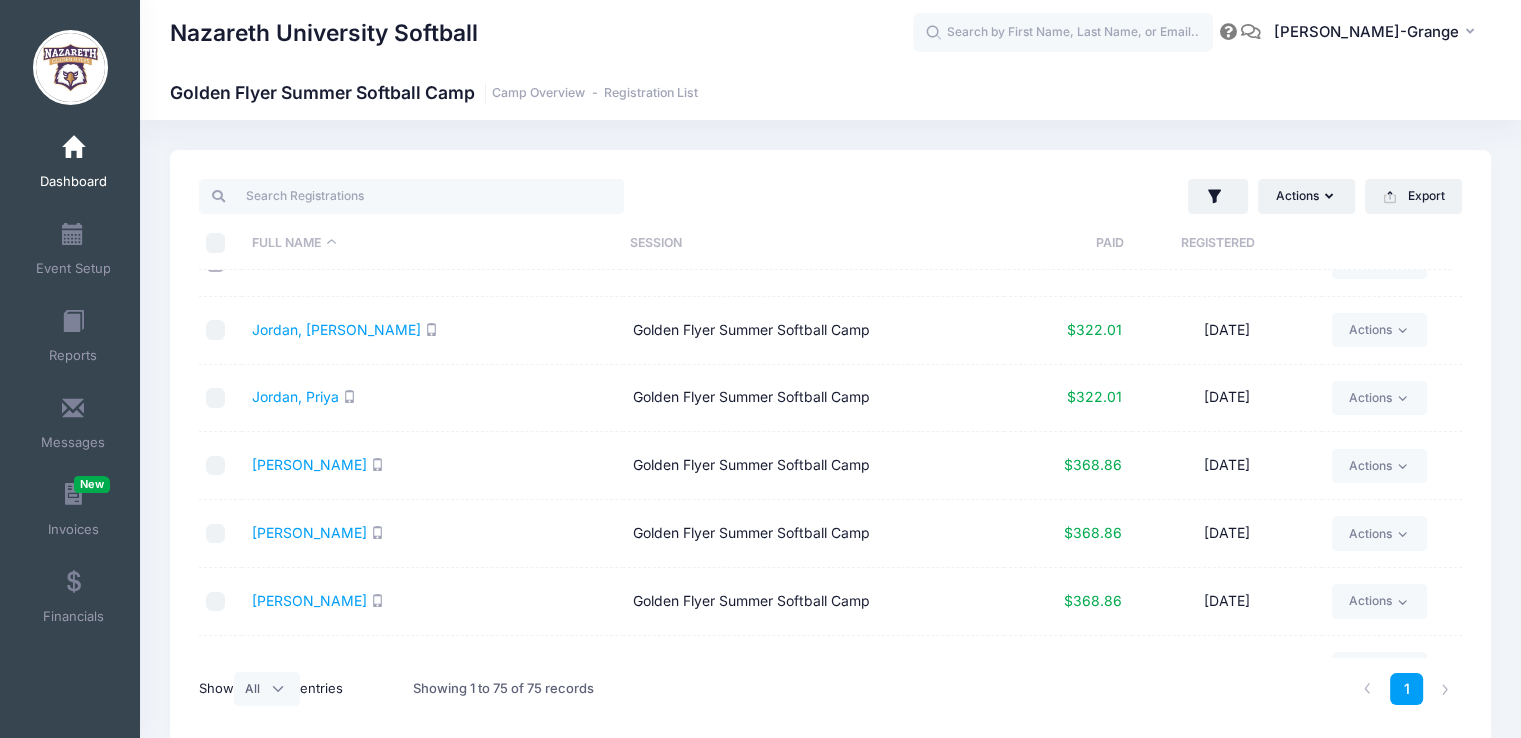 click at bounding box center (220, 331) 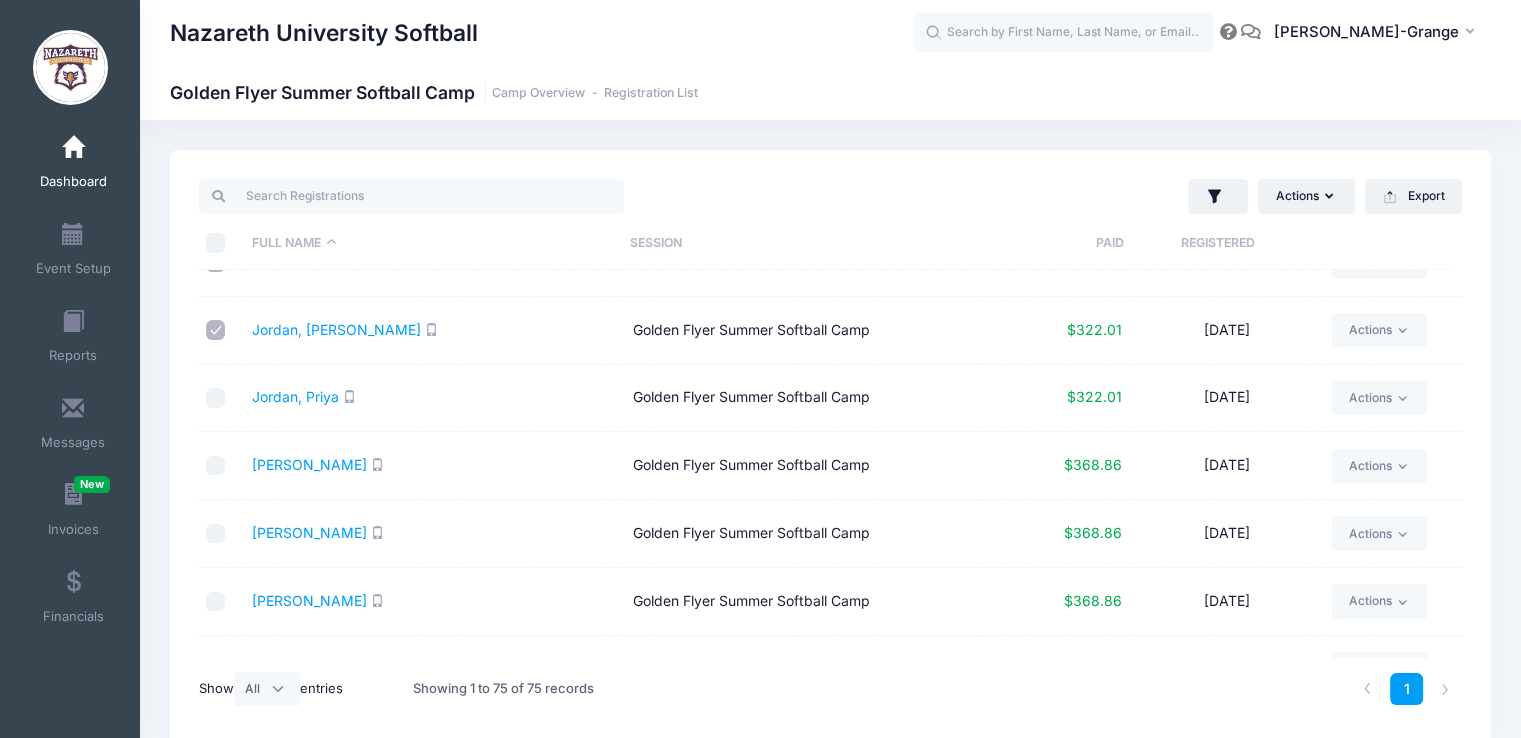 click at bounding box center (216, 398) 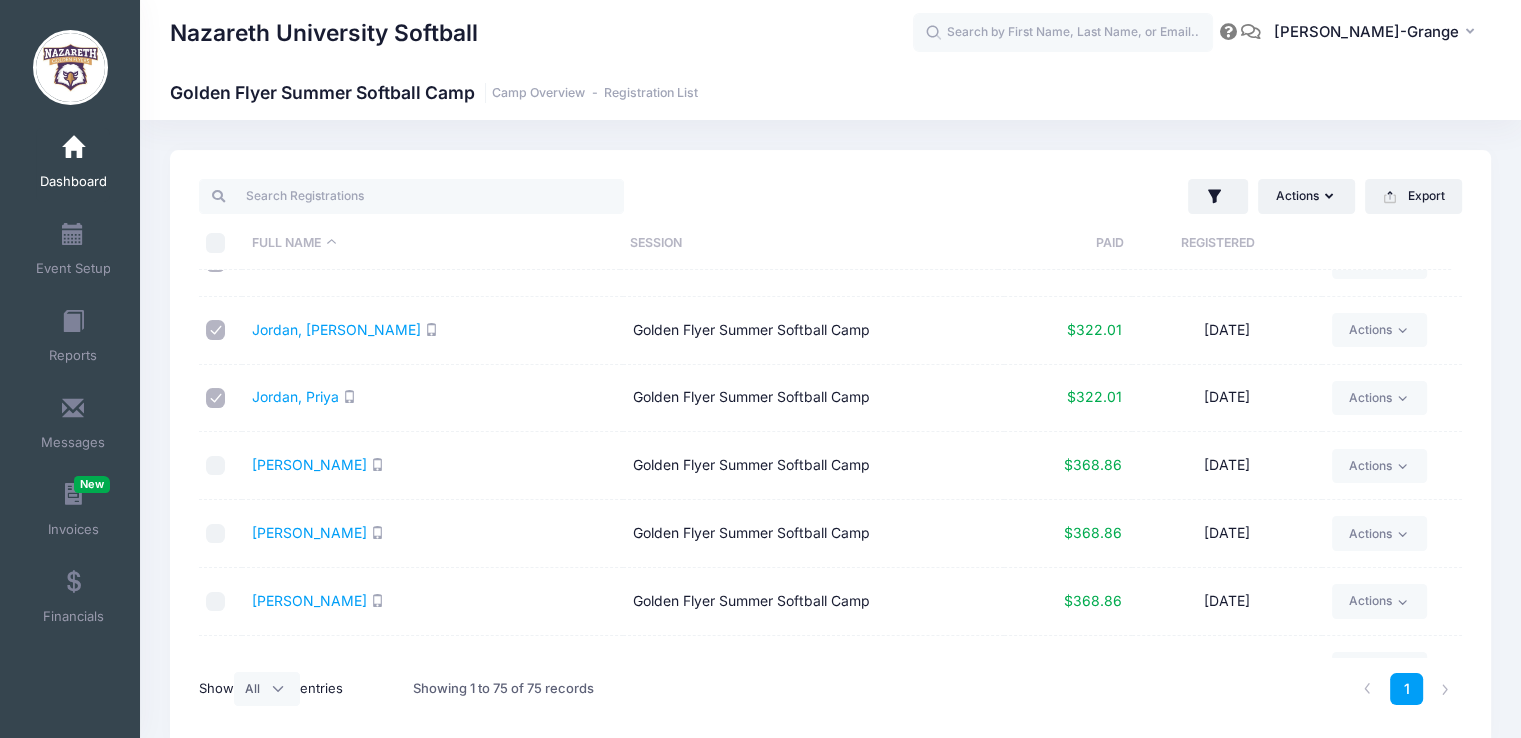 click at bounding box center [216, 466] 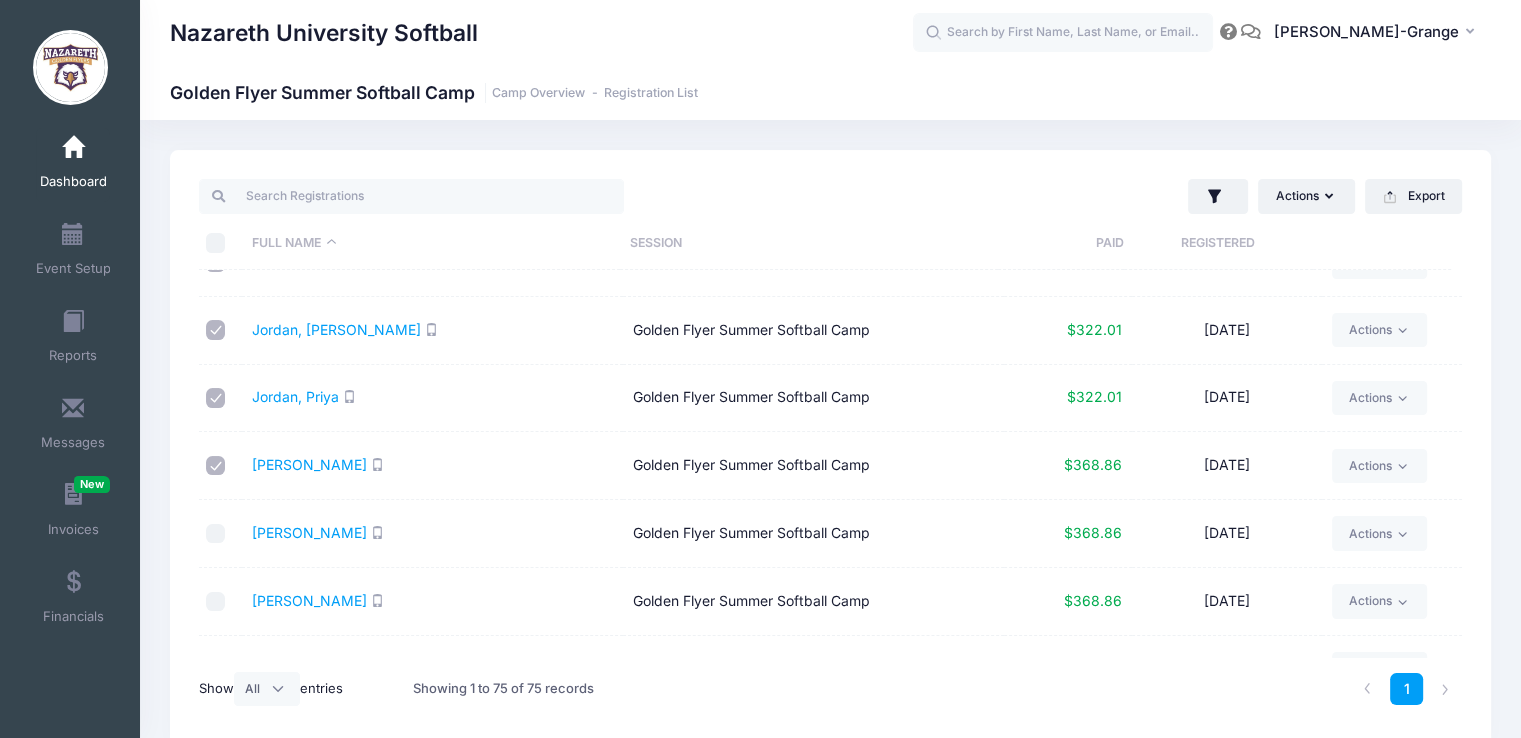 click at bounding box center (216, 534) 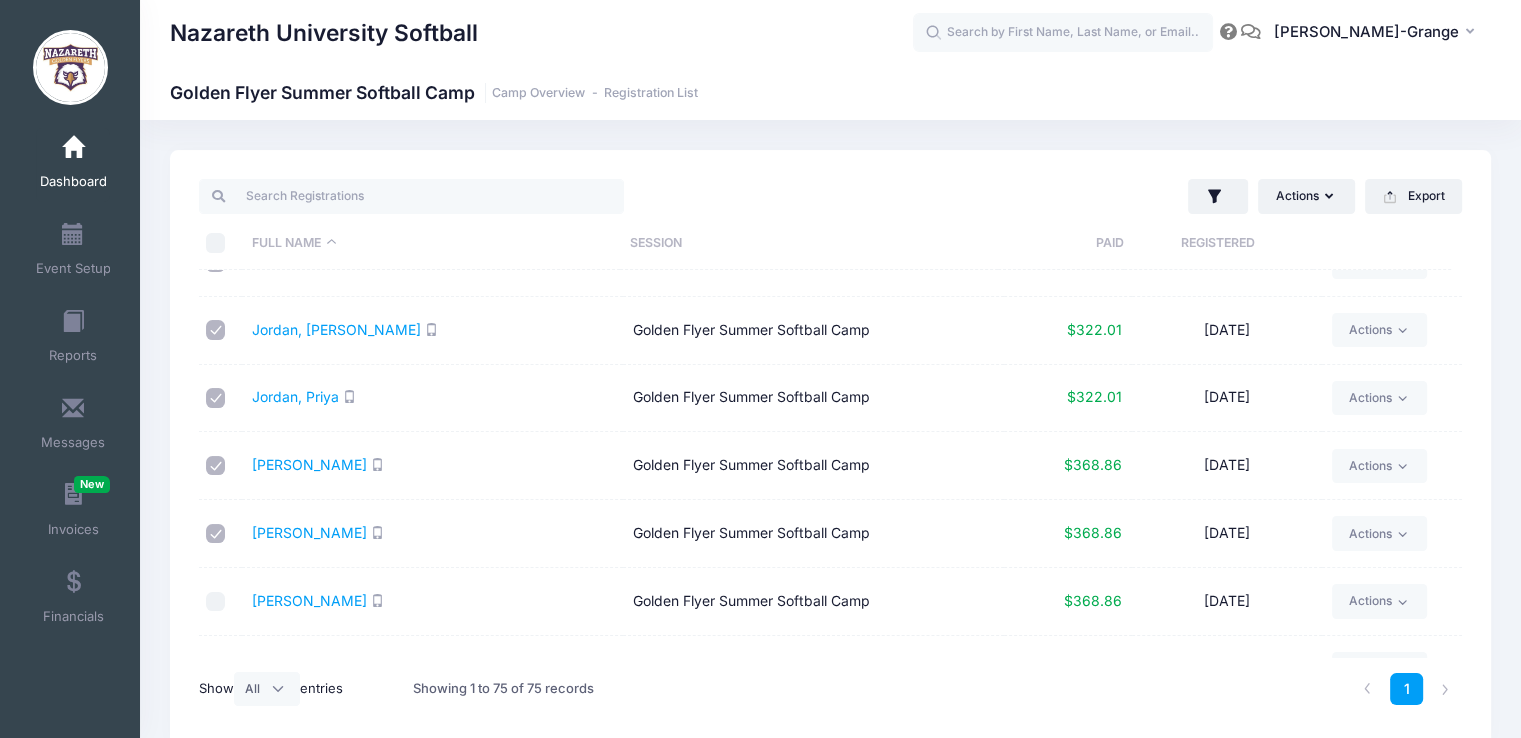 click at bounding box center (216, 602) 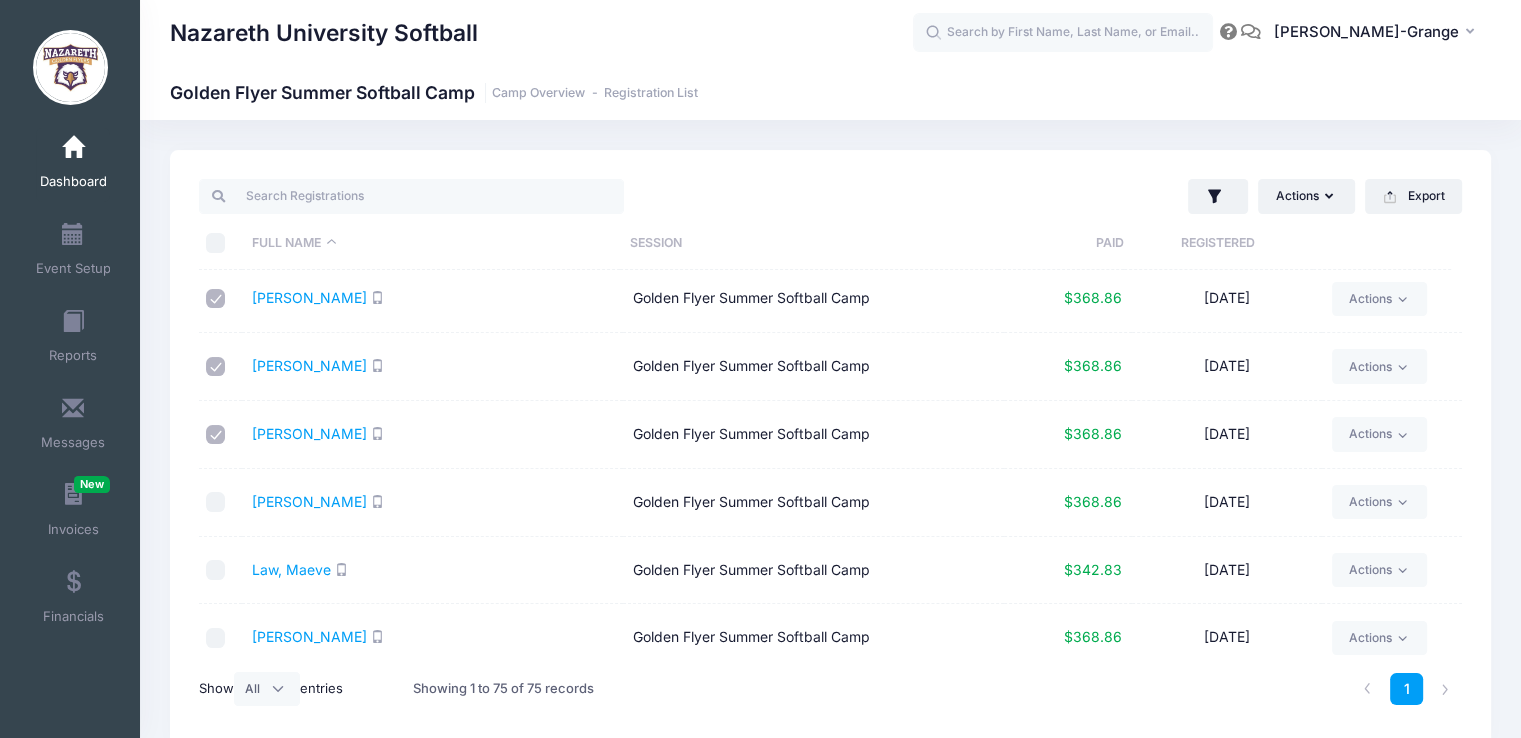 scroll, scrollTop: 2191, scrollLeft: 0, axis: vertical 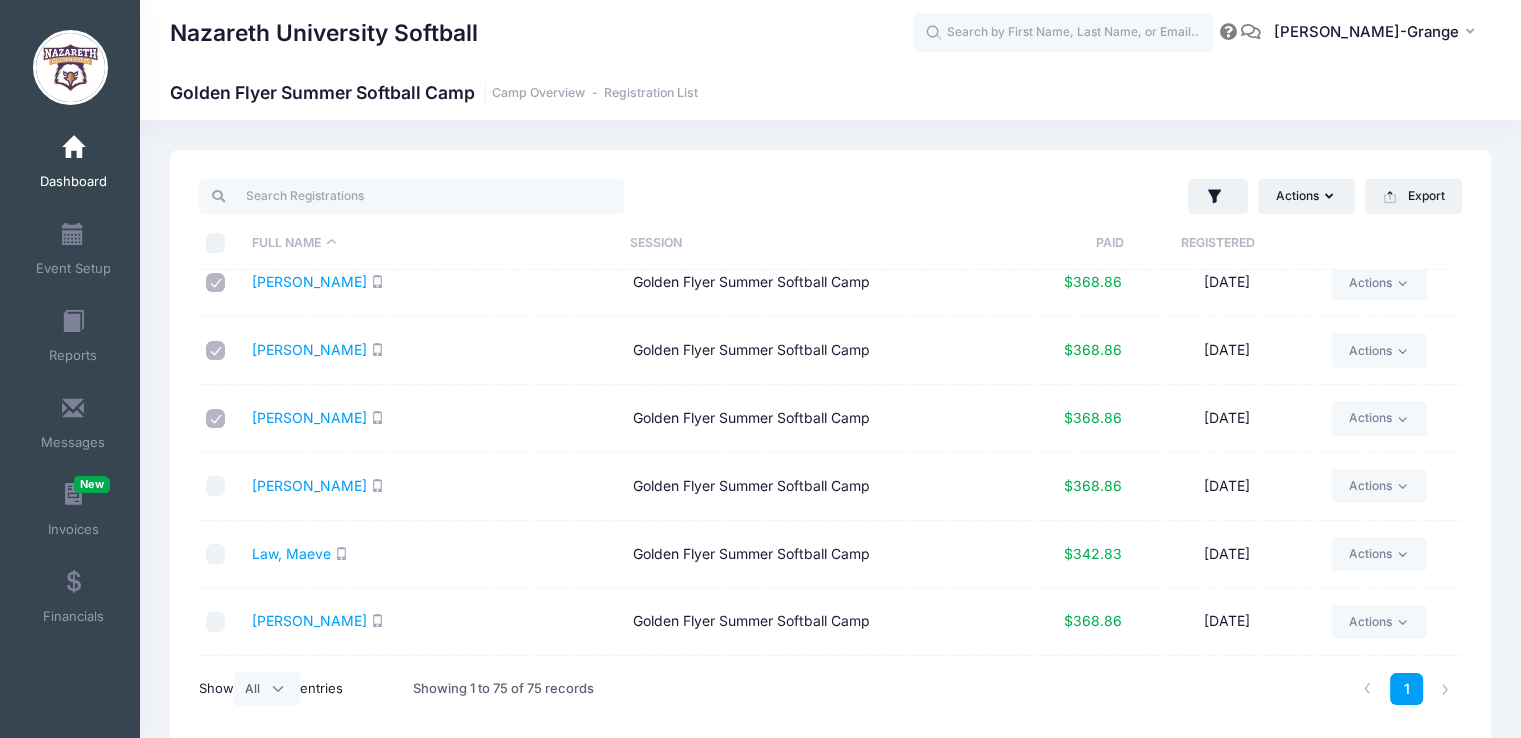 click at bounding box center (216, 486) 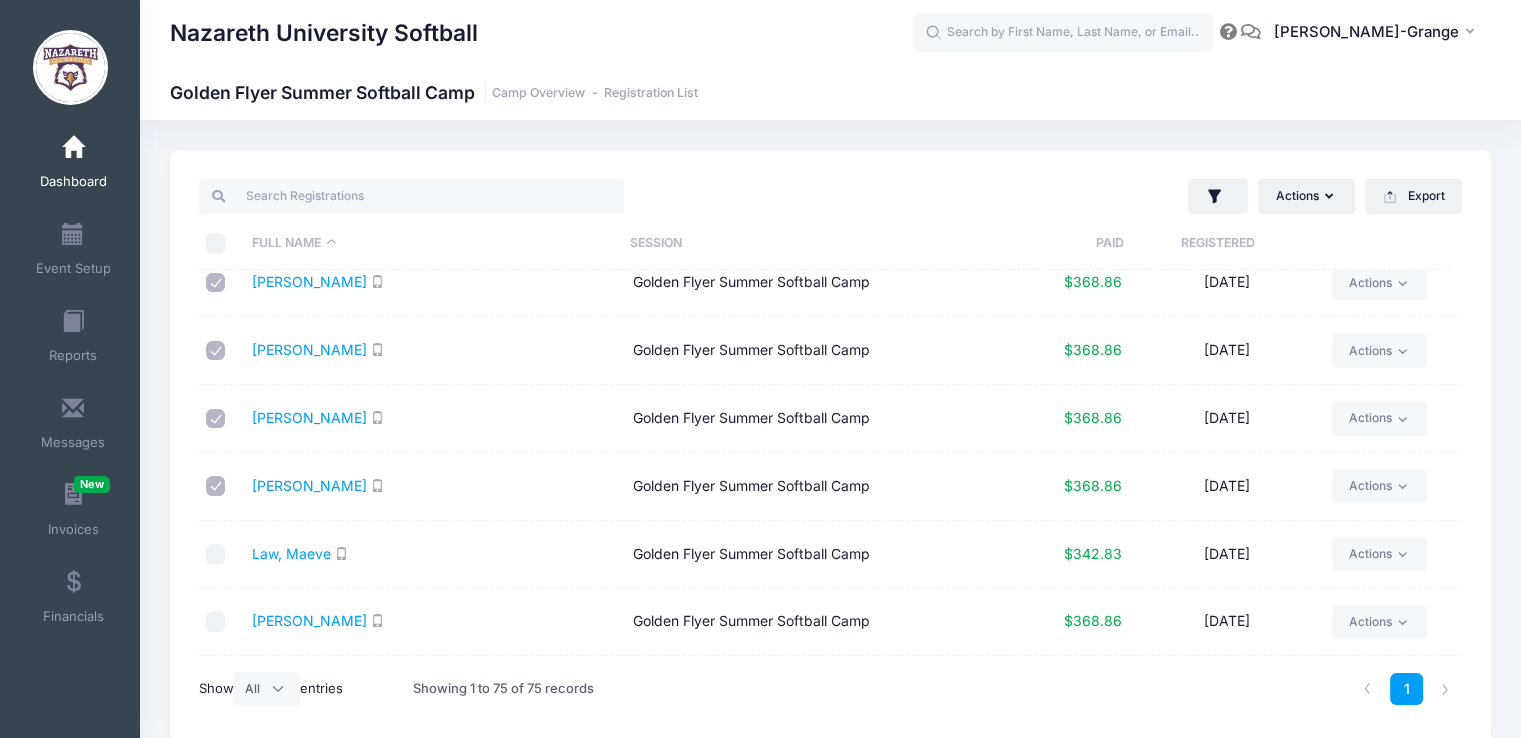 click at bounding box center (220, 555) 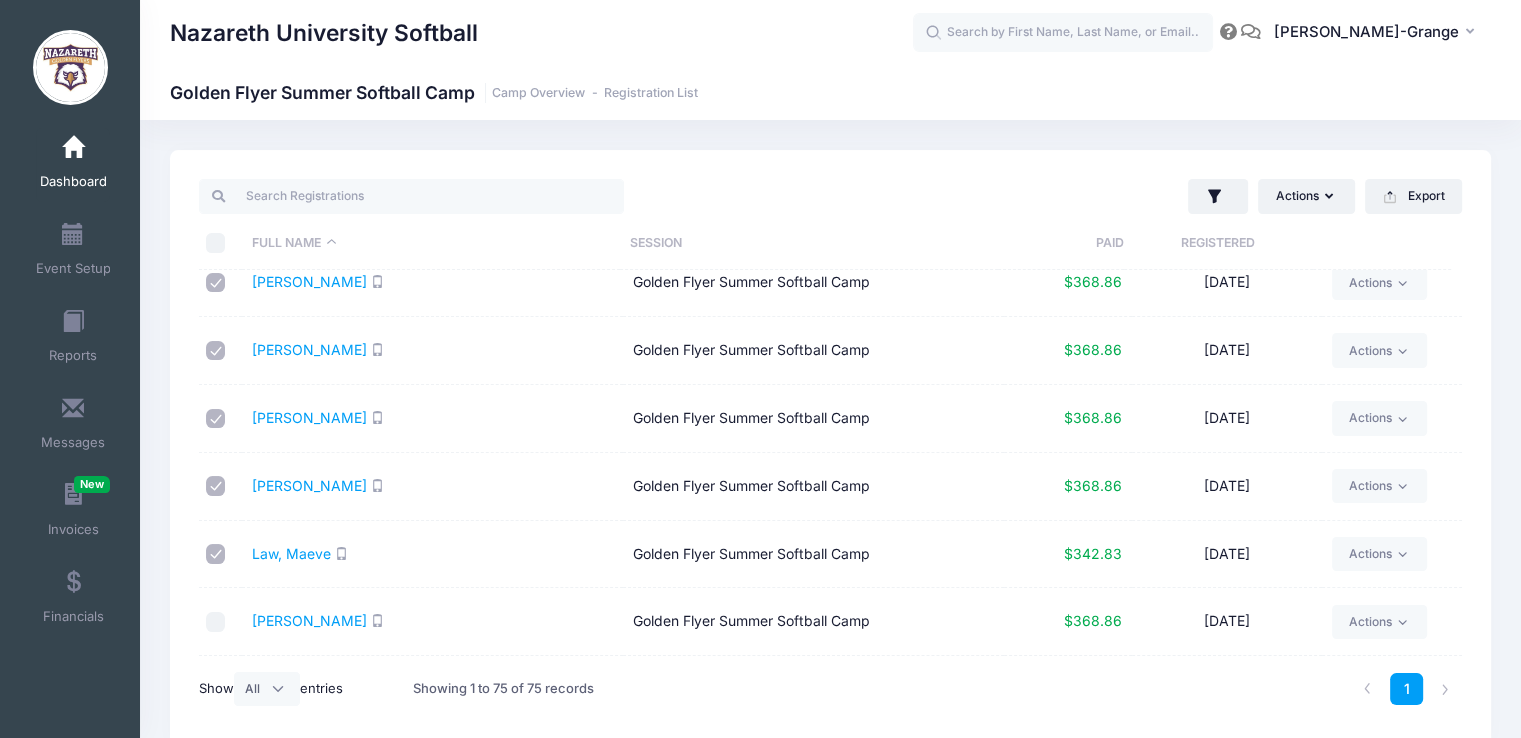 click at bounding box center (216, 622) 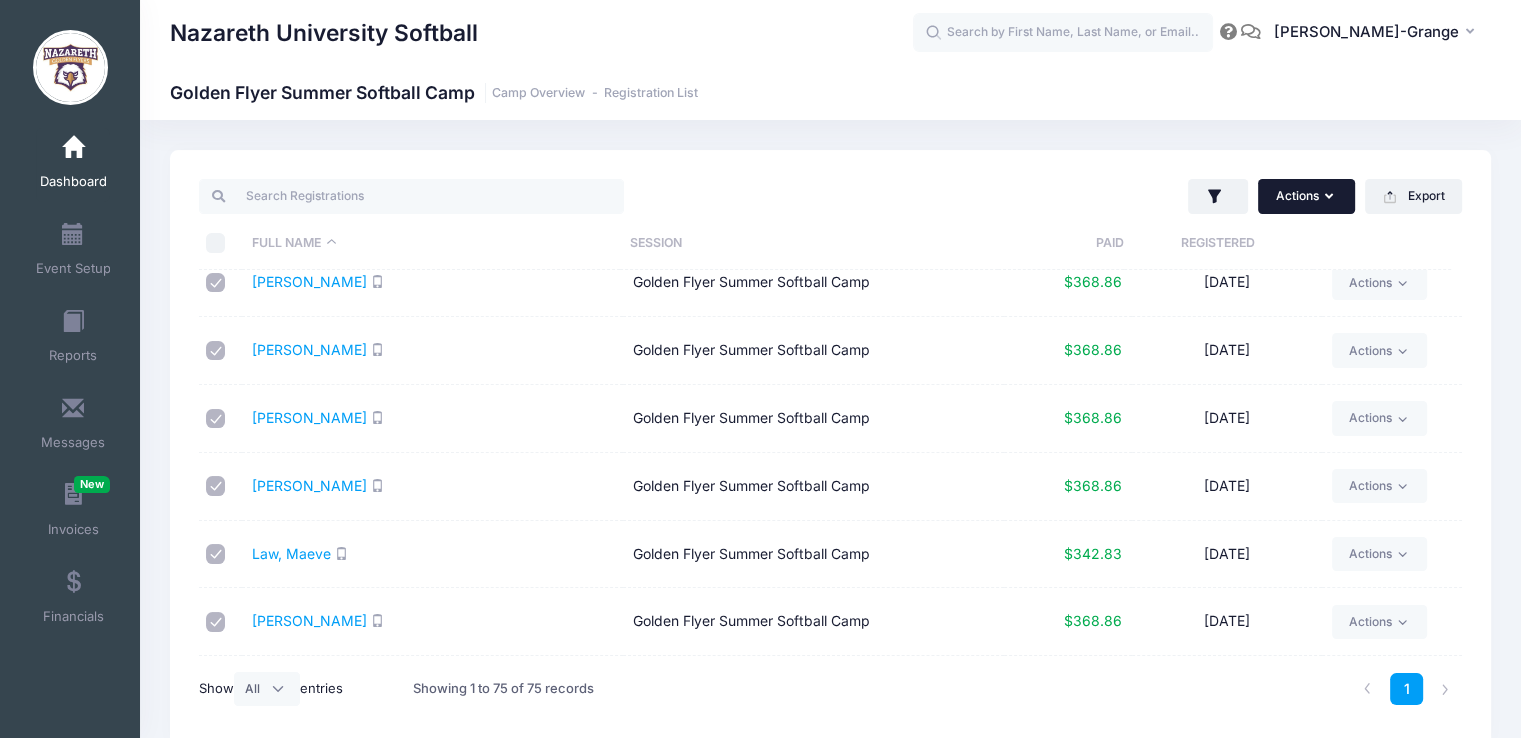 click on "Actions" at bounding box center [1306, 196] 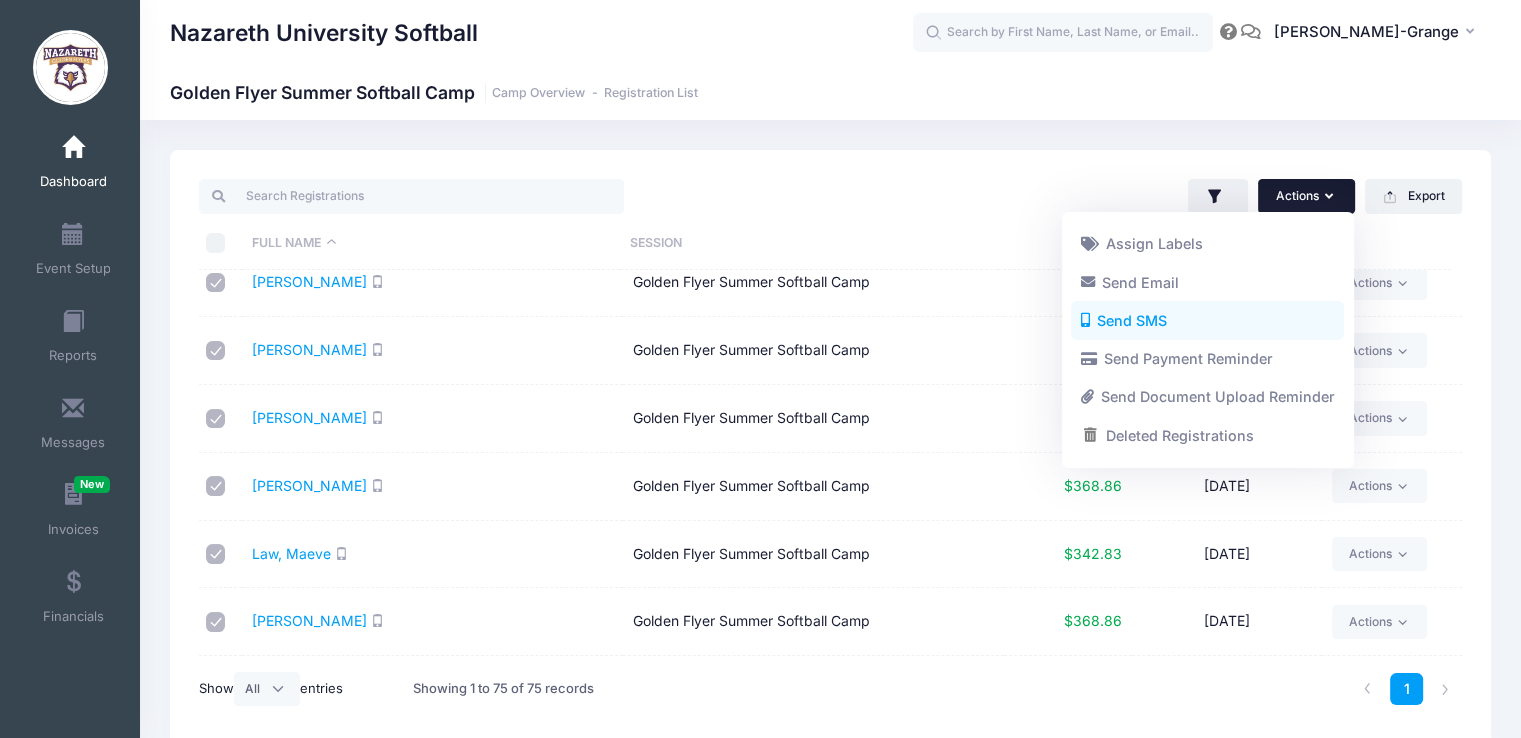 click on "Send SMS" at bounding box center (1207, 321) 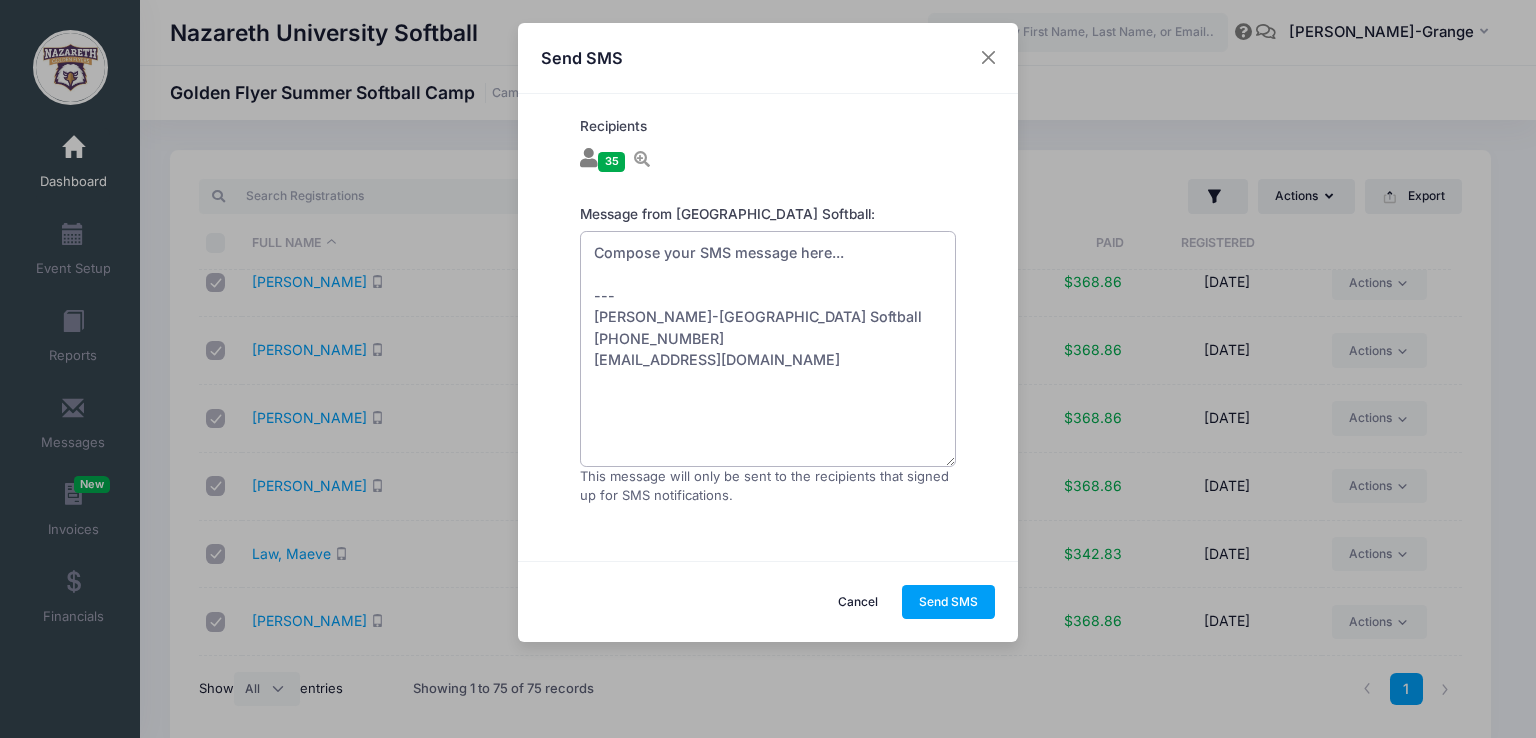 click on "Compose your SMS message here...
---
[PERSON_NAME]-[GEOGRAPHIC_DATA] Softball
[PHONE_NUMBER]
[EMAIL_ADDRESS][DOMAIN_NAME]" at bounding box center [768, 349] 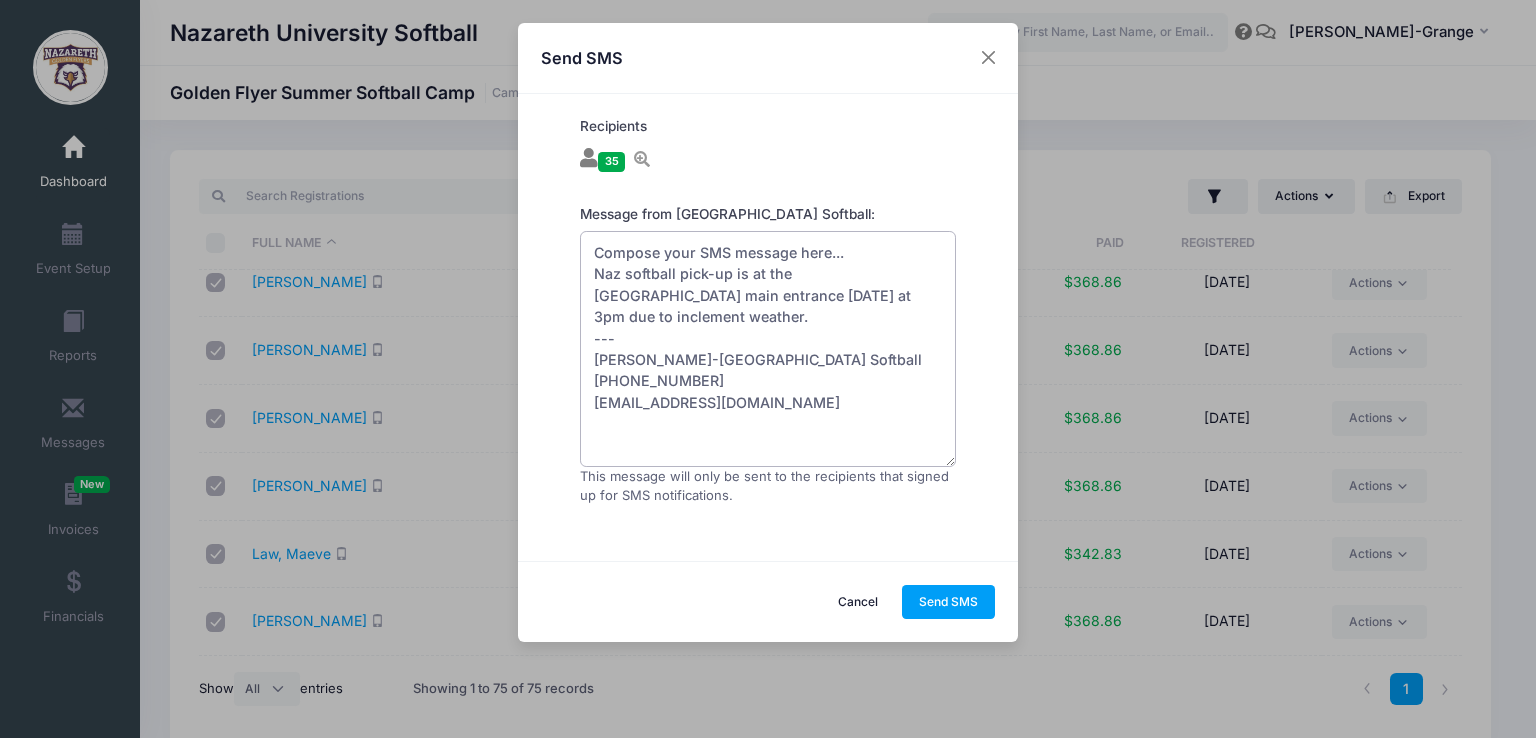 drag, startPoint x: 732, startPoint y: 316, endPoint x: 588, endPoint y: 275, distance: 149.72308 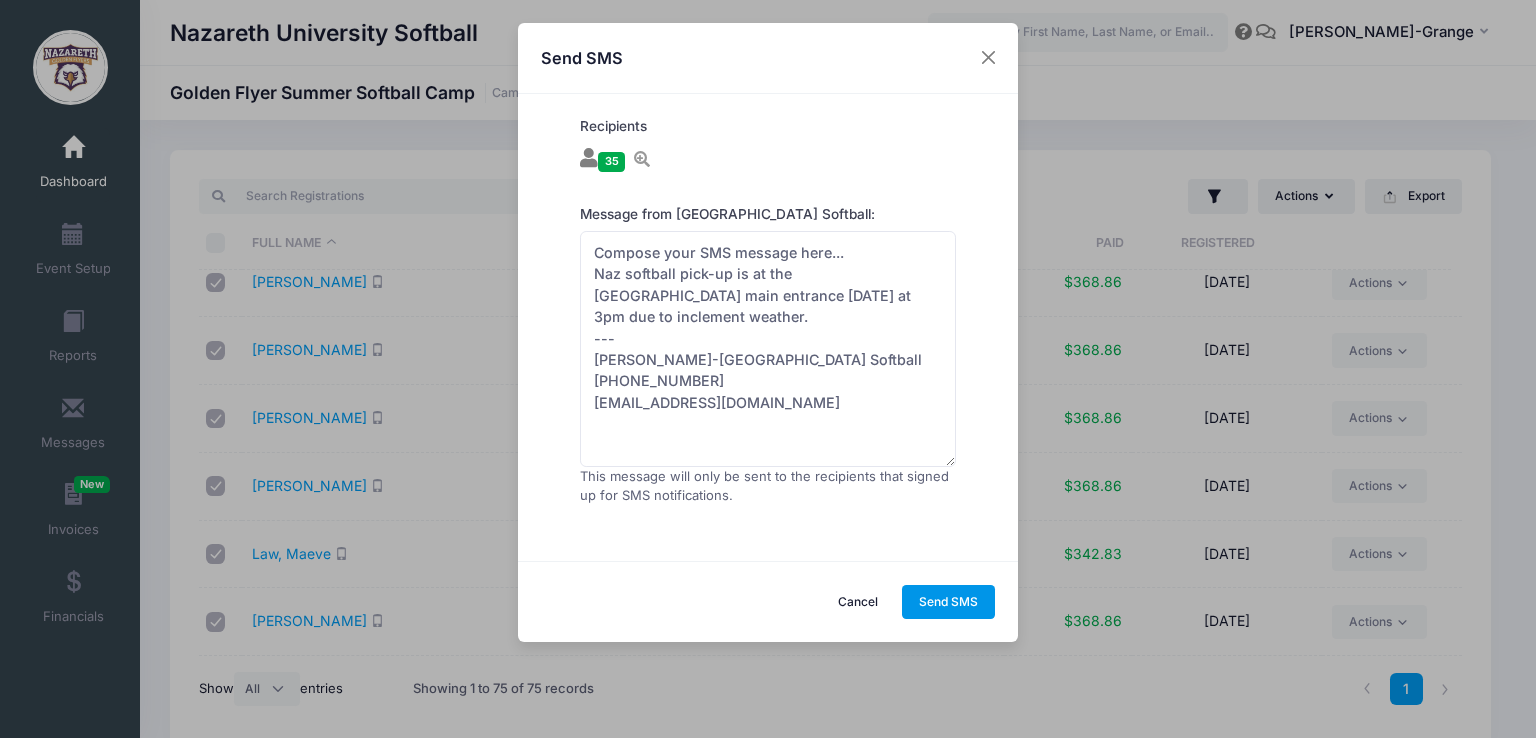 click on "Send SMS" at bounding box center (949, 602) 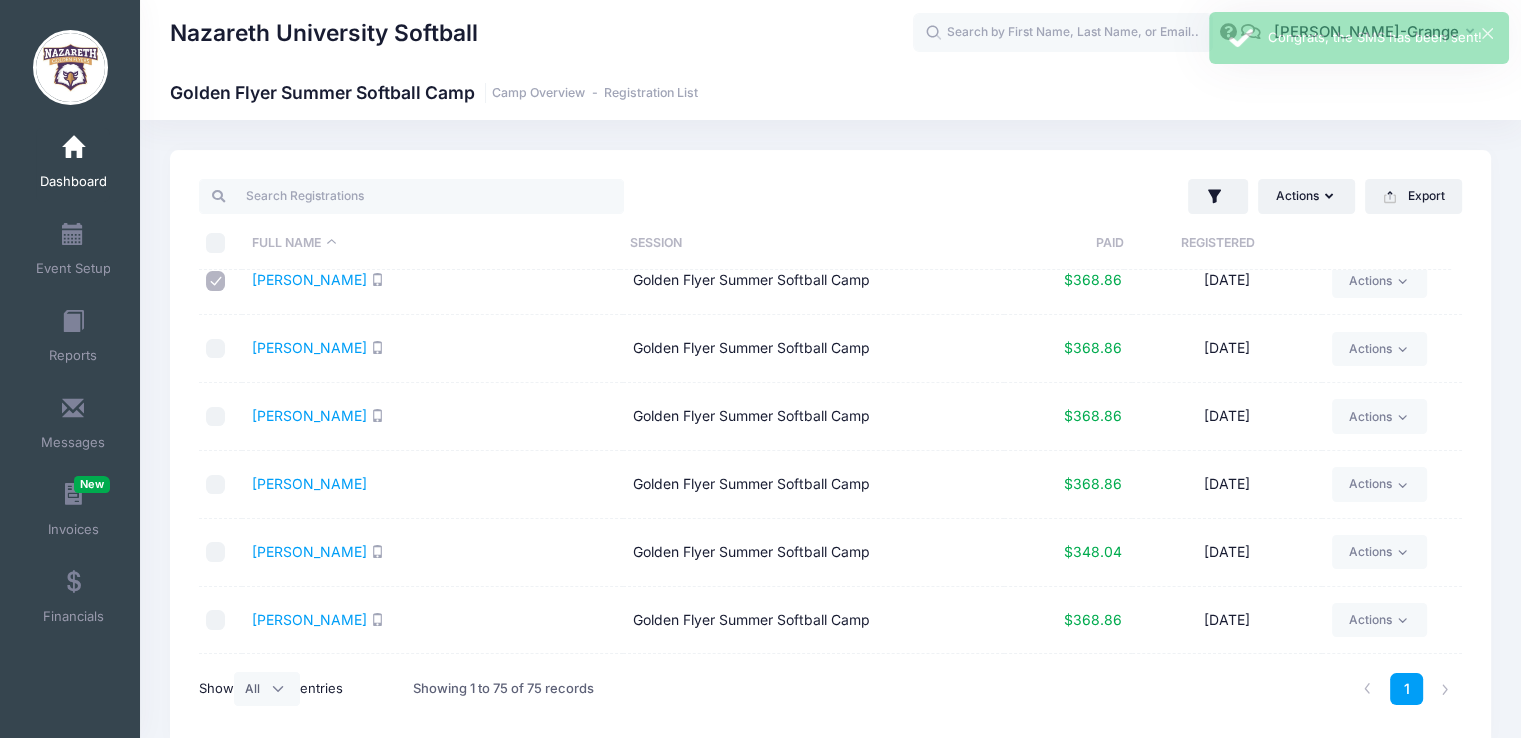 scroll, scrollTop: 2534, scrollLeft: 0, axis: vertical 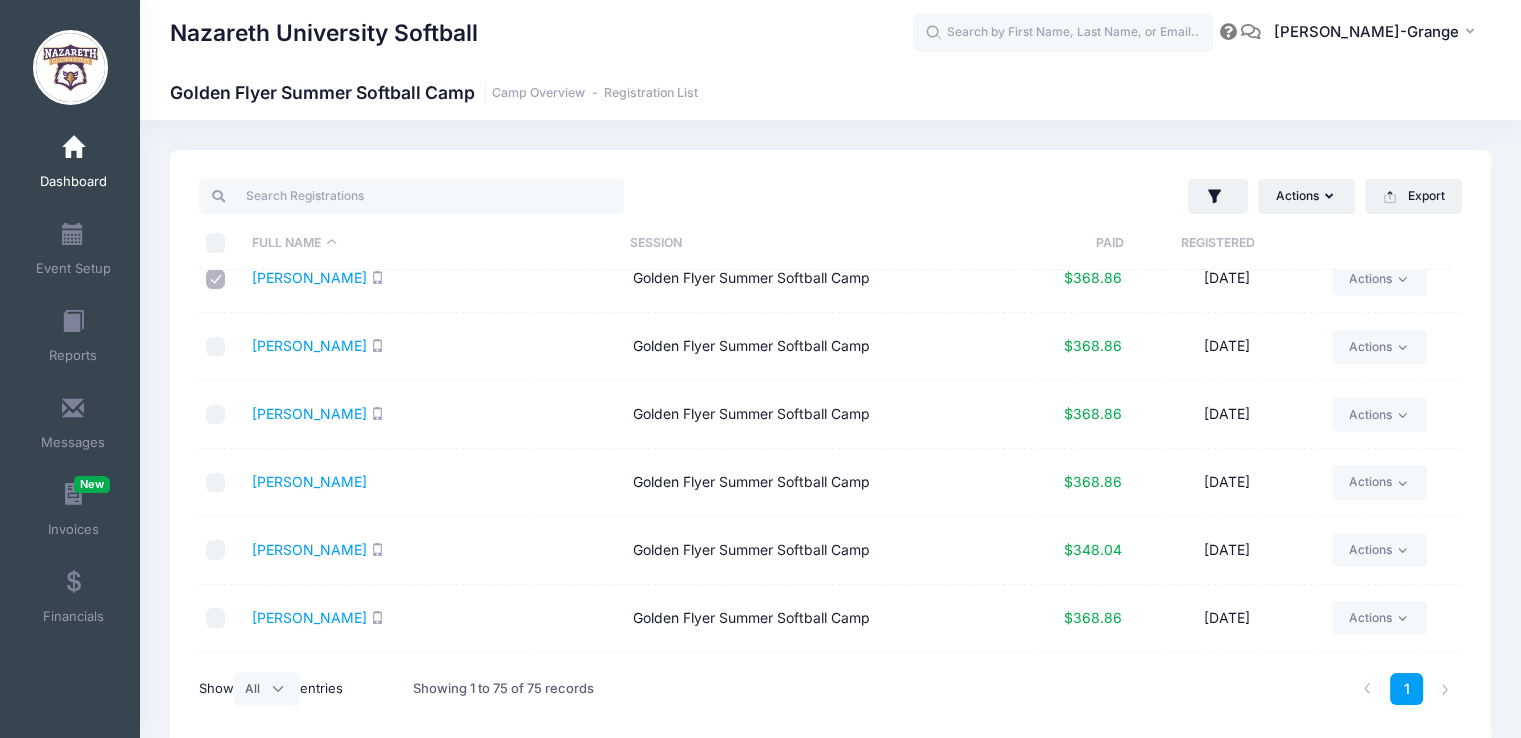 click at bounding box center (216, 347) 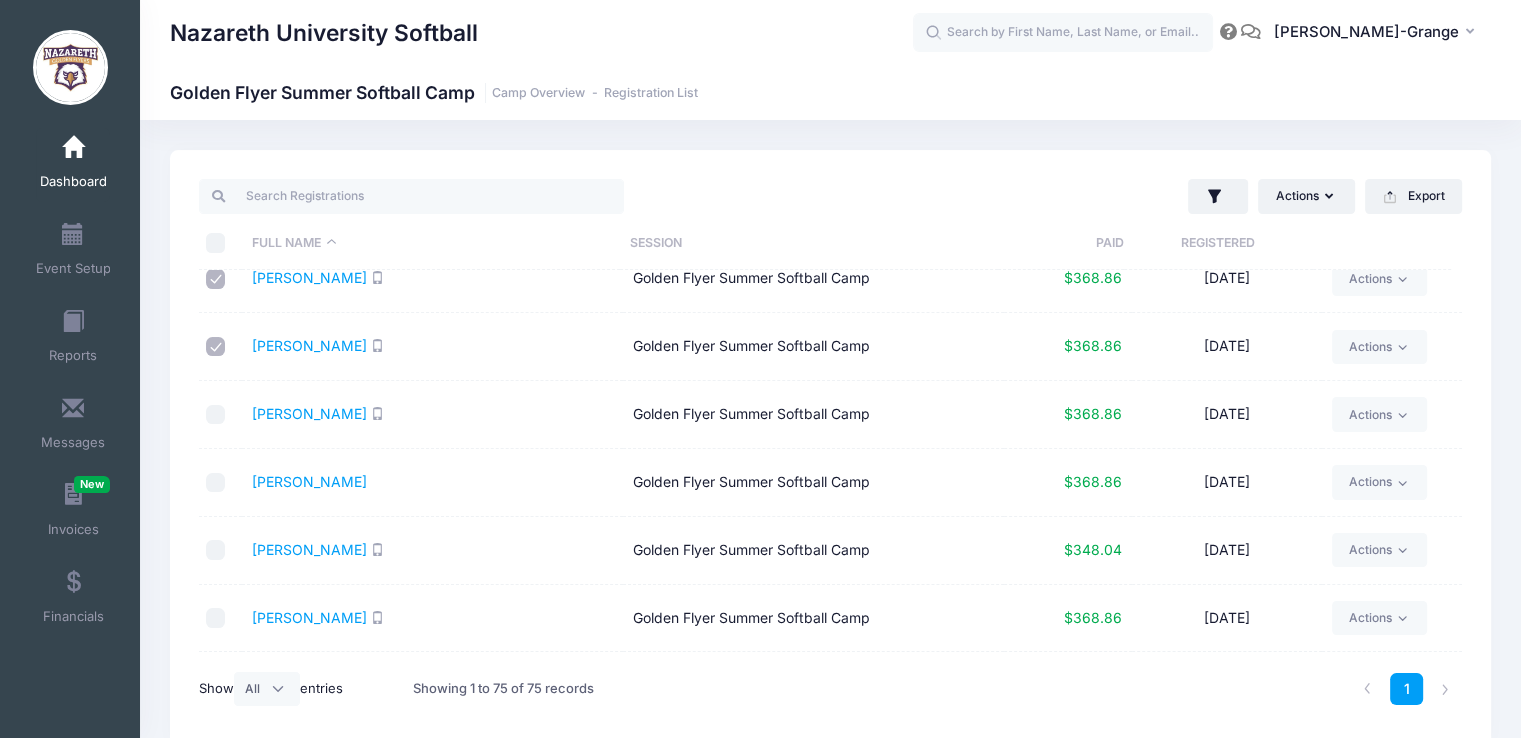 click at bounding box center (216, 243) 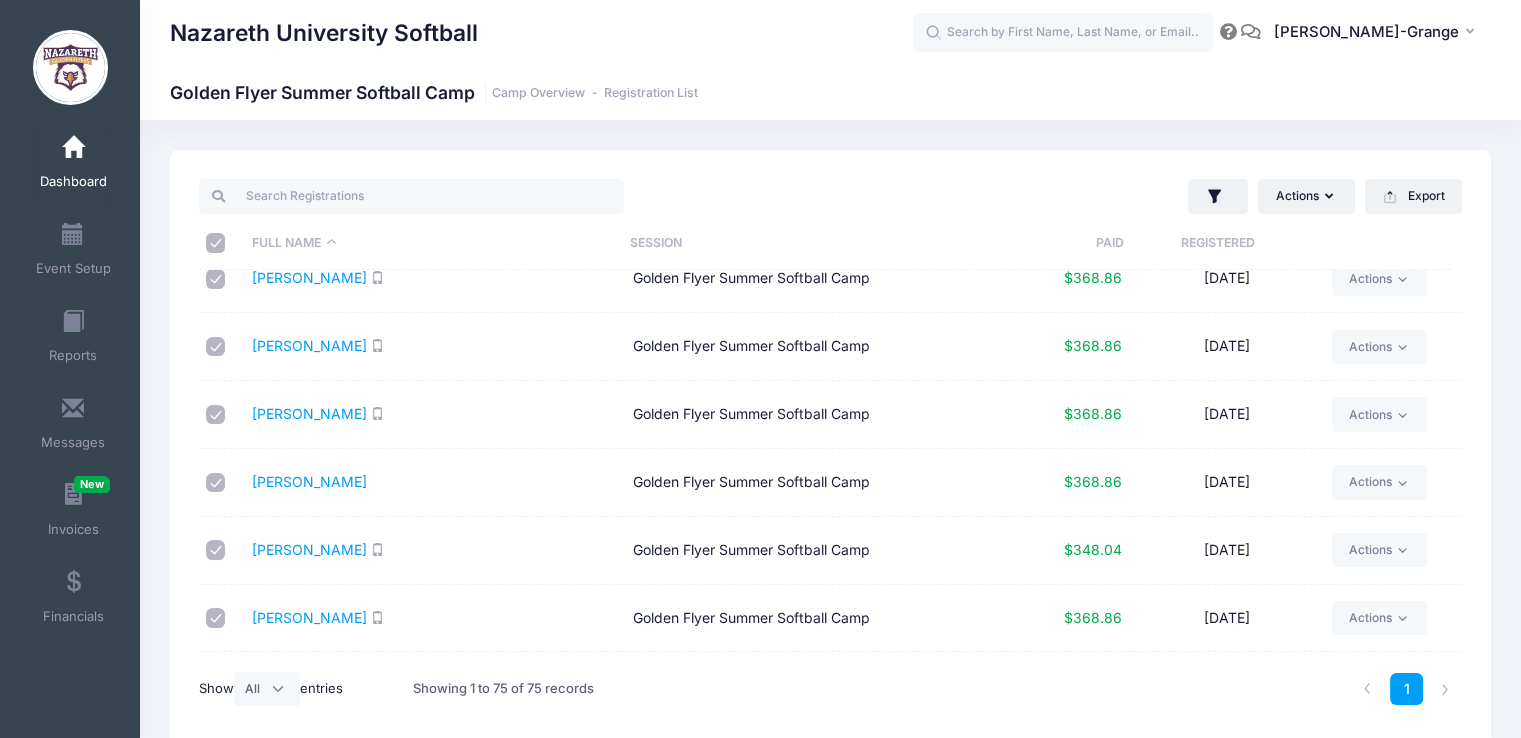 click at bounding box center (216, 243) 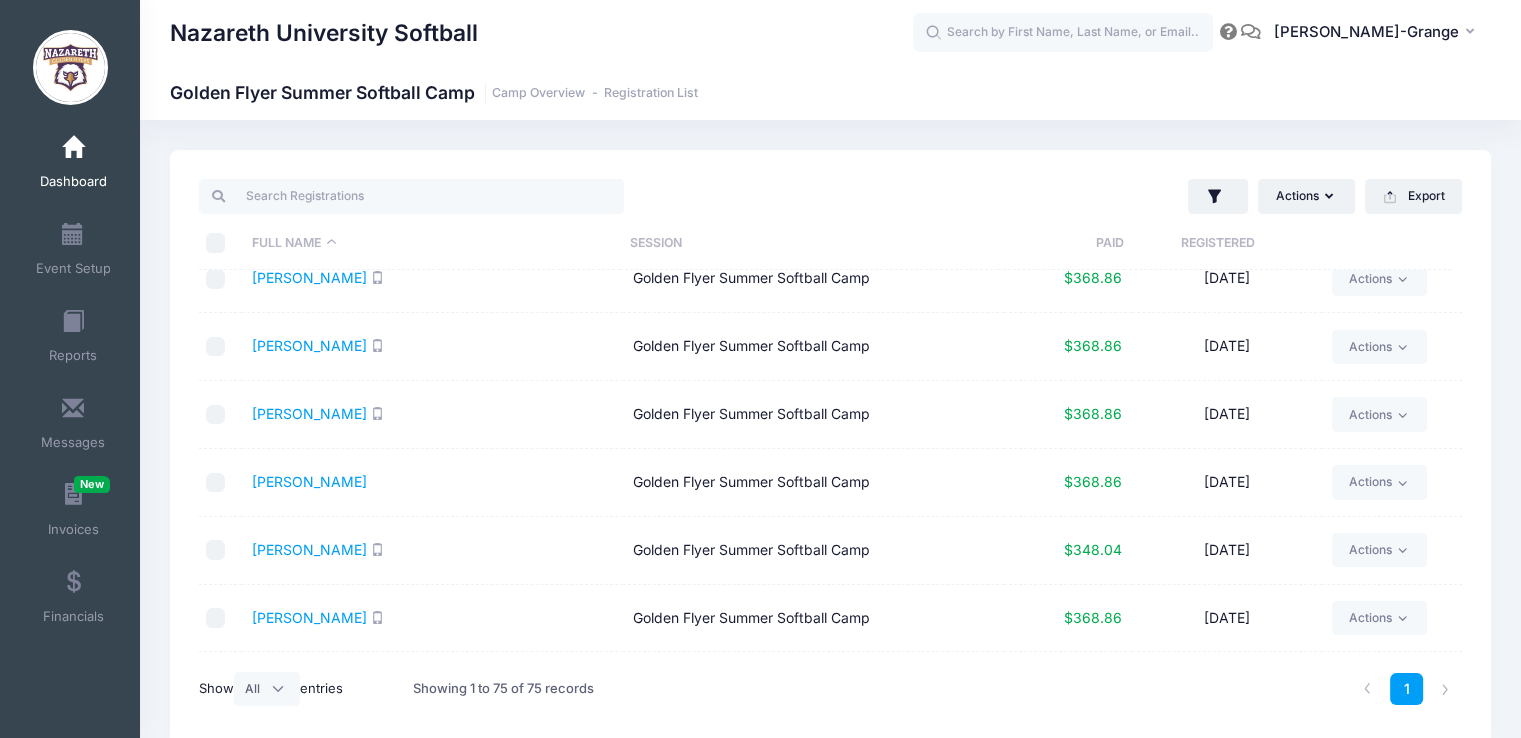 click at bounding box center (216, 347) 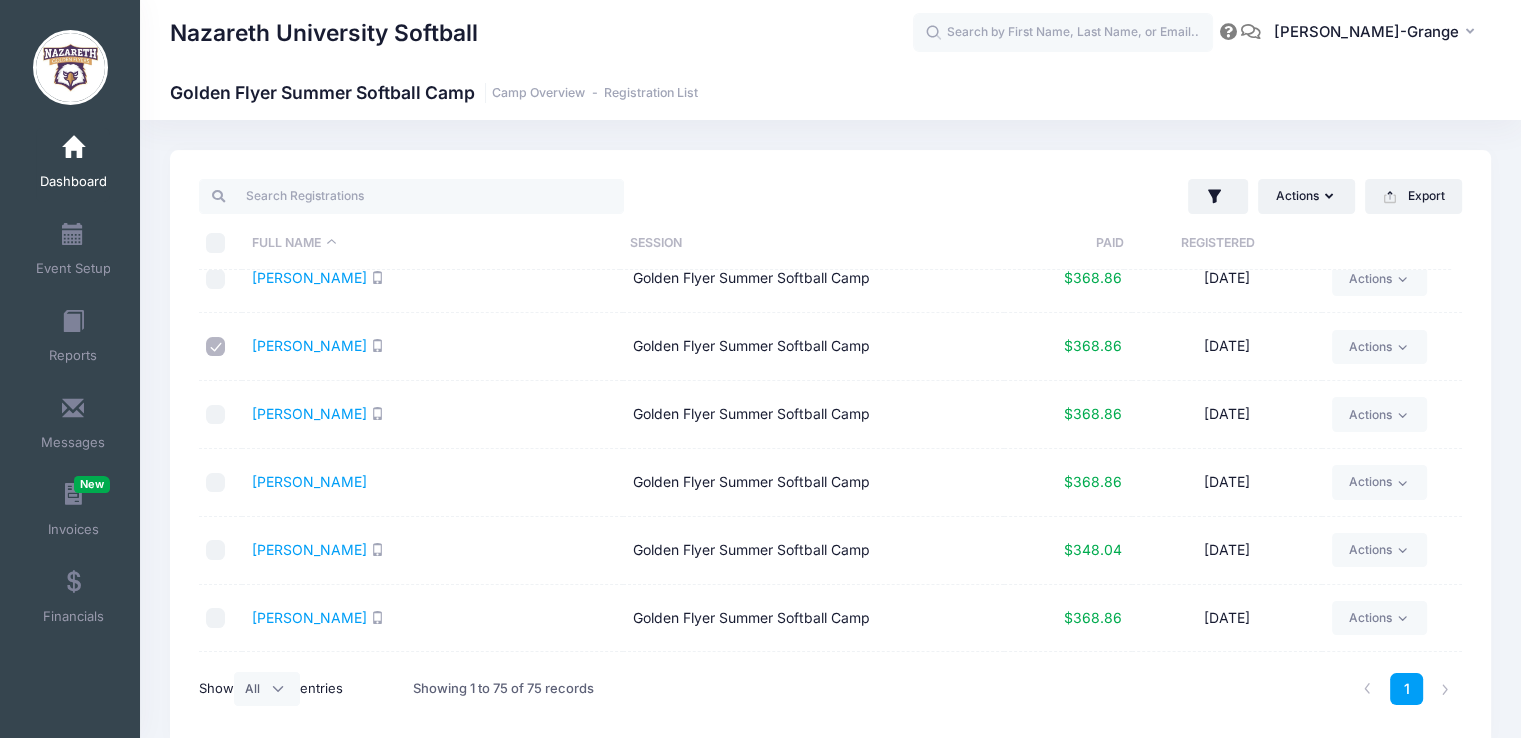 click at bounding box center [216, 415] 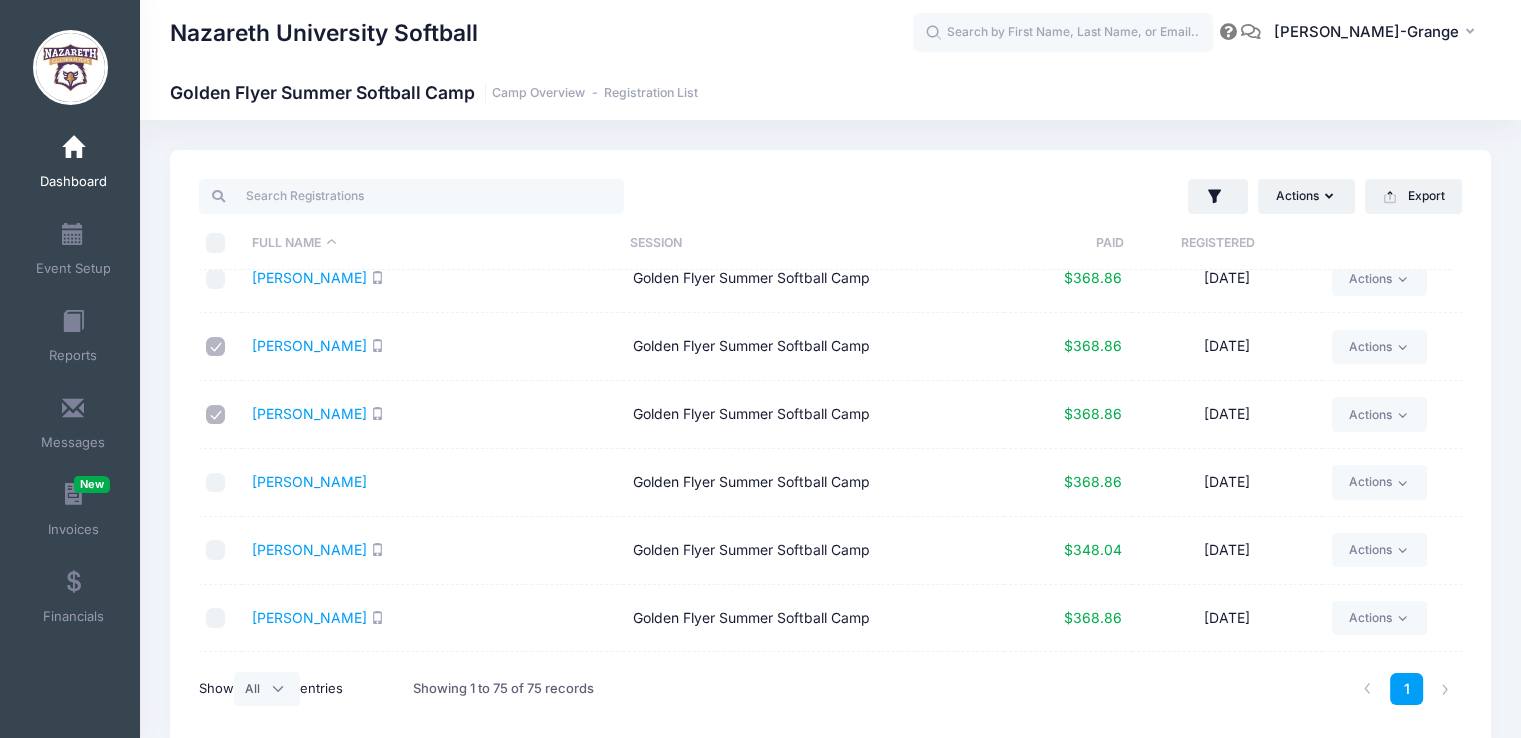 click at bounding box center [216, 483] 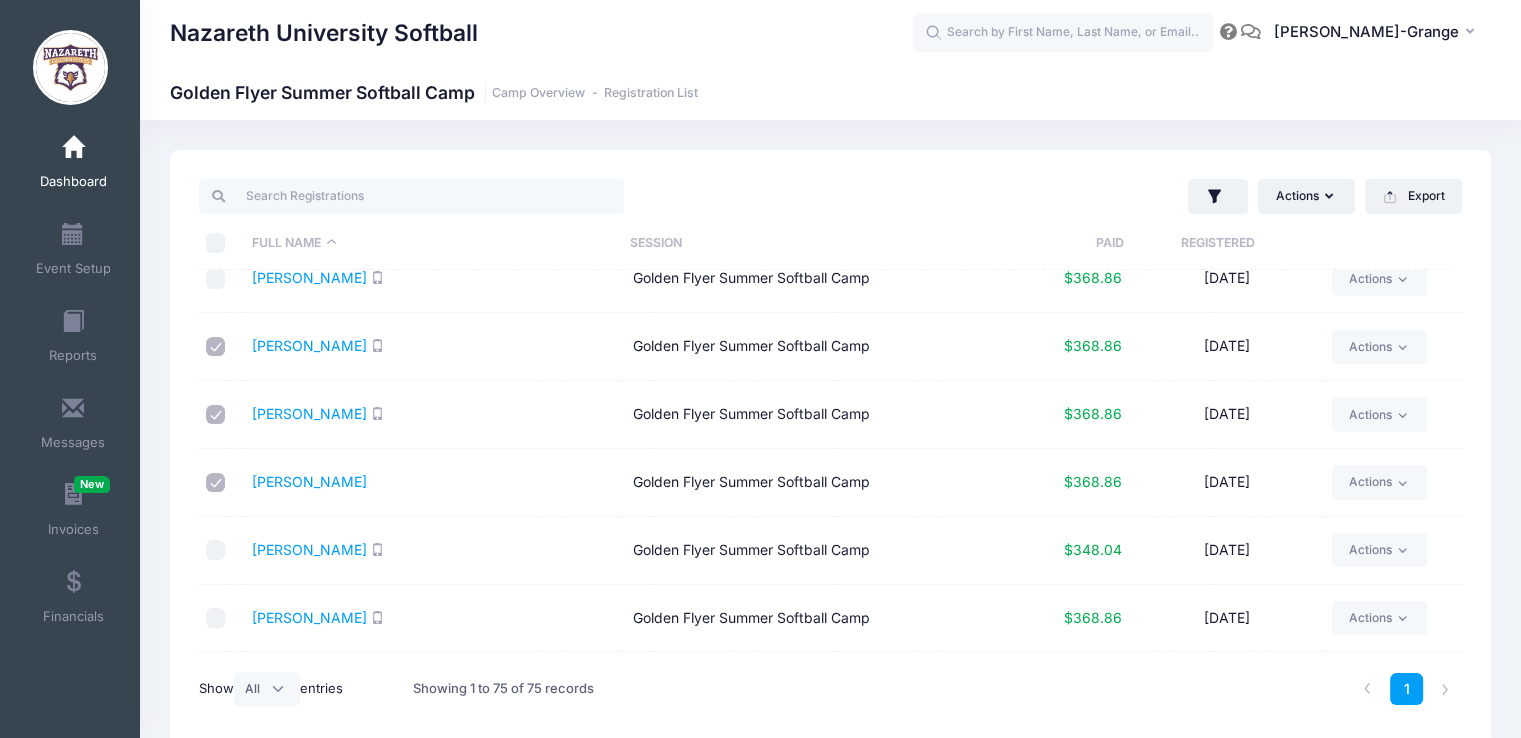 click at bounding box center (216, 618) 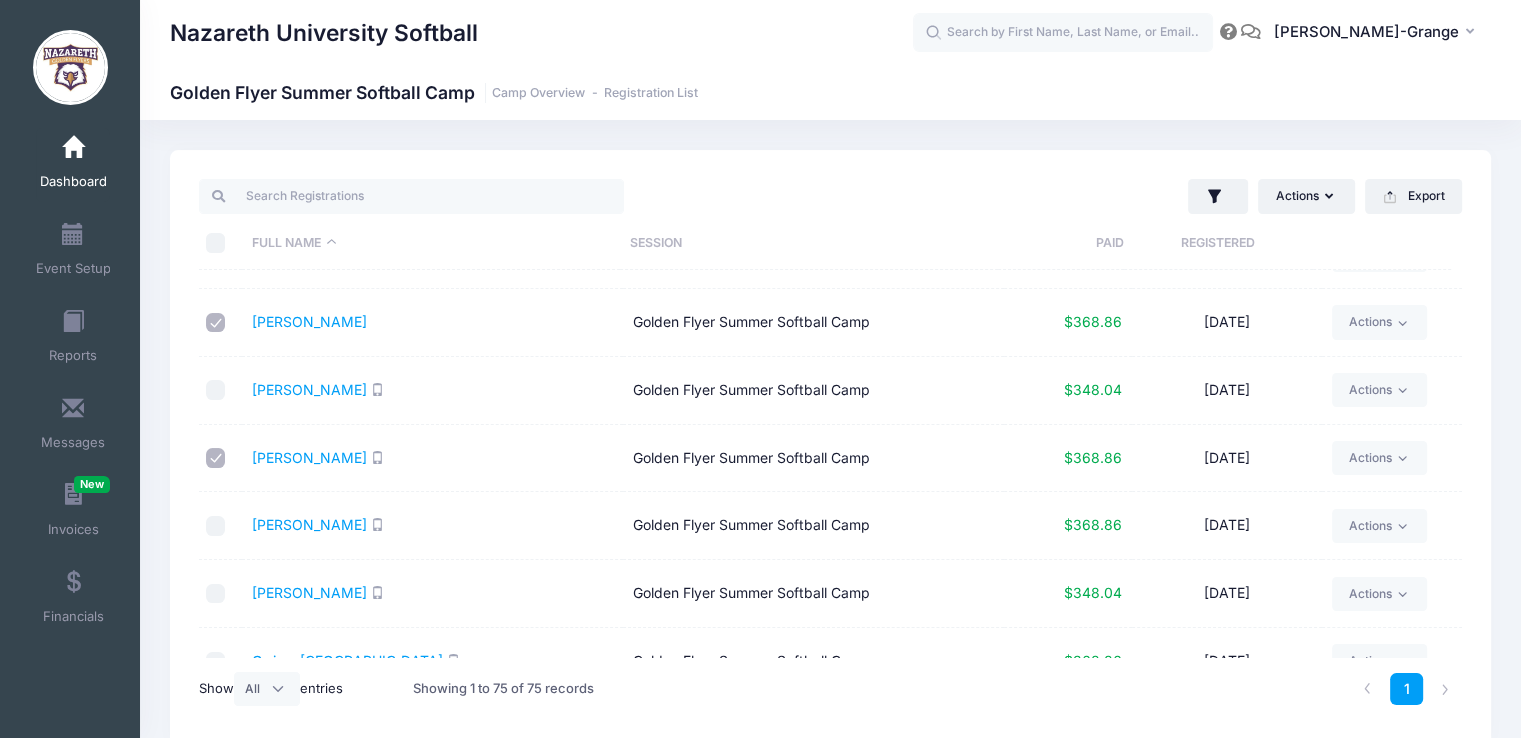scroll, scrollTop: 2742, scrollLeft: 0, axis: vertical 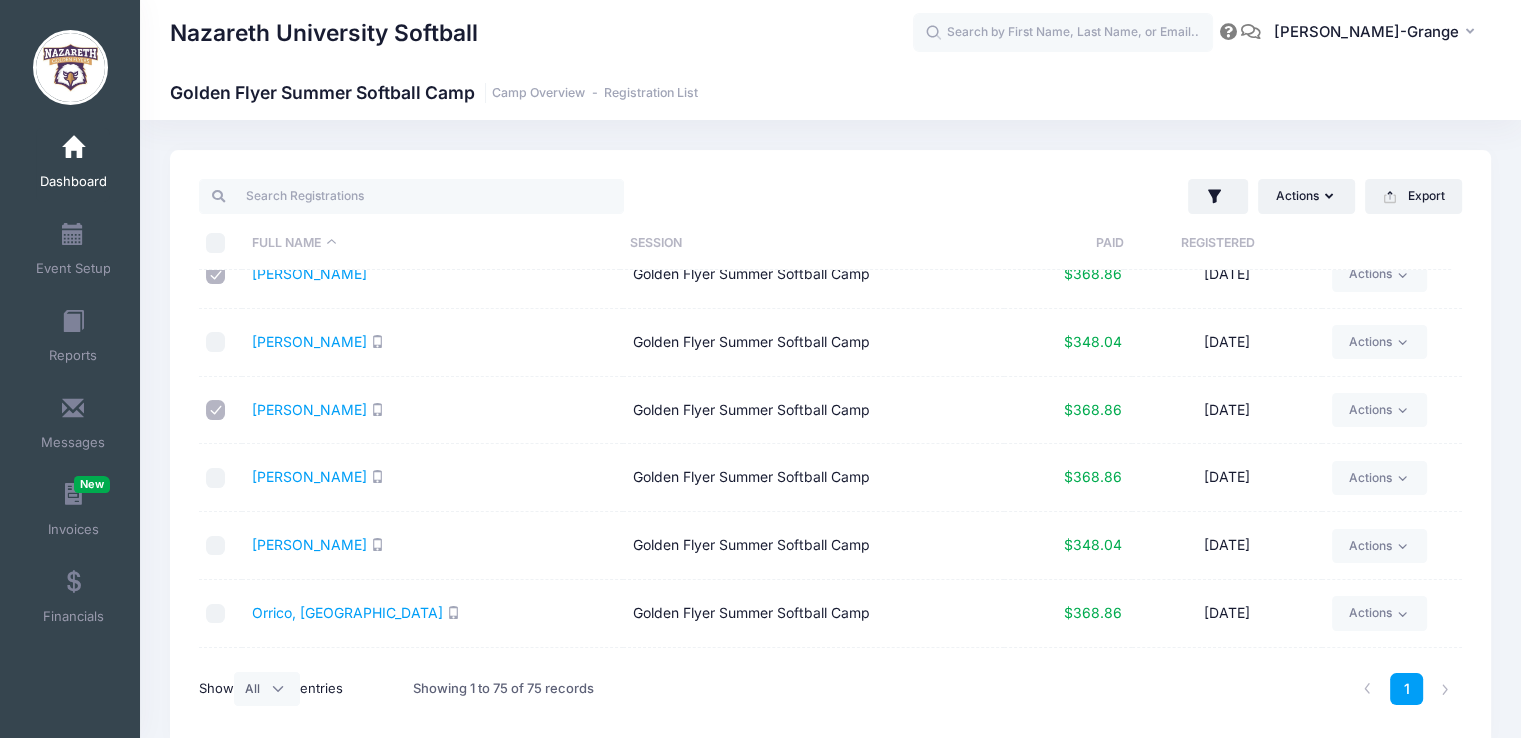 click at bounding box center (216, 342) 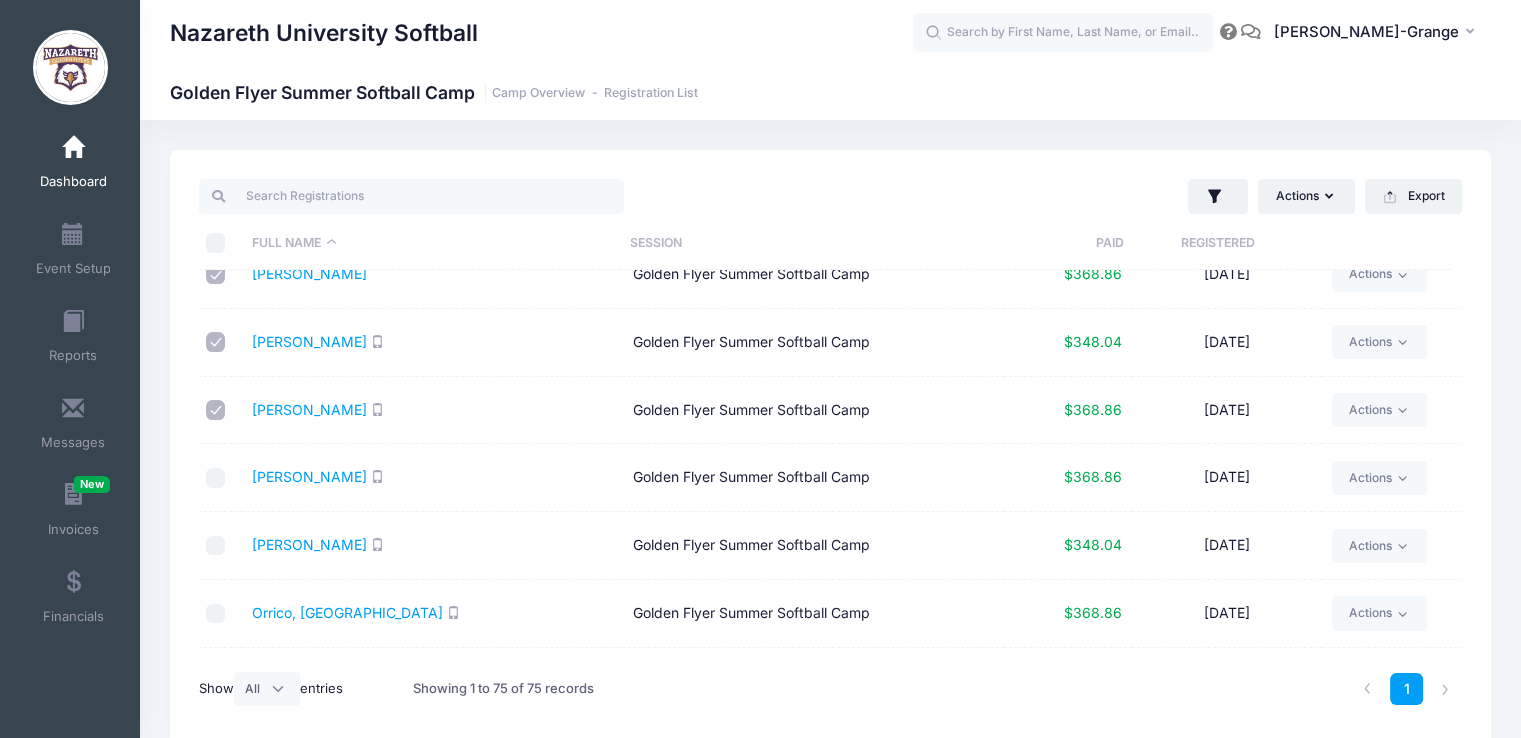 click at bounding box center (216, 478) 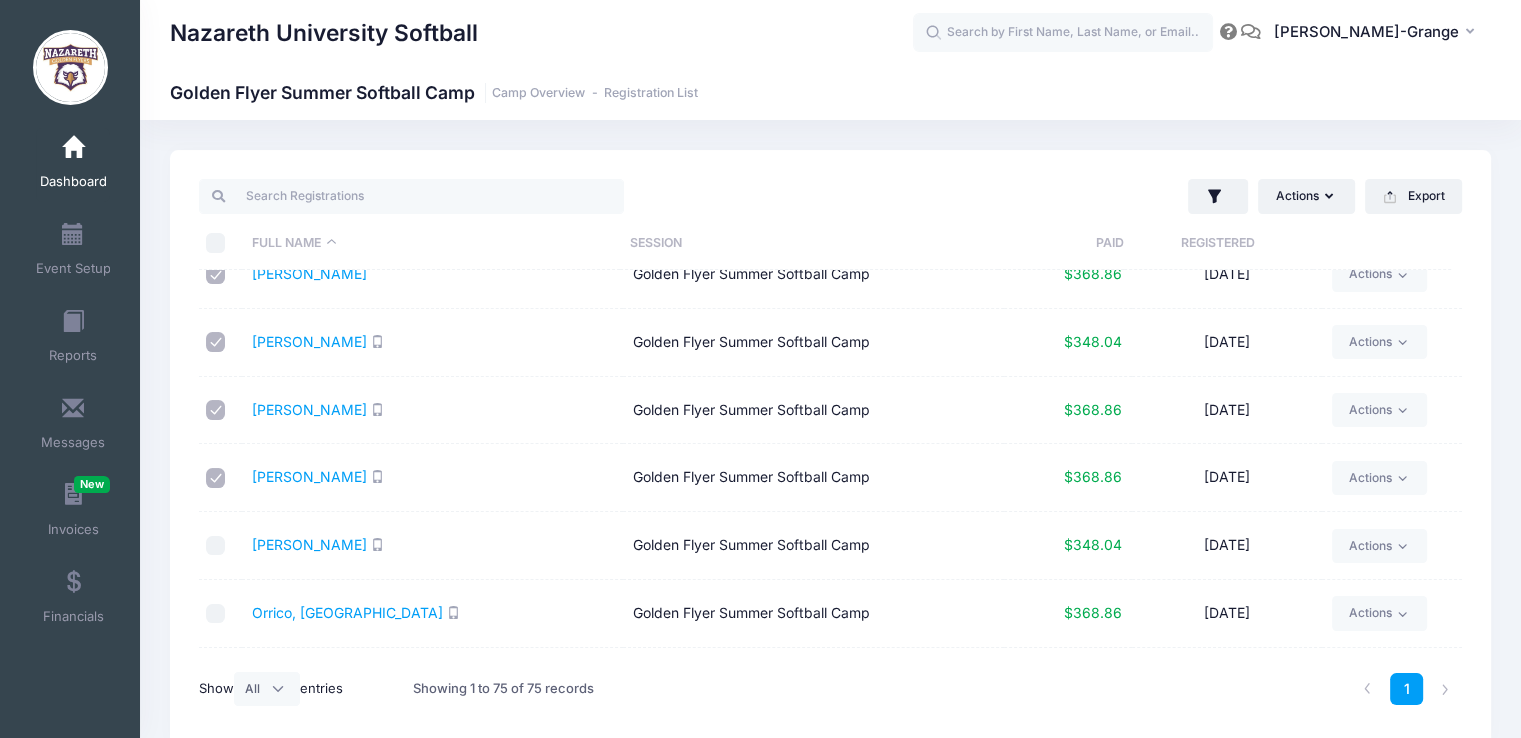 click at bounding box center (216, 546) 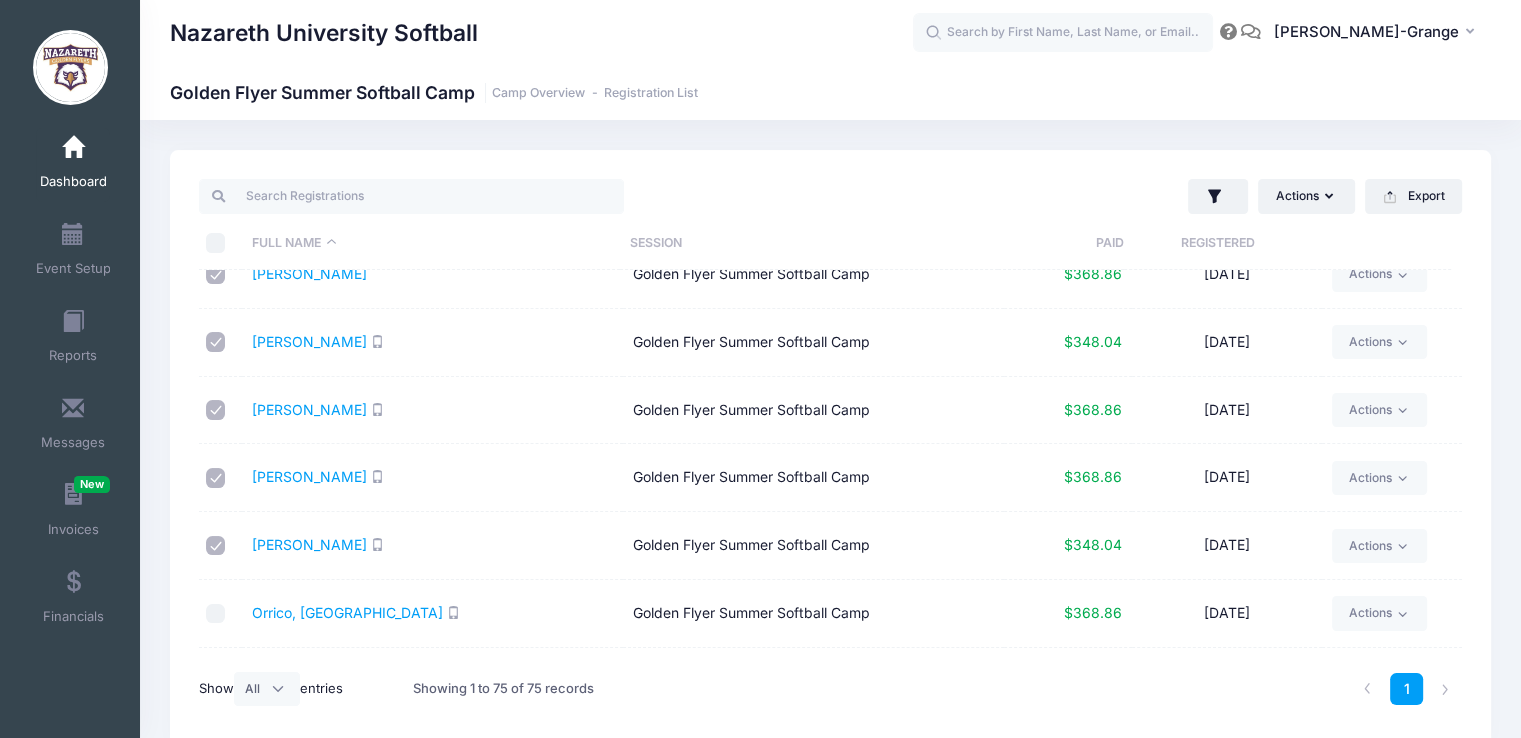 click at bounding box center [216, 614] 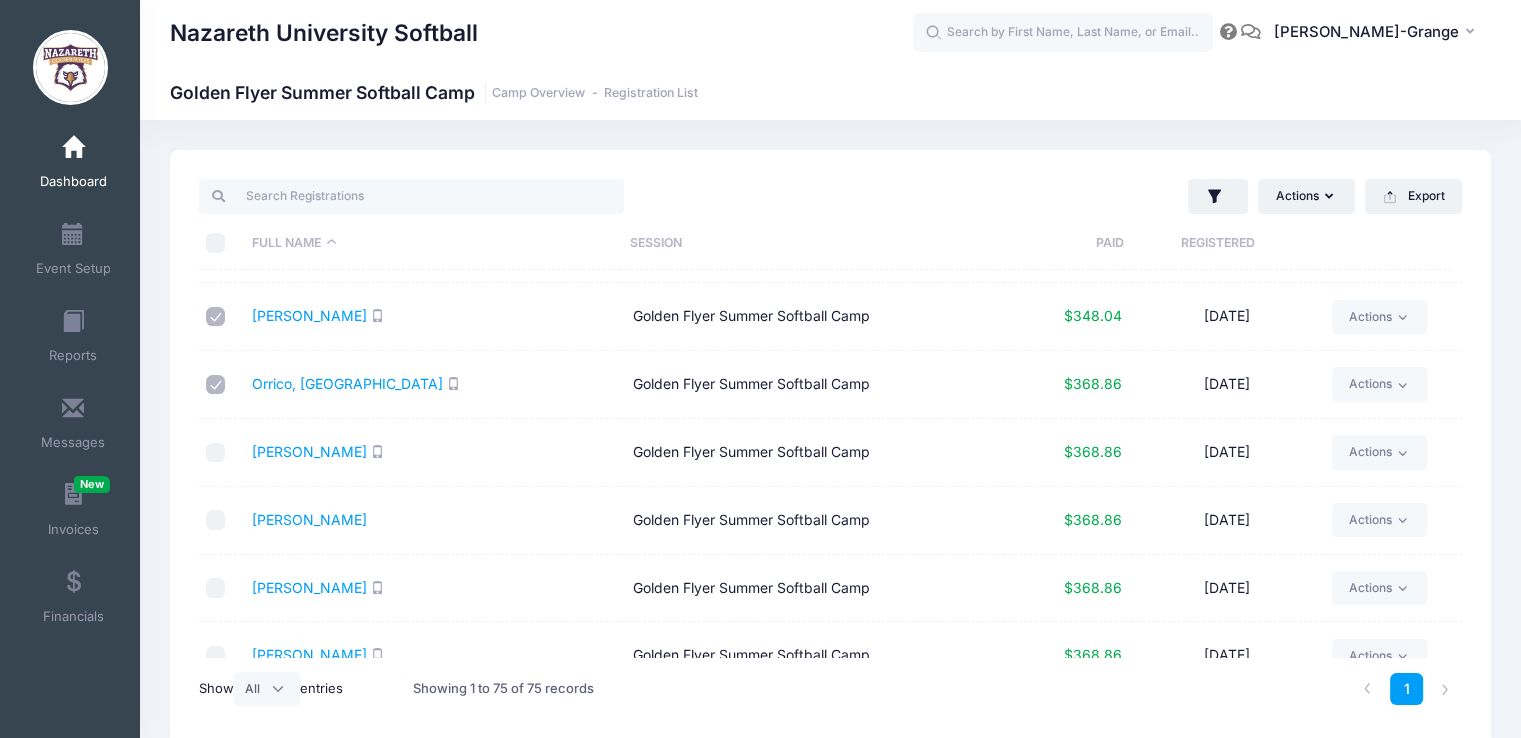 scroll, scrollTop: 2984, scrollLeft: 0, axis: vertical 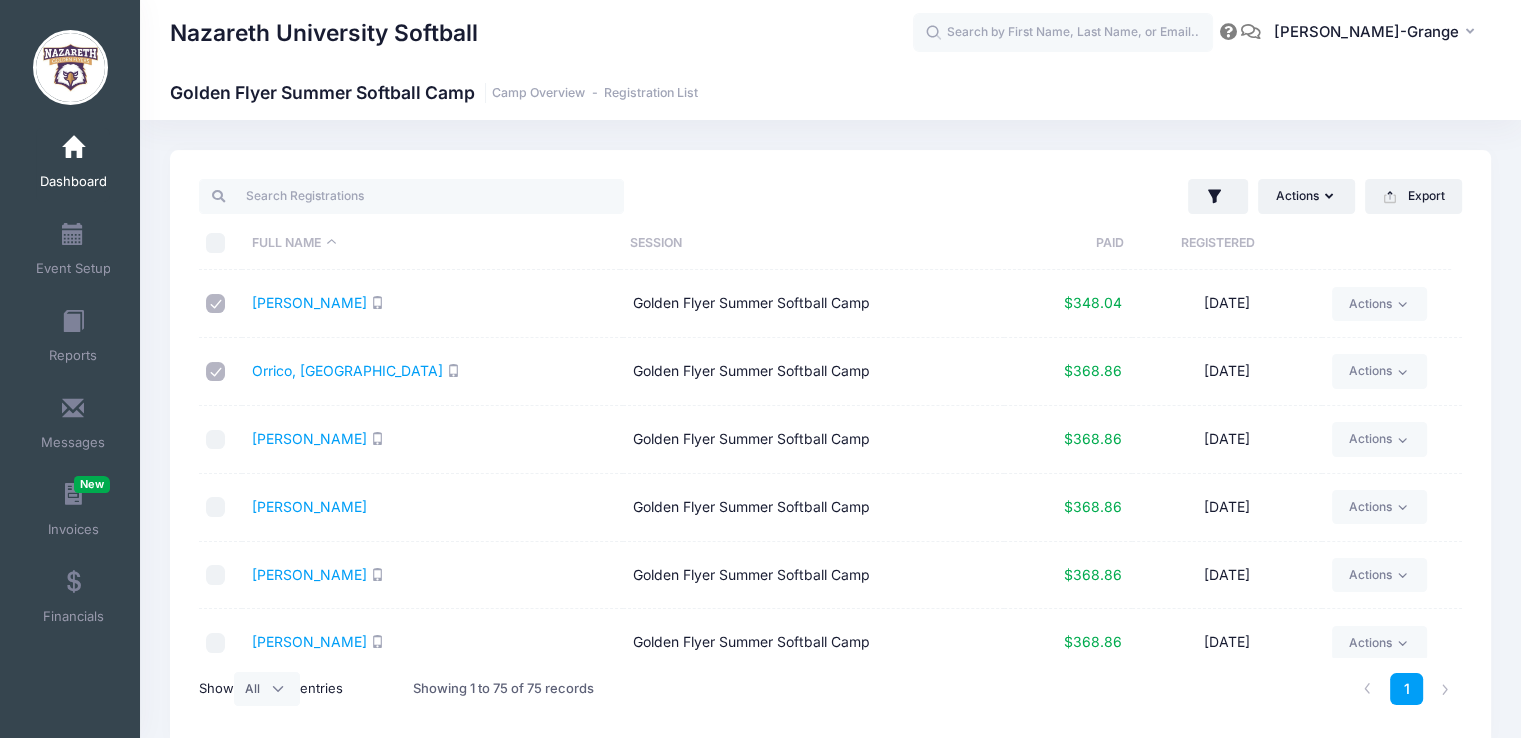 click at bounding box center (216, 440) 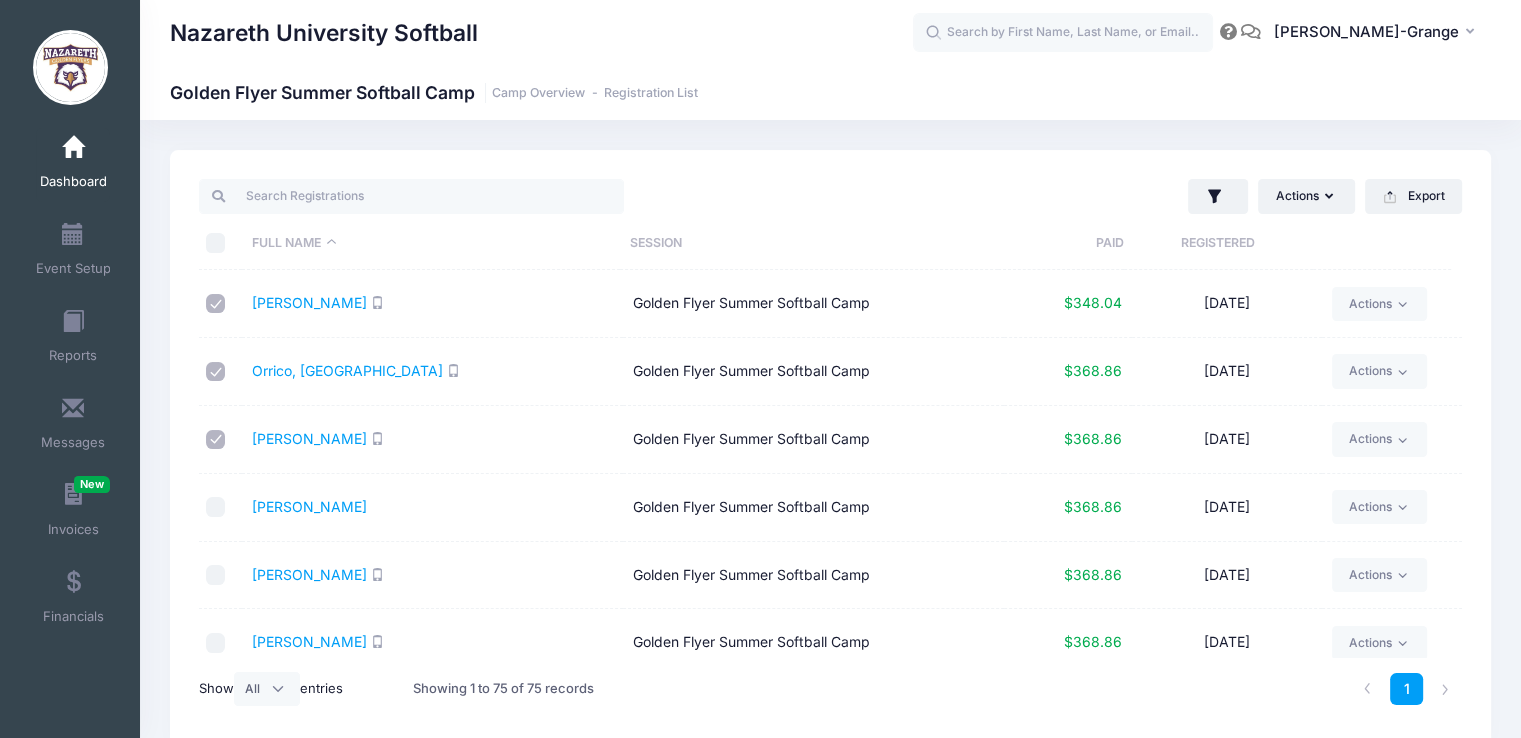 click at bounding box center [216, 507] 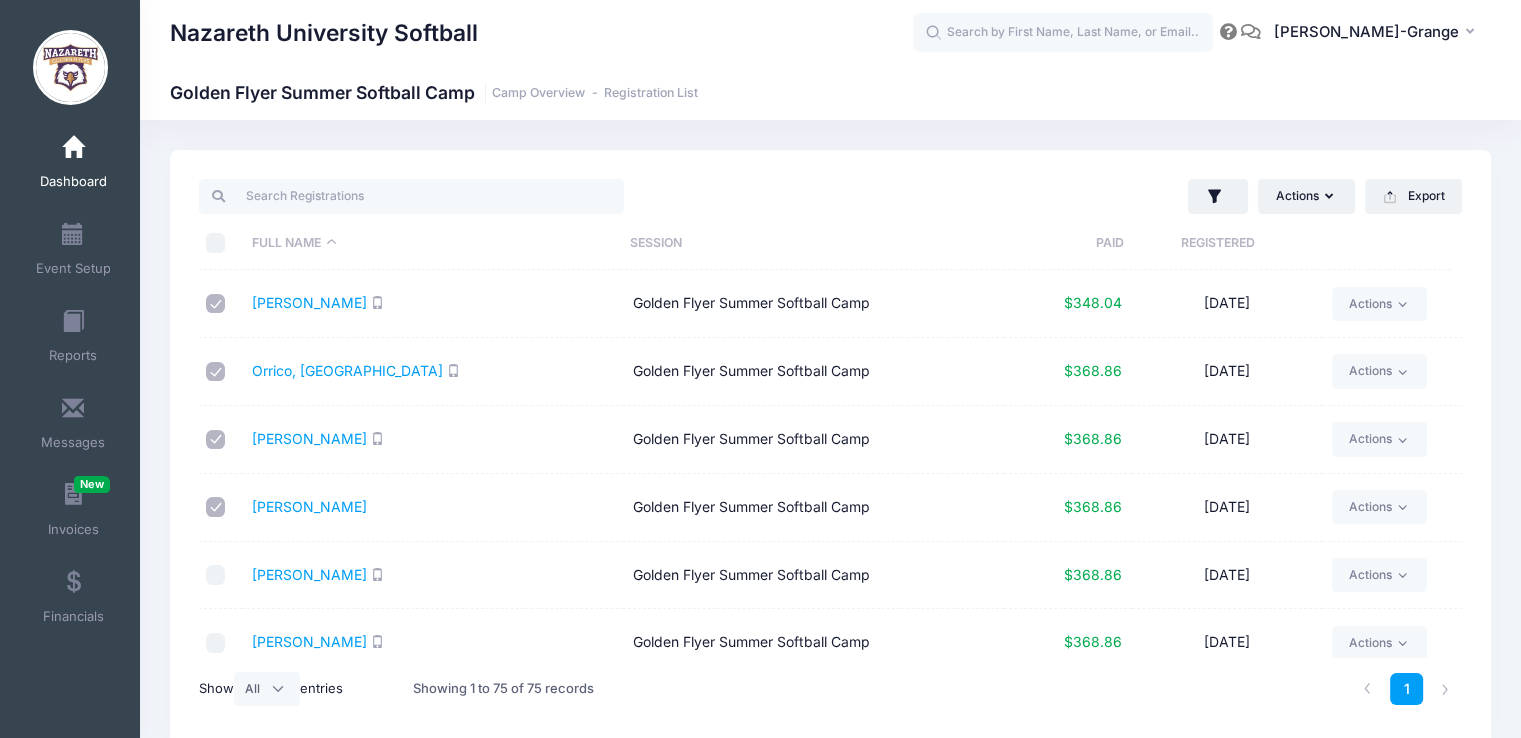 click at bounding box center (216, 575) 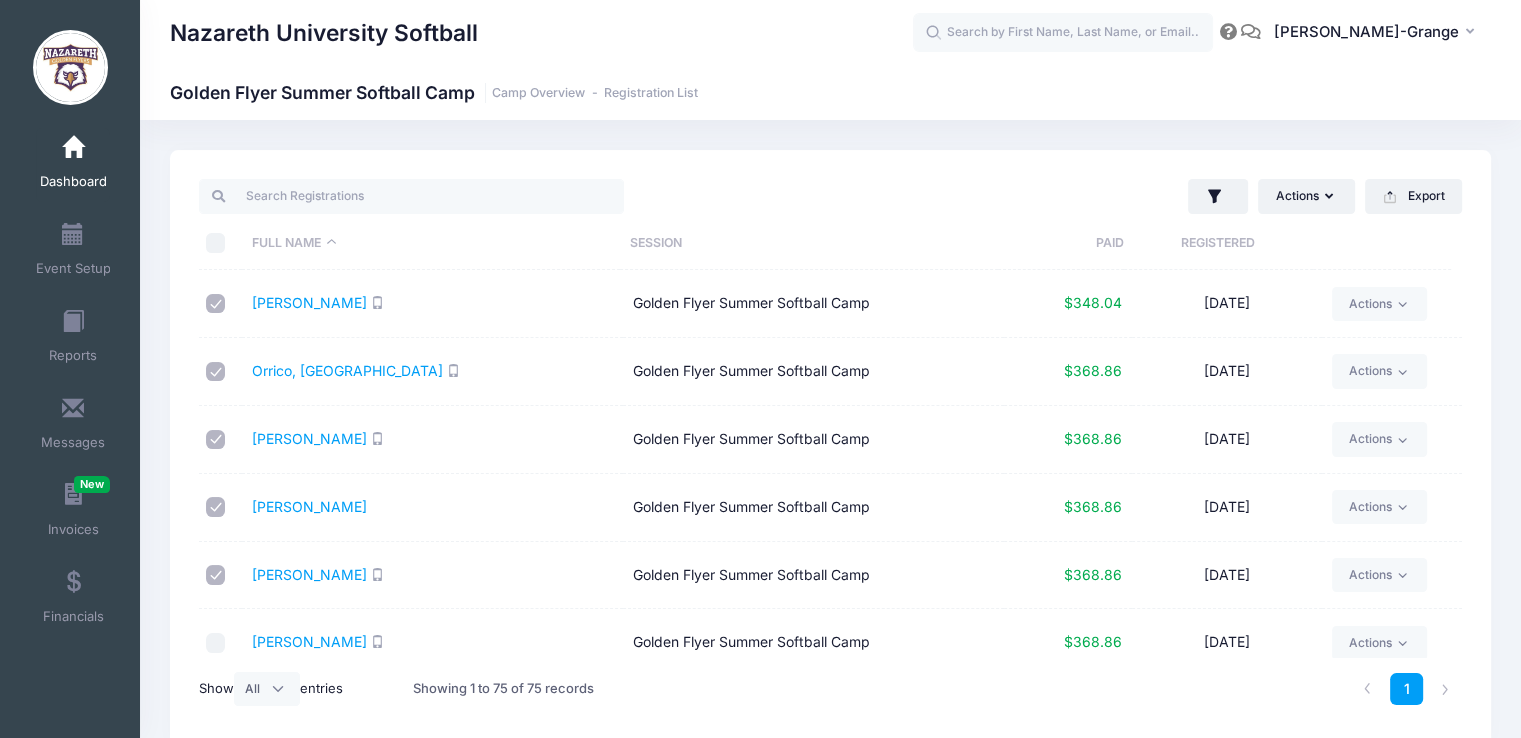 click at bounding box center [216, 643] 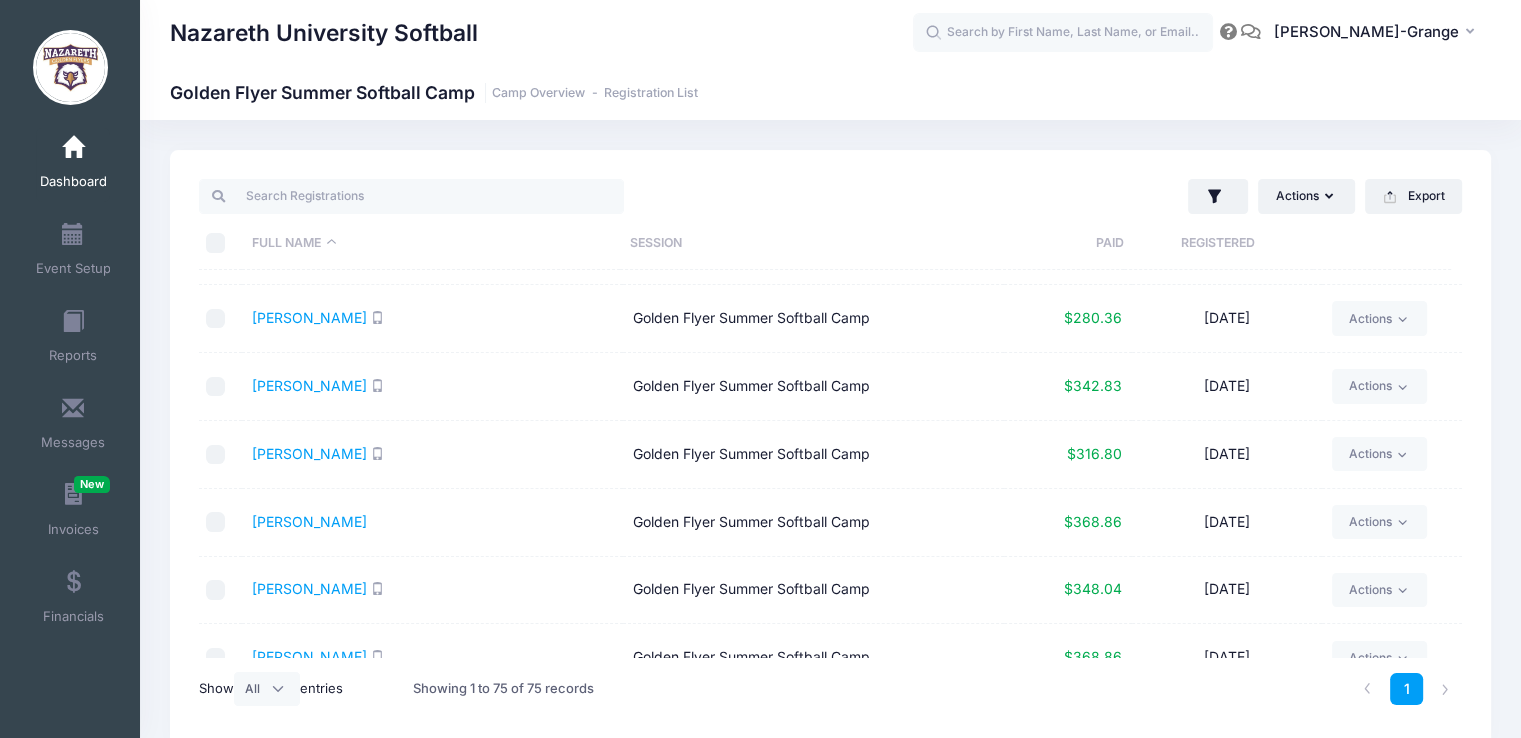 scroll, scrollTop: 3379, scrollLeft: 0, axis: vertical 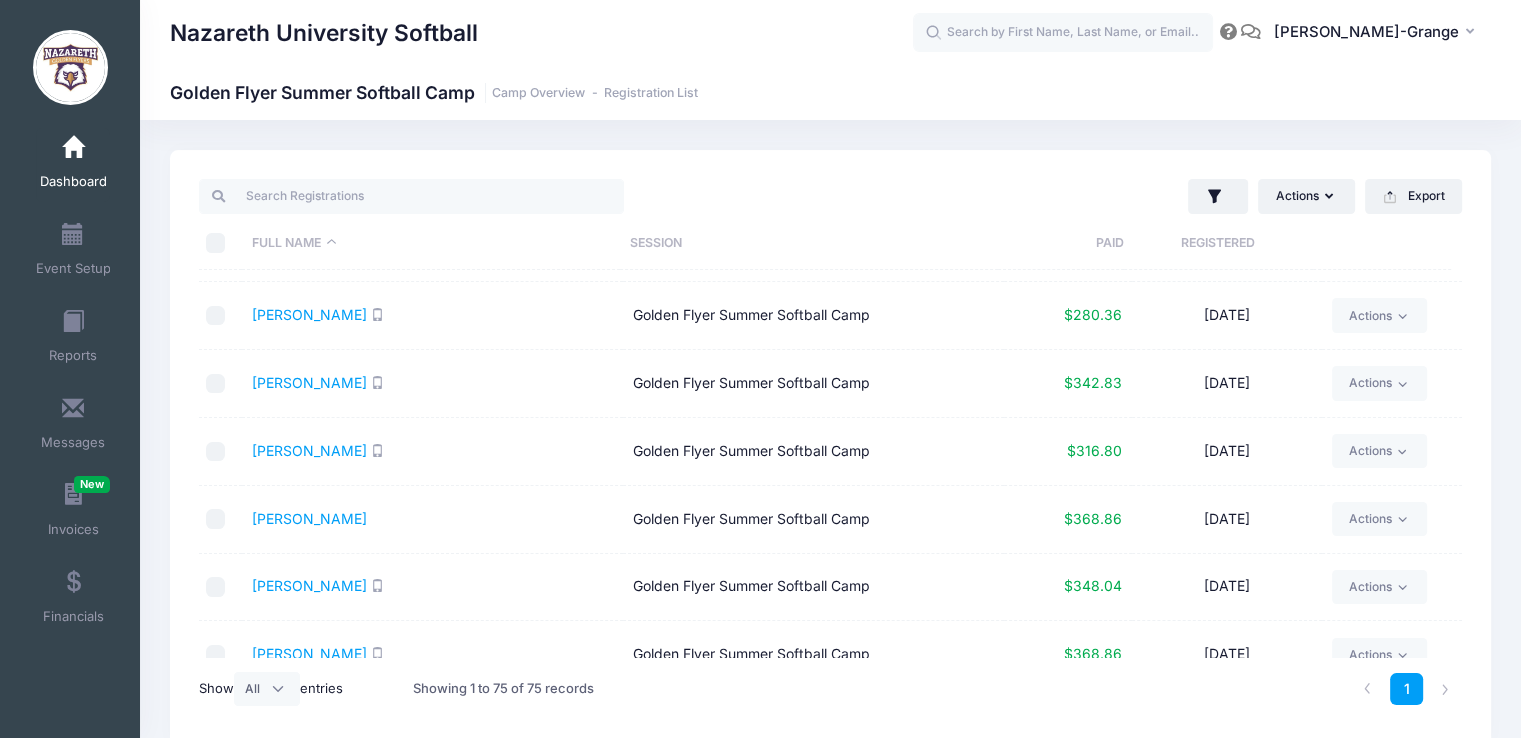 click at bounding box center [216, 519] 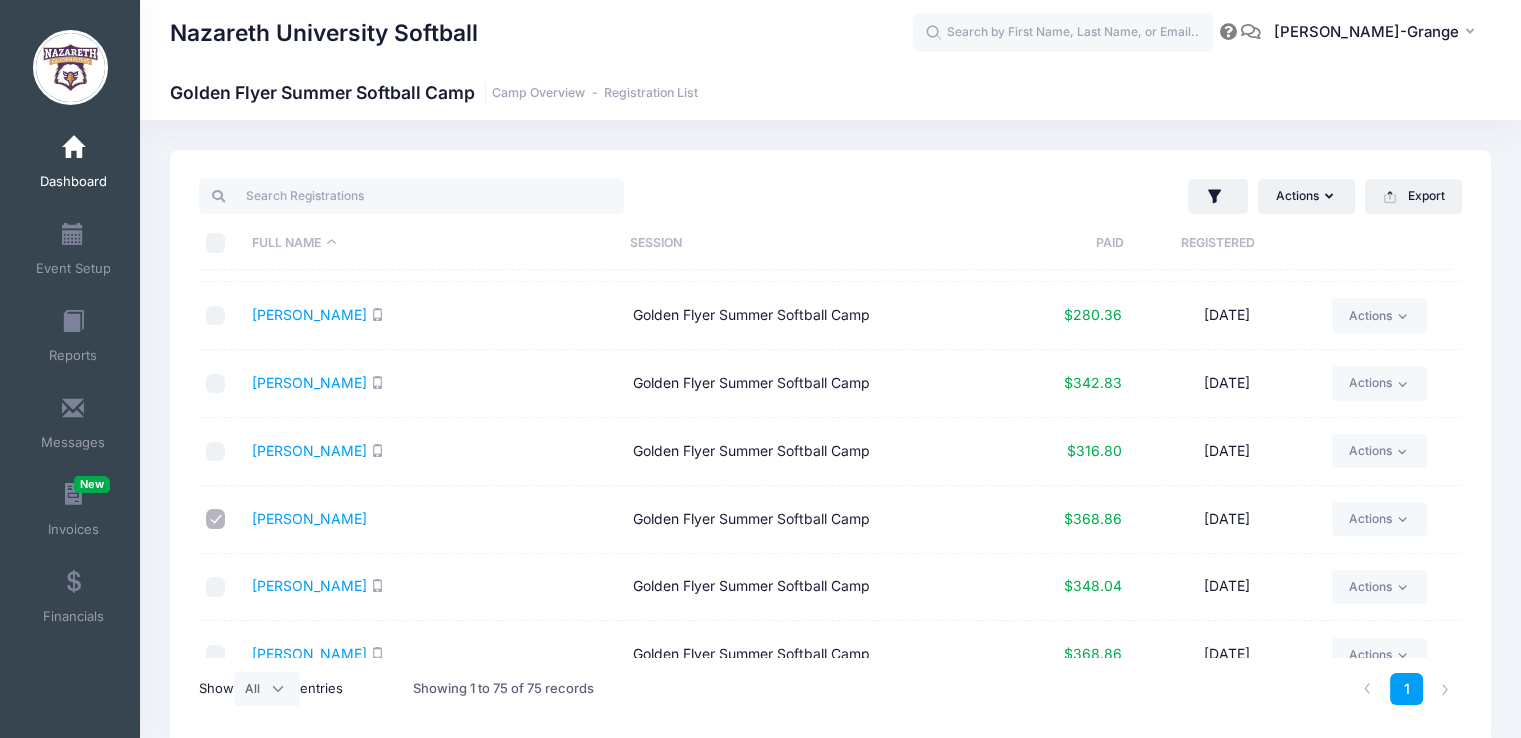 click at bounding box center (216, 587) 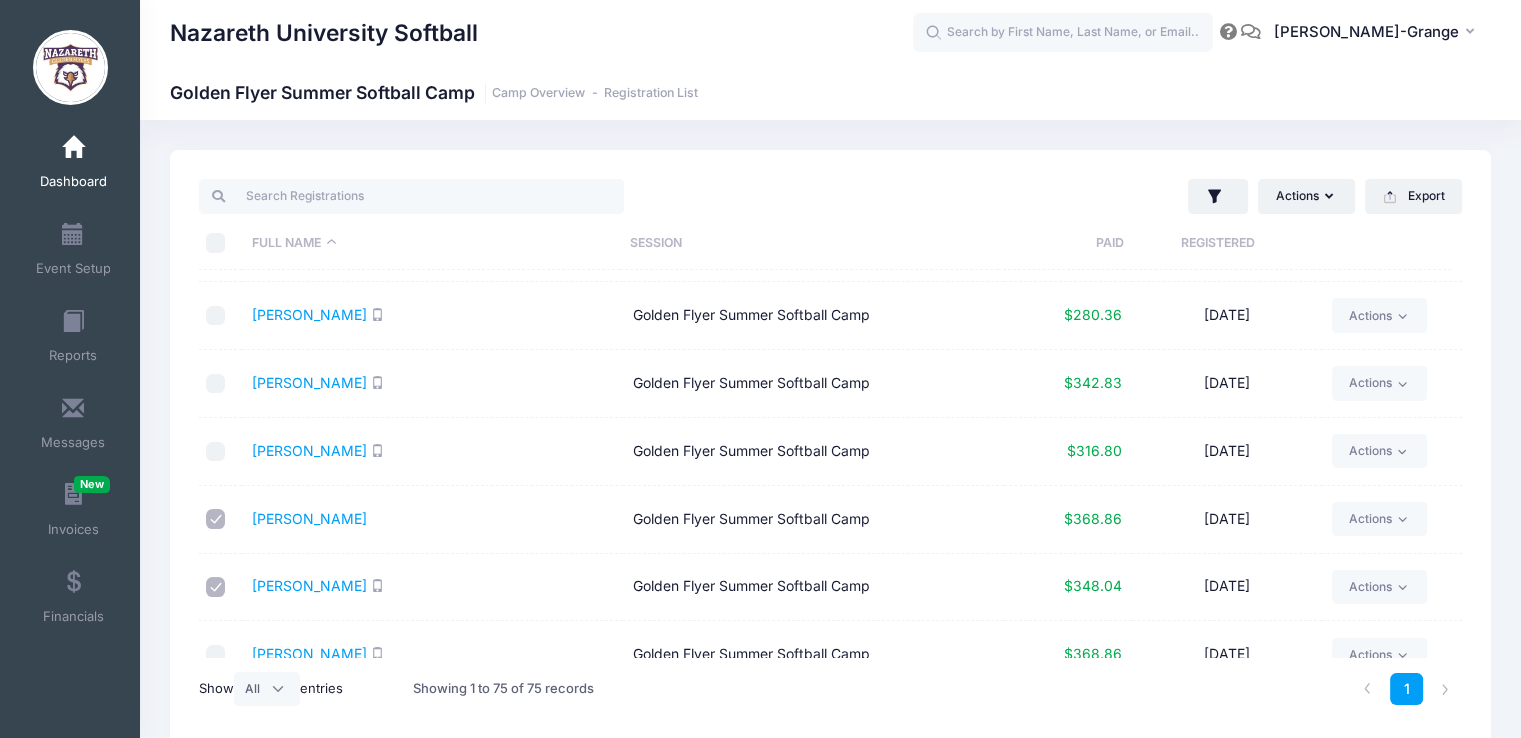 click at bounding box center (216, 655) 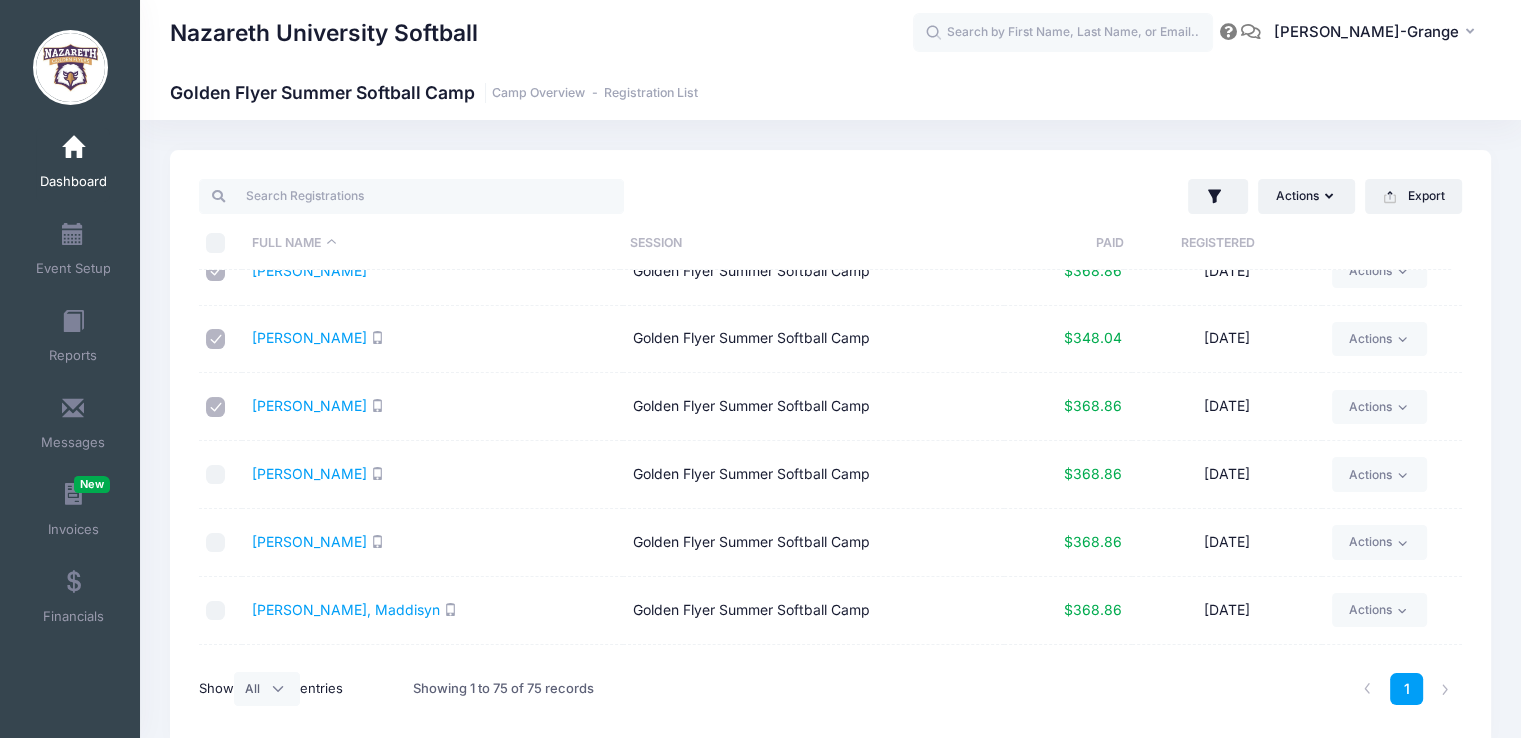 scroll, scrollTop: 3704, scrollLeft: 0, axis: vertical 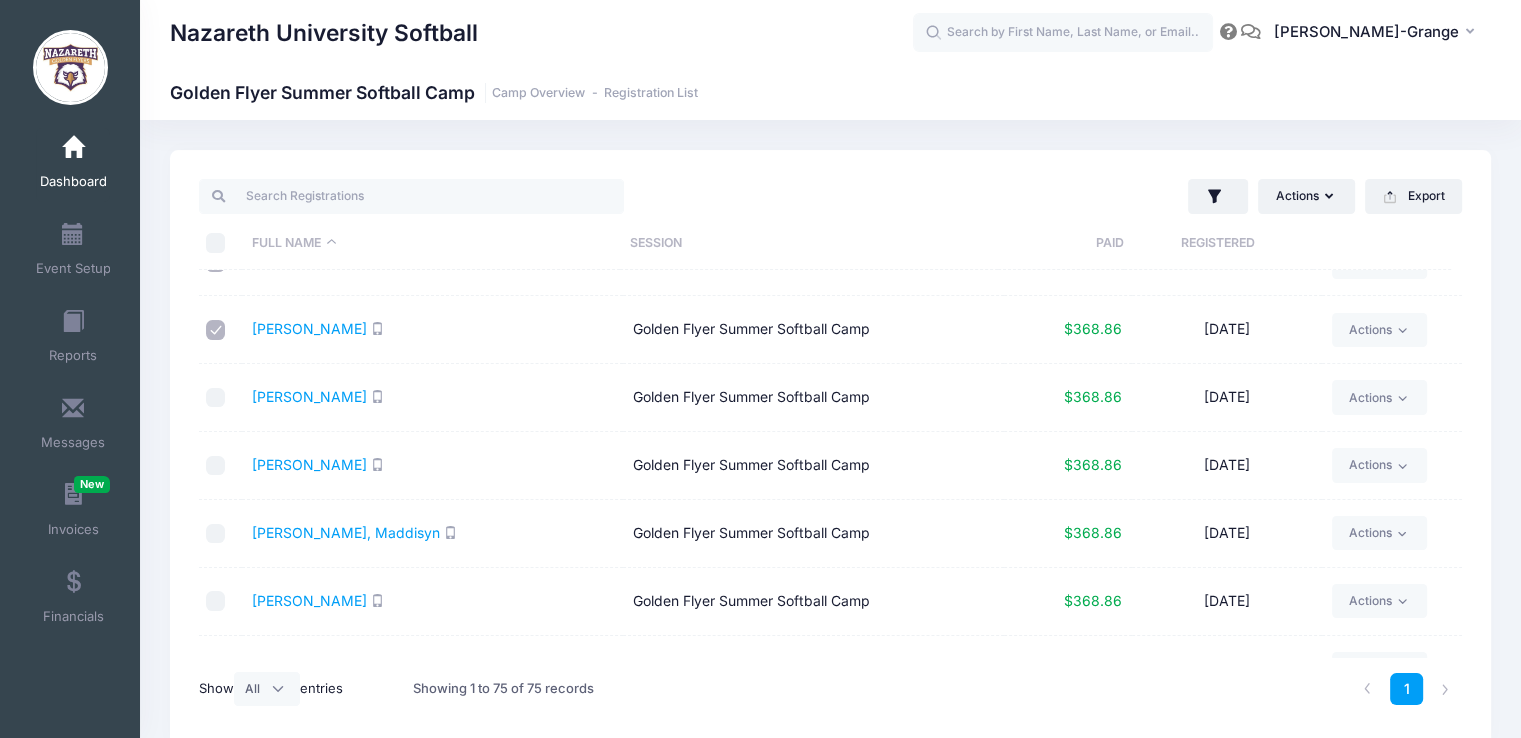 click at bounding box center [216, 398] 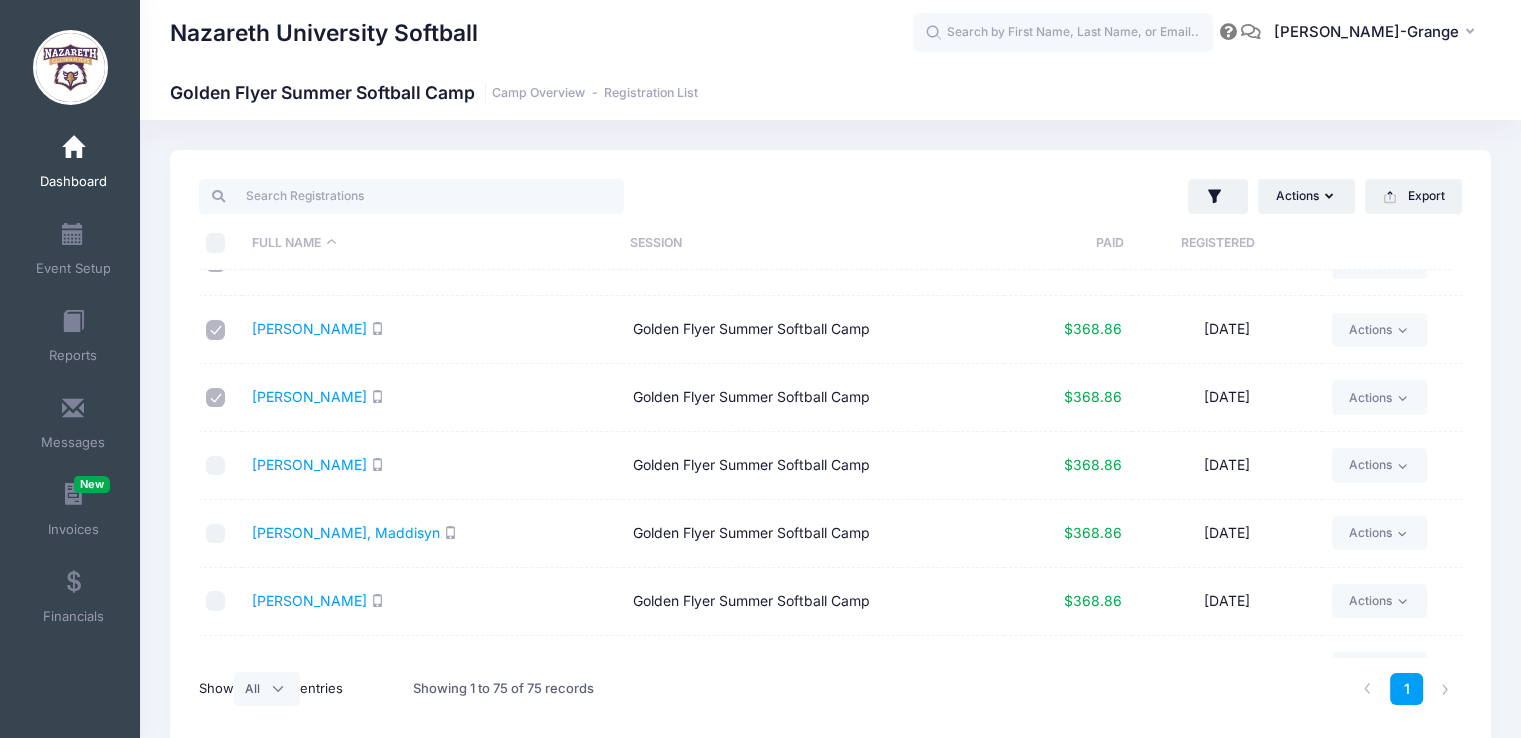 click at bounding box center [216, 466] 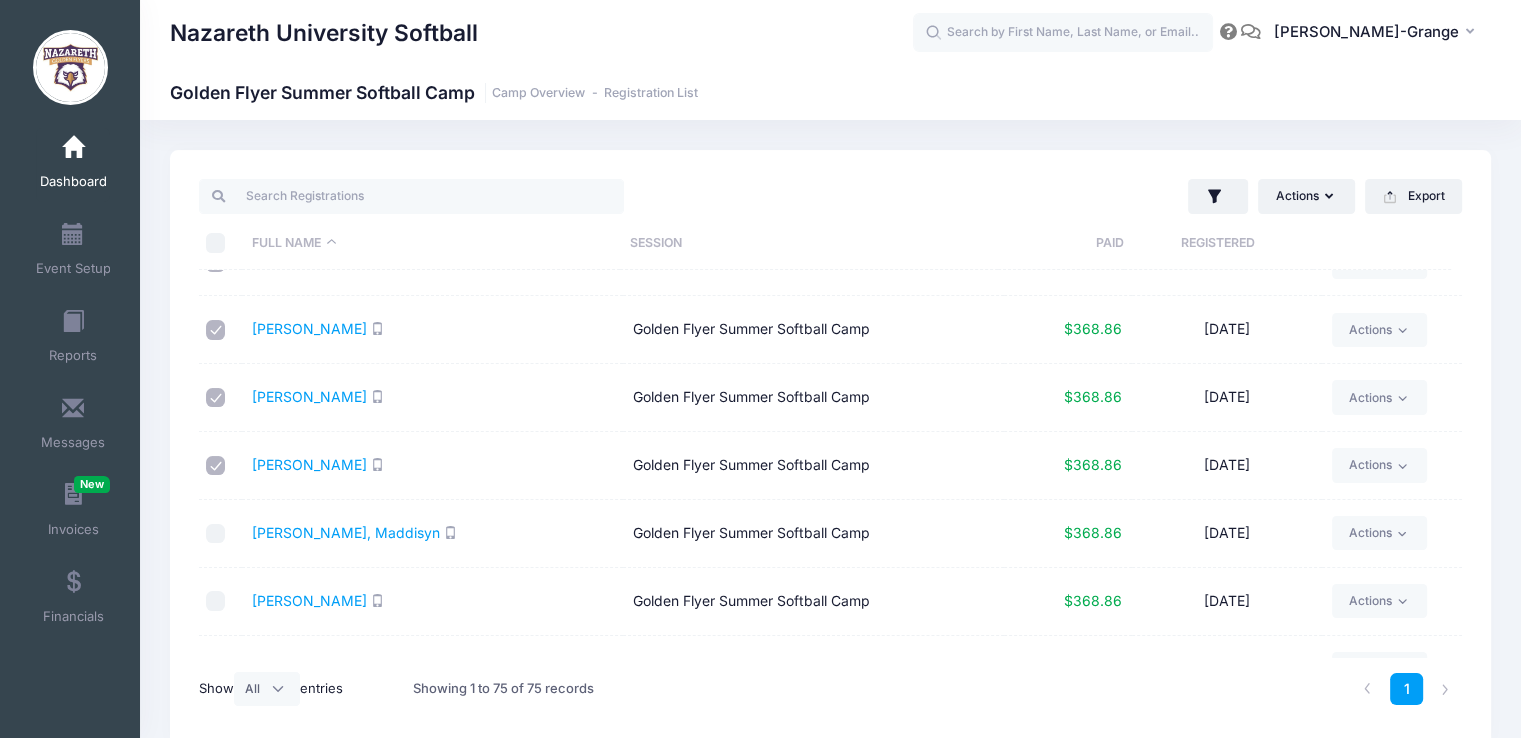 click at bounding box center (216, 534) 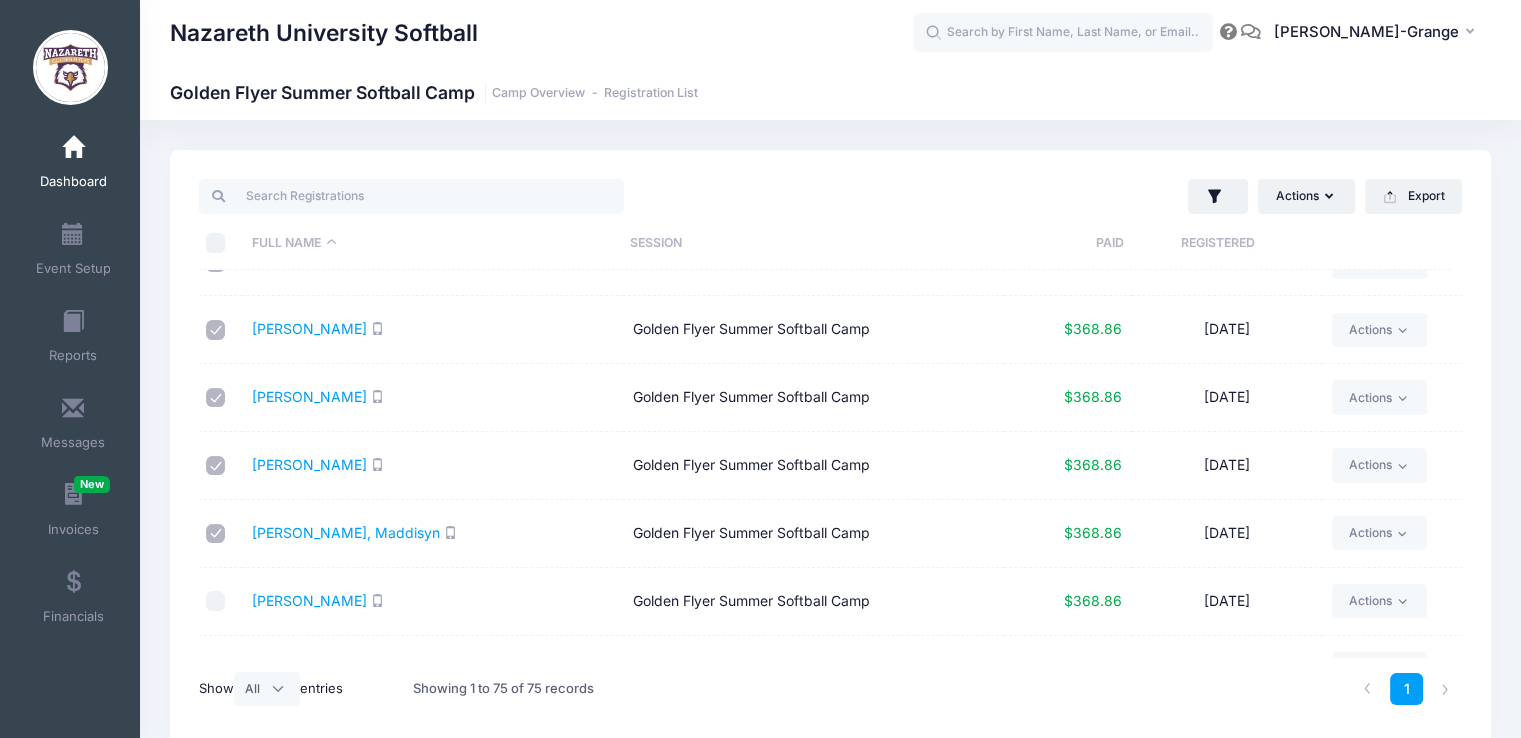 click at bounding box center [216, 601] 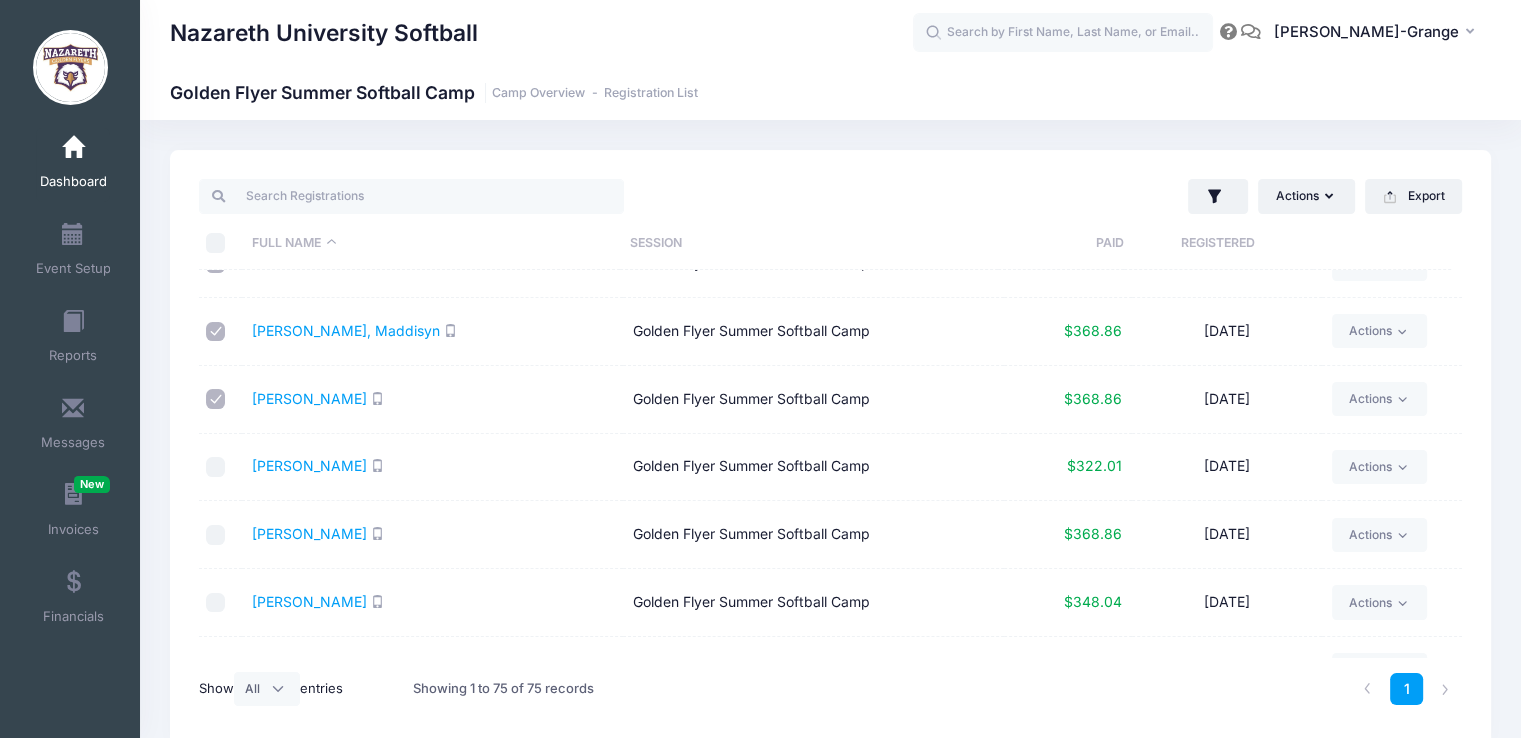 scroll, scrollTop: 3908, scrollLeft: 0, axis: vertical 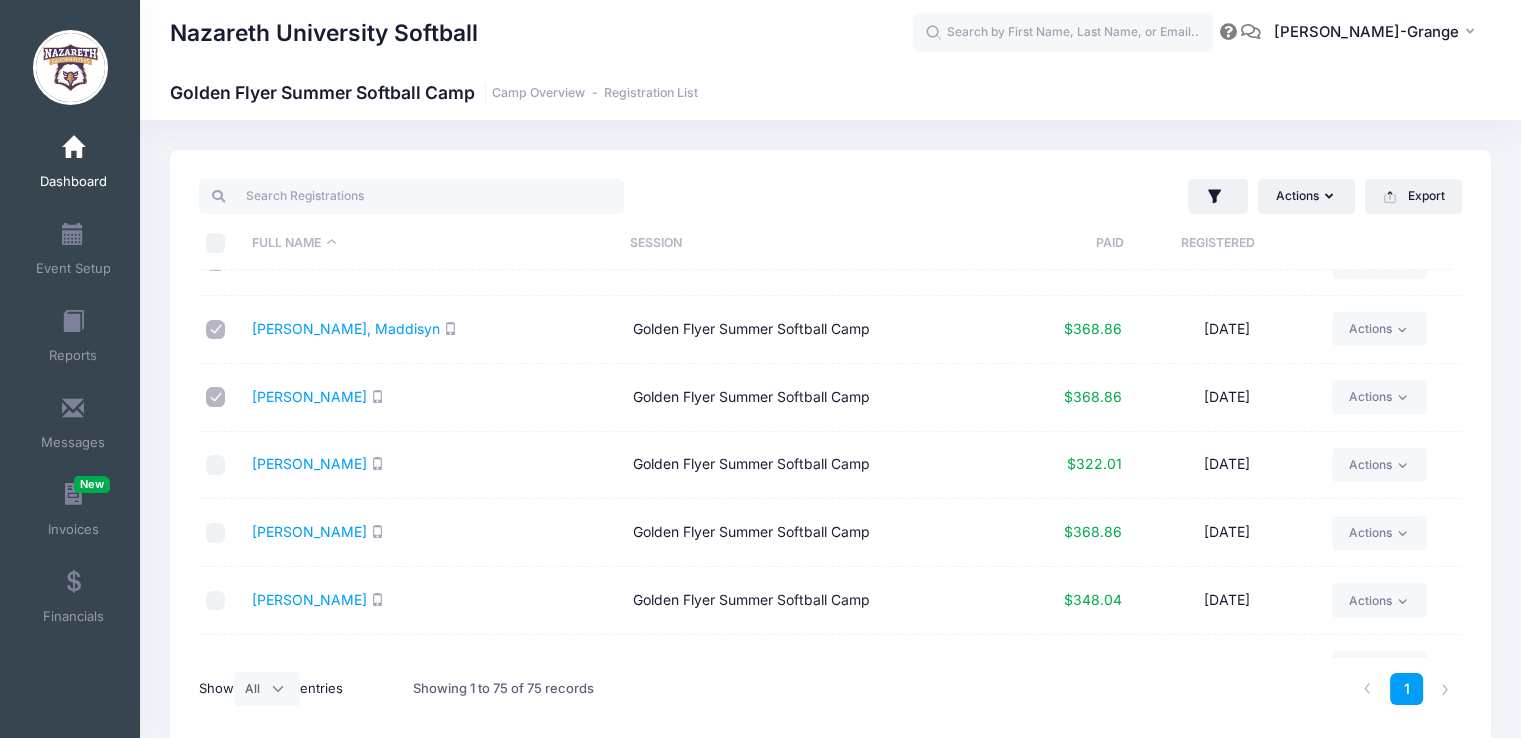 click at bounding box center (216, 533) 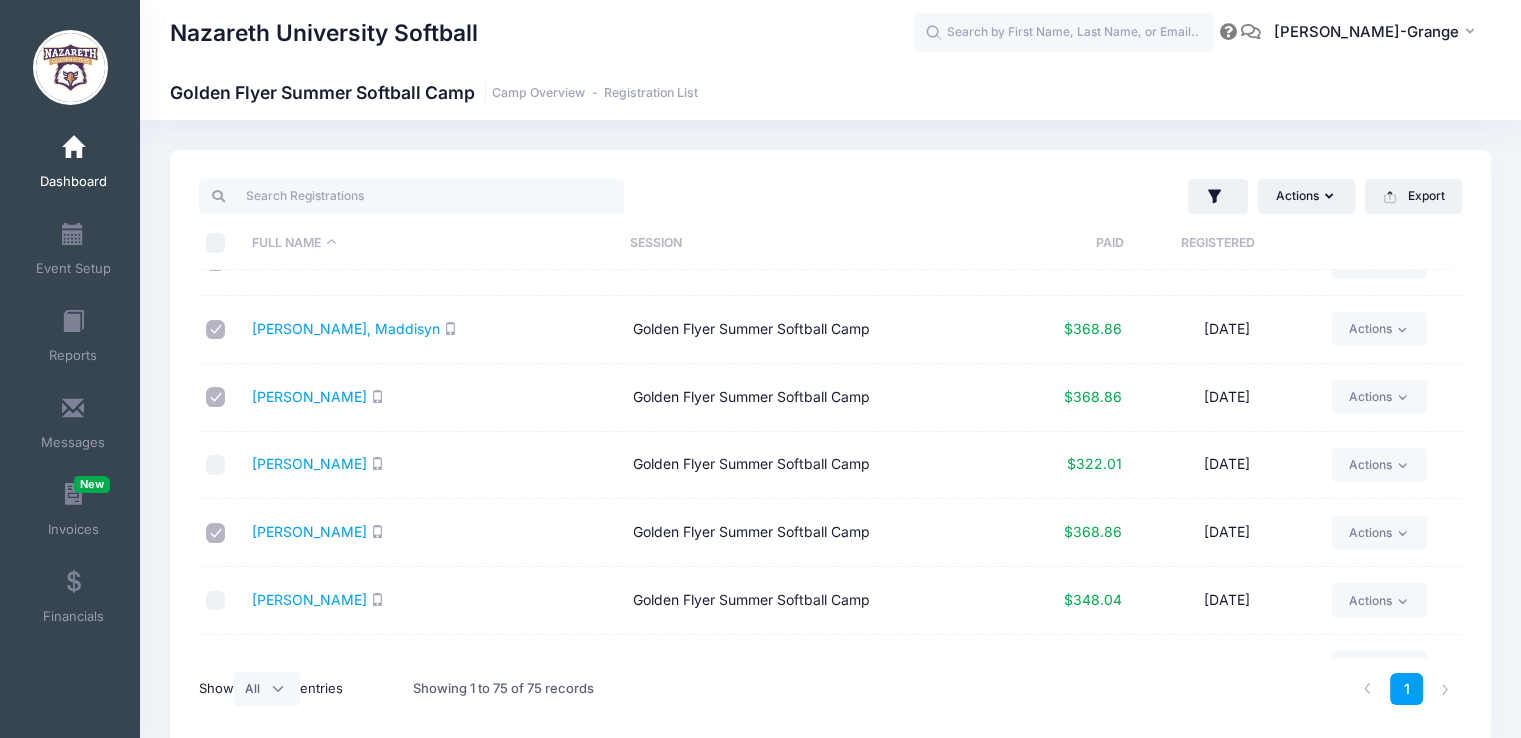 click at bounding box center (216, 465) 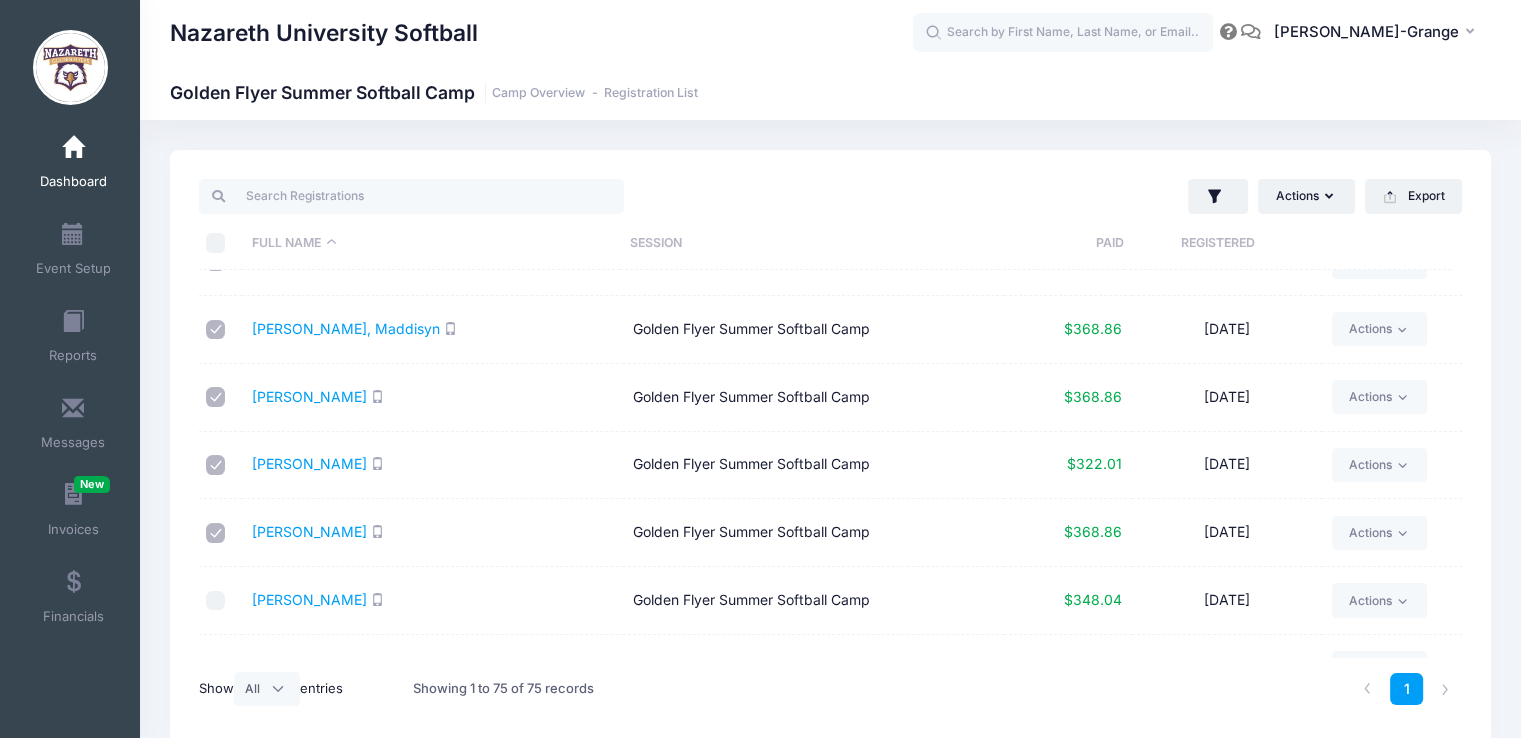 click at bounding box center [216, 601] 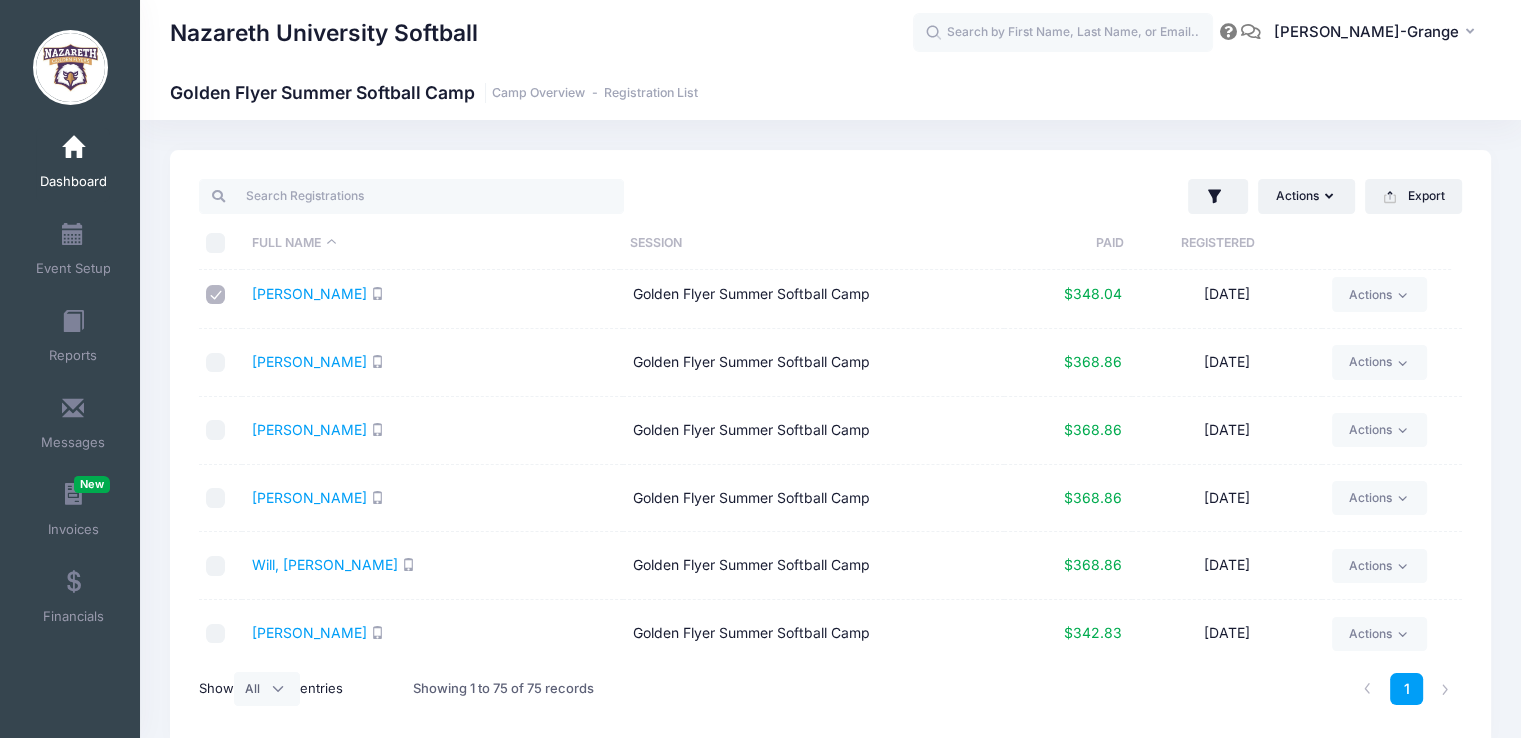 scroll, scrollTop: 4228, scrollLeft: 0, axis: vertical 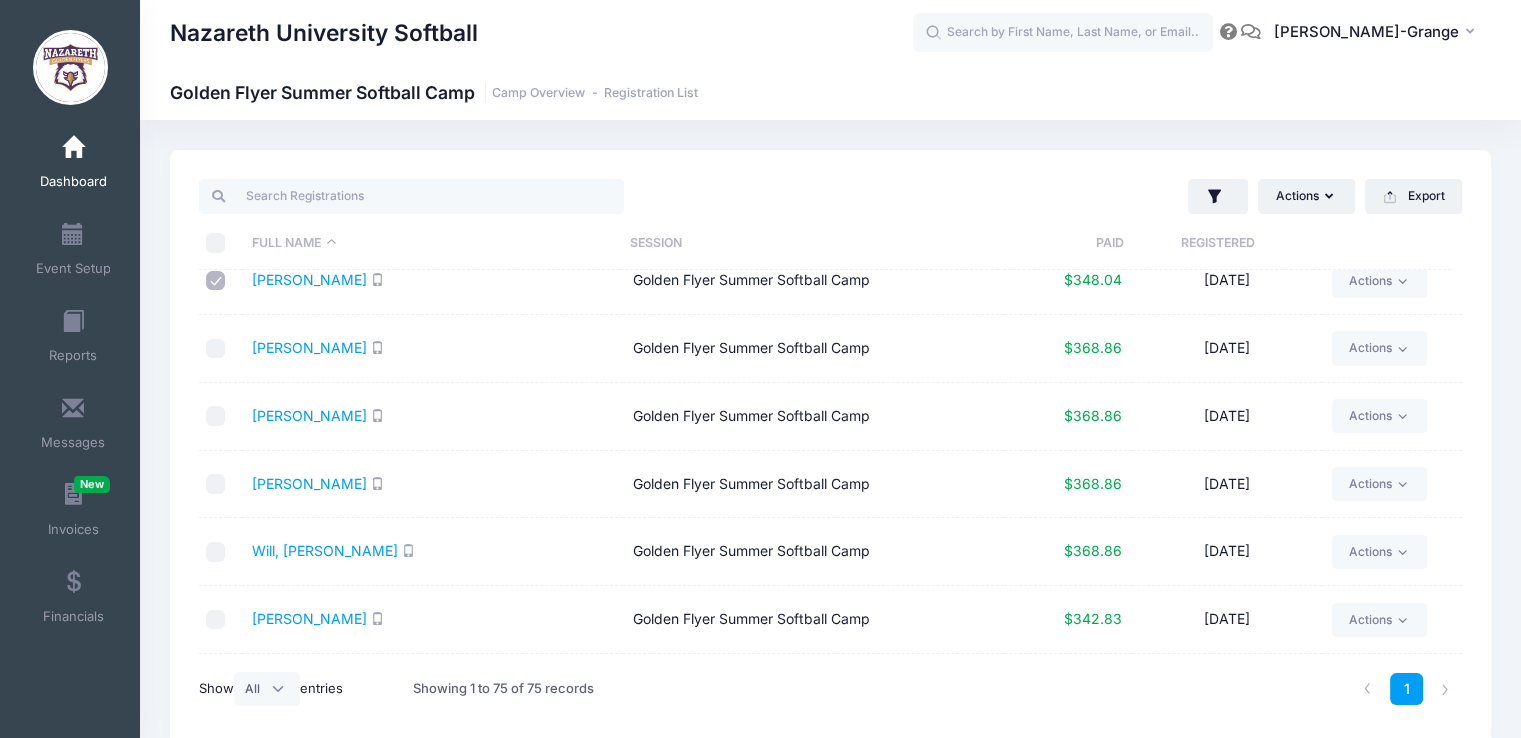 click at bounding box center (216, 416) 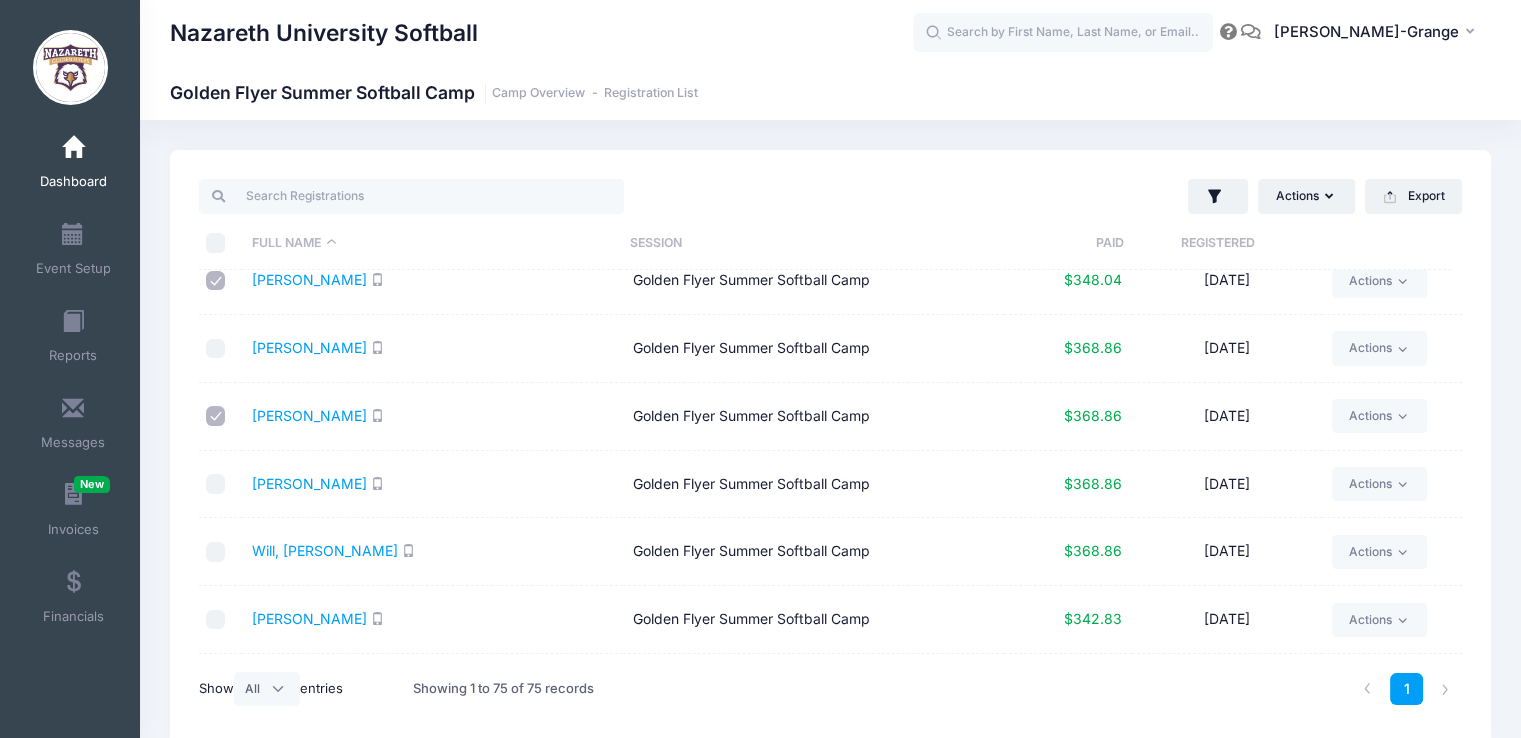 click at bounding box center (216, 484) 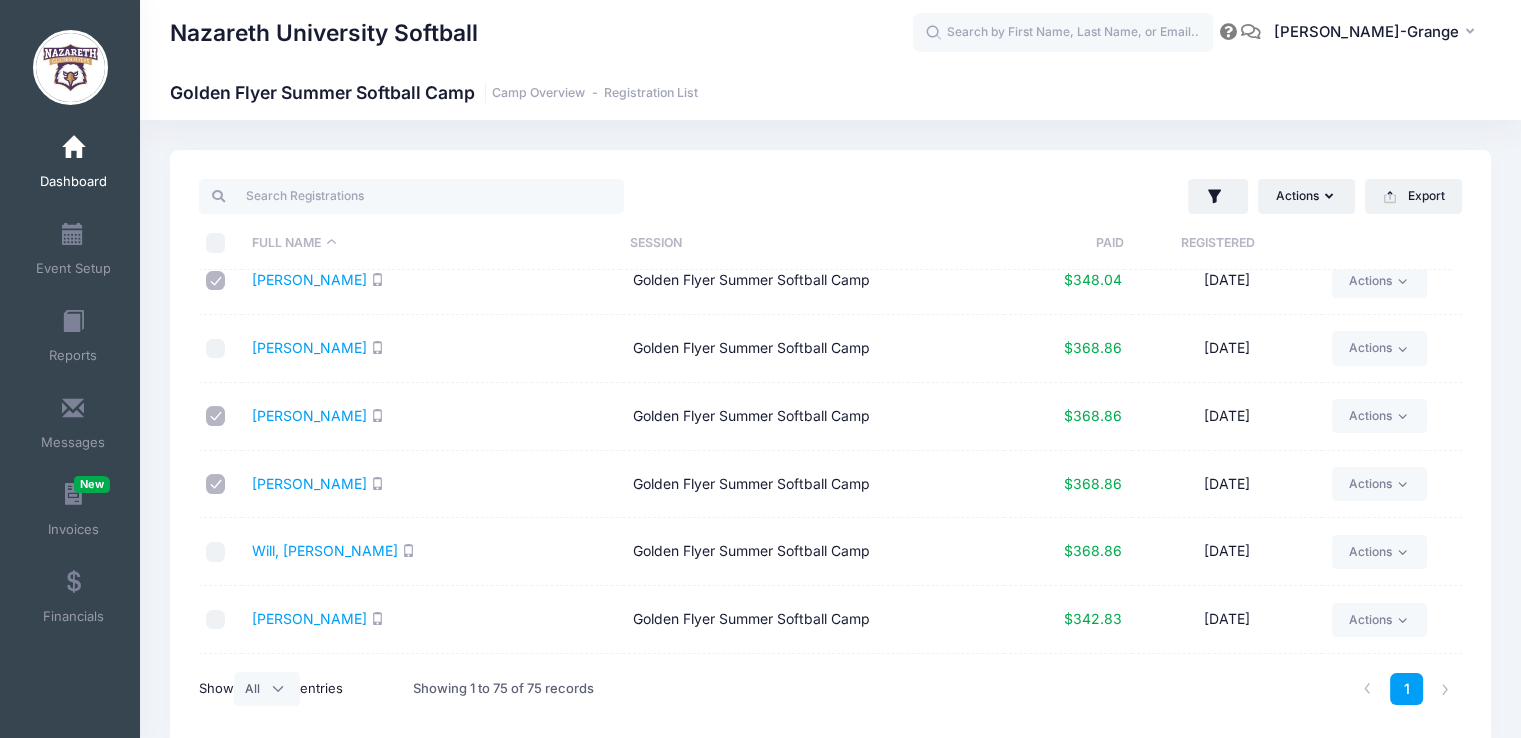 click at bounding box center [216, 552] 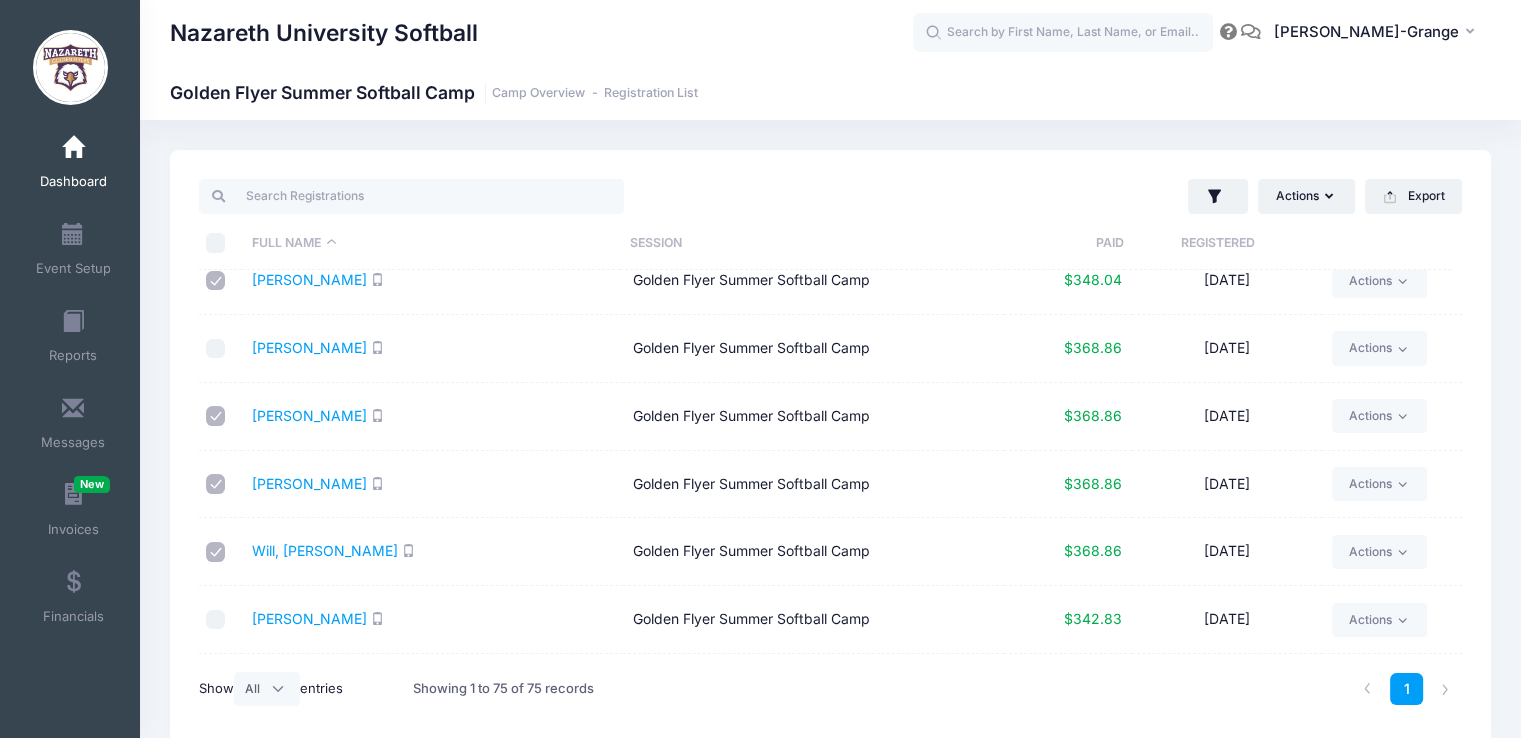 click at bounding box center [216, 620] 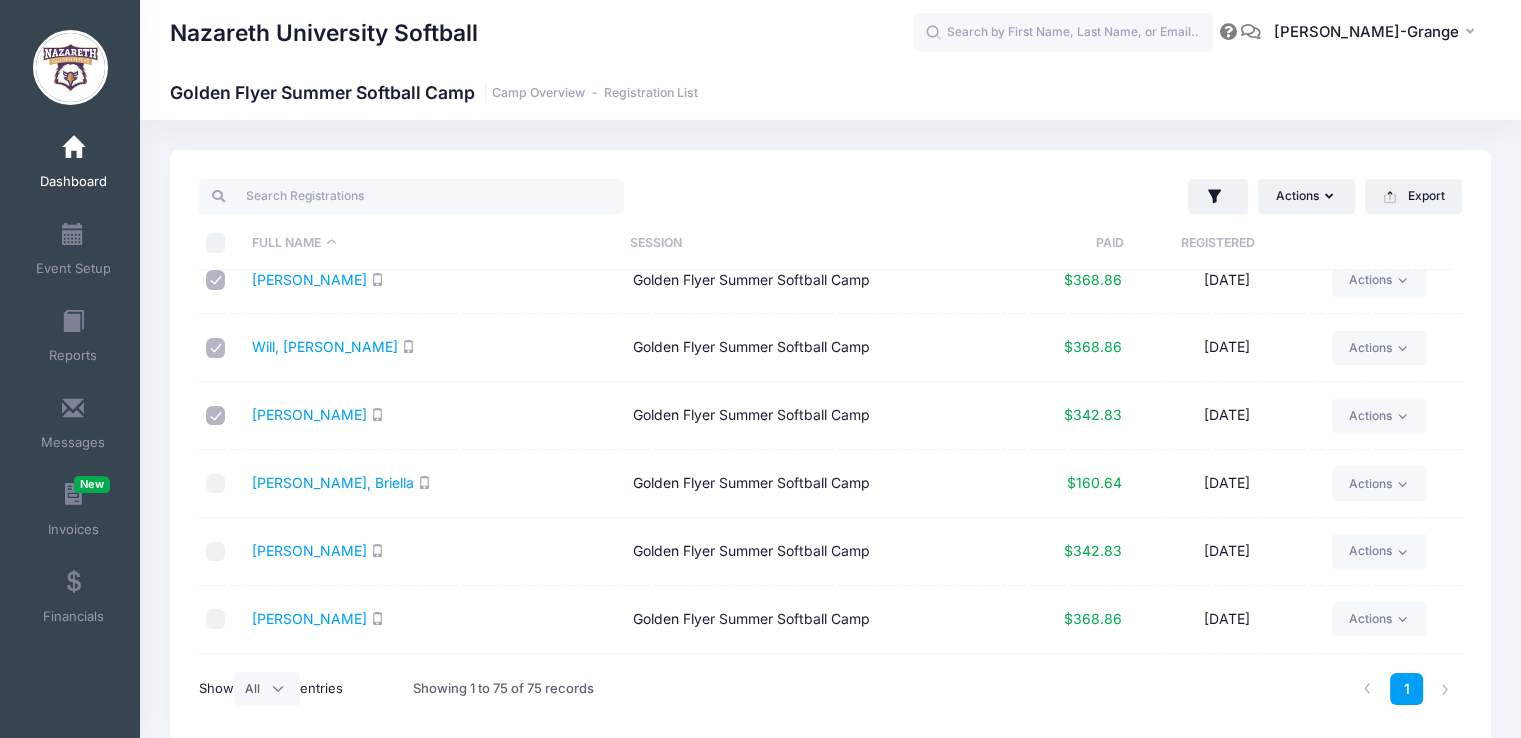 scroll, scrollTop: 4458, scrollLeft: 0, axis: vertical 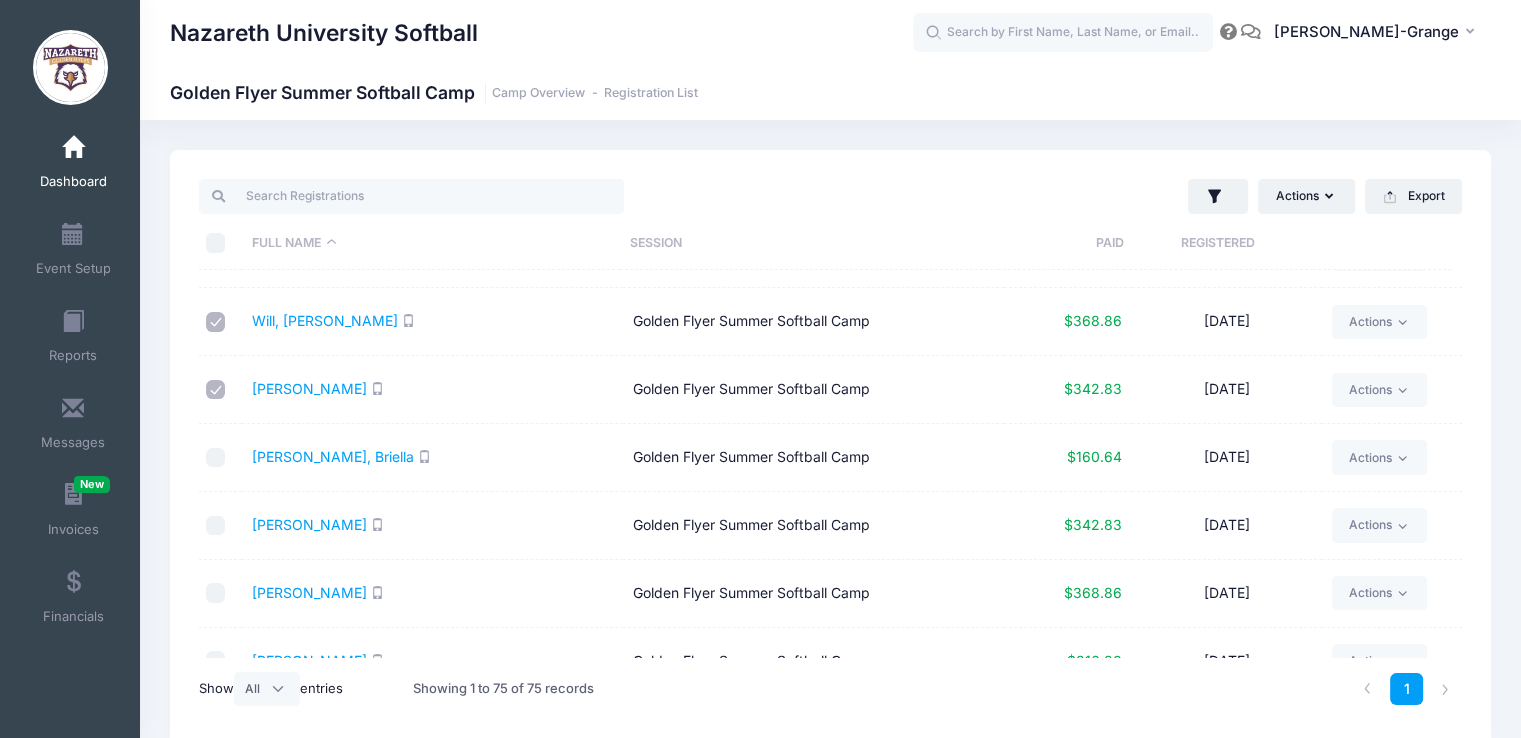 click at bounding box center [216, 458] 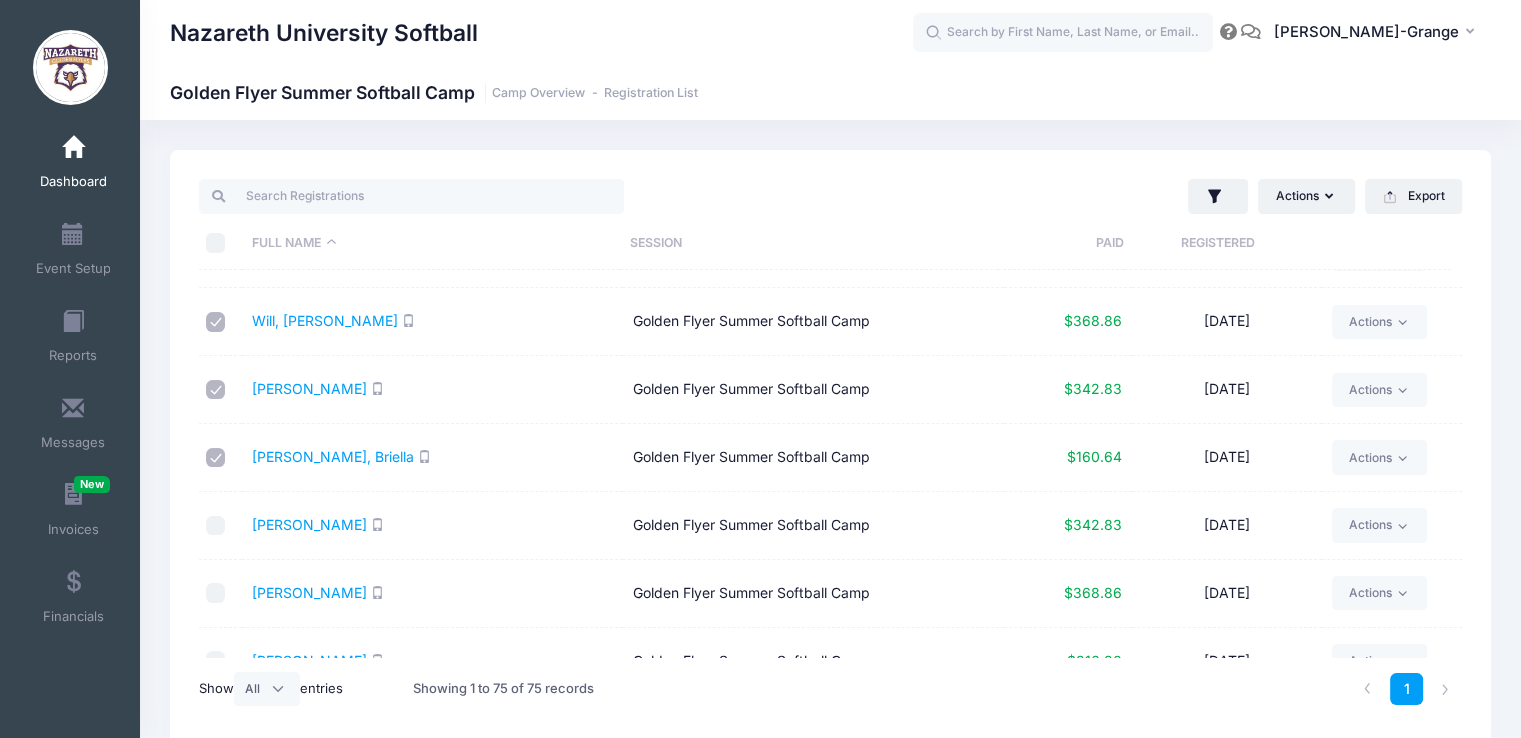 click at bounding box center [216, 526] 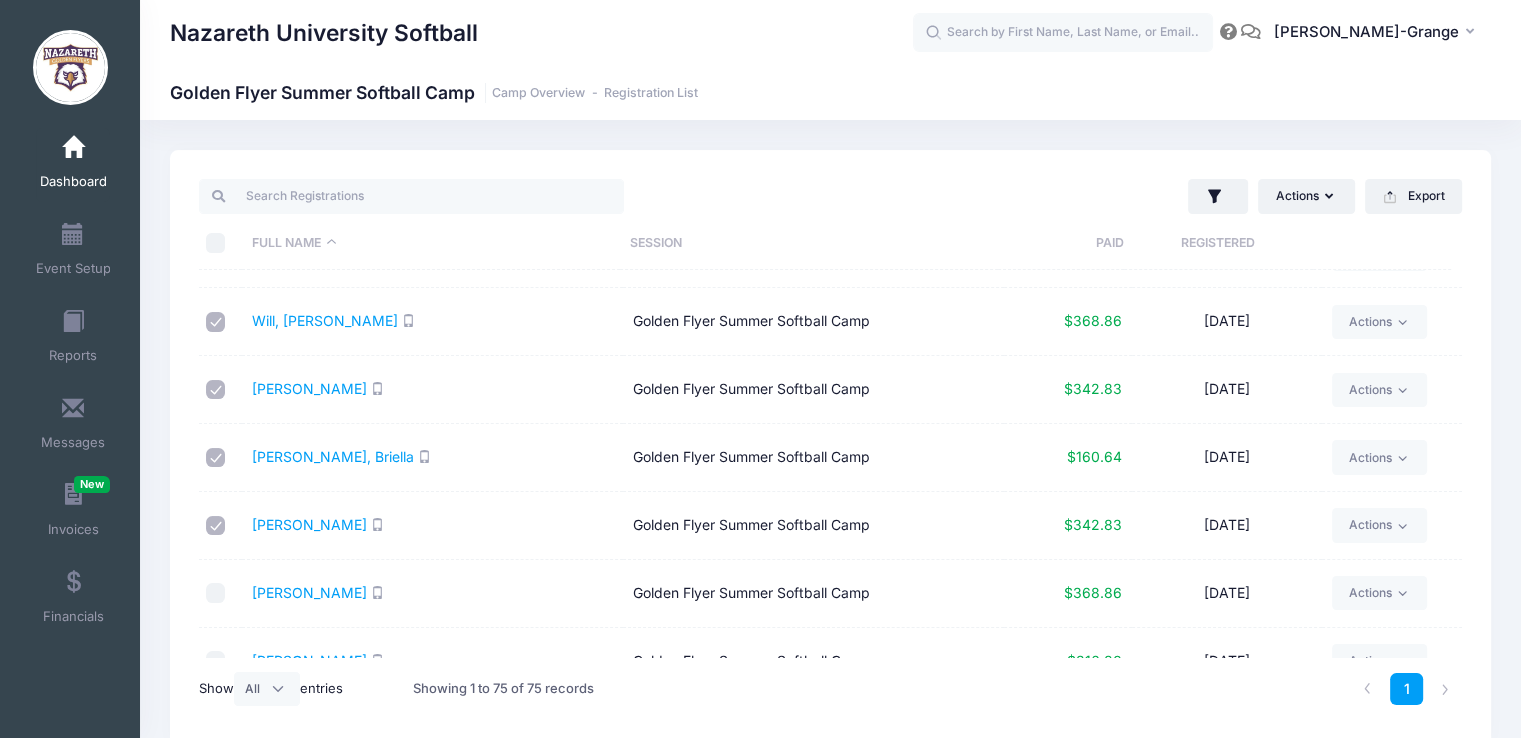 click at bounding box center (216, 593) 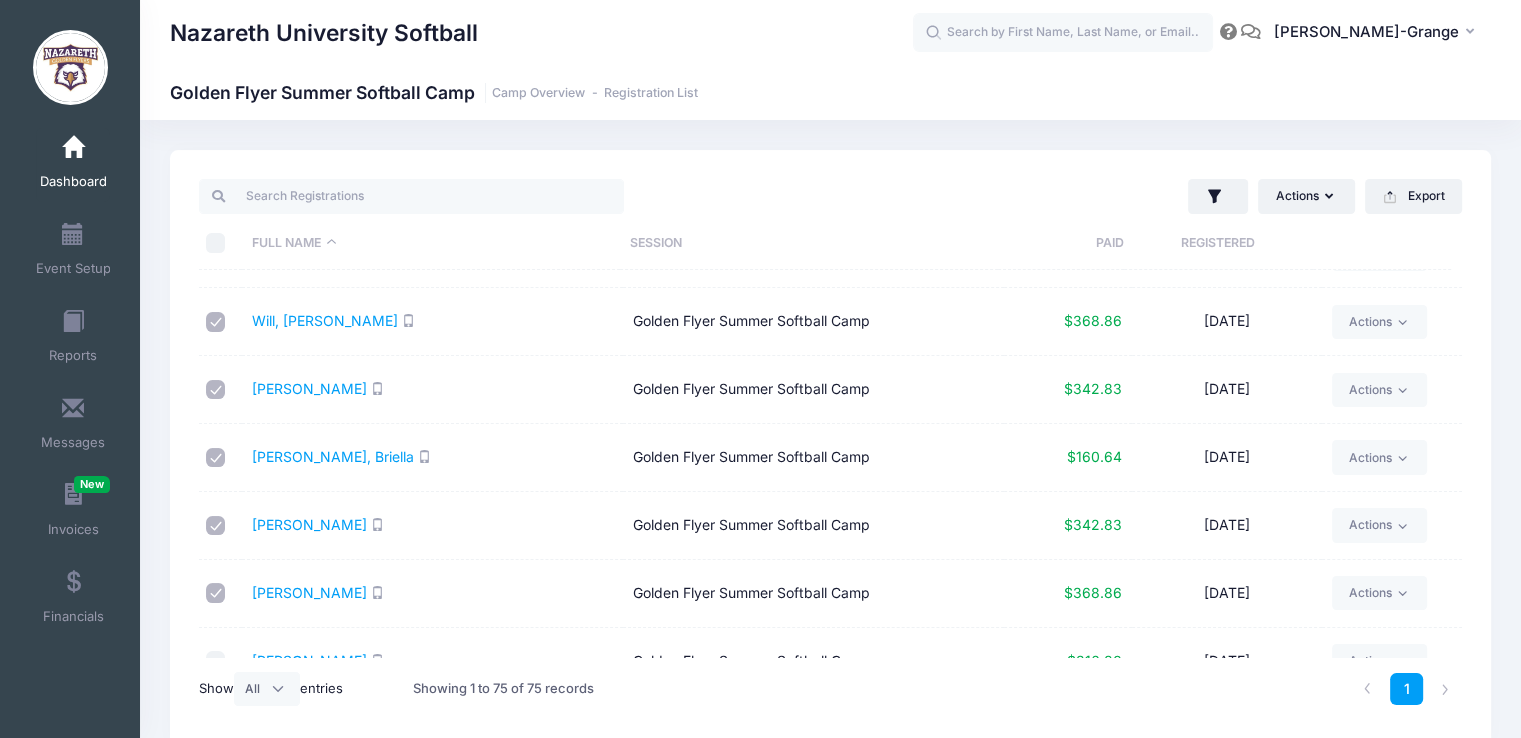 click at bounding box center [216, 661] 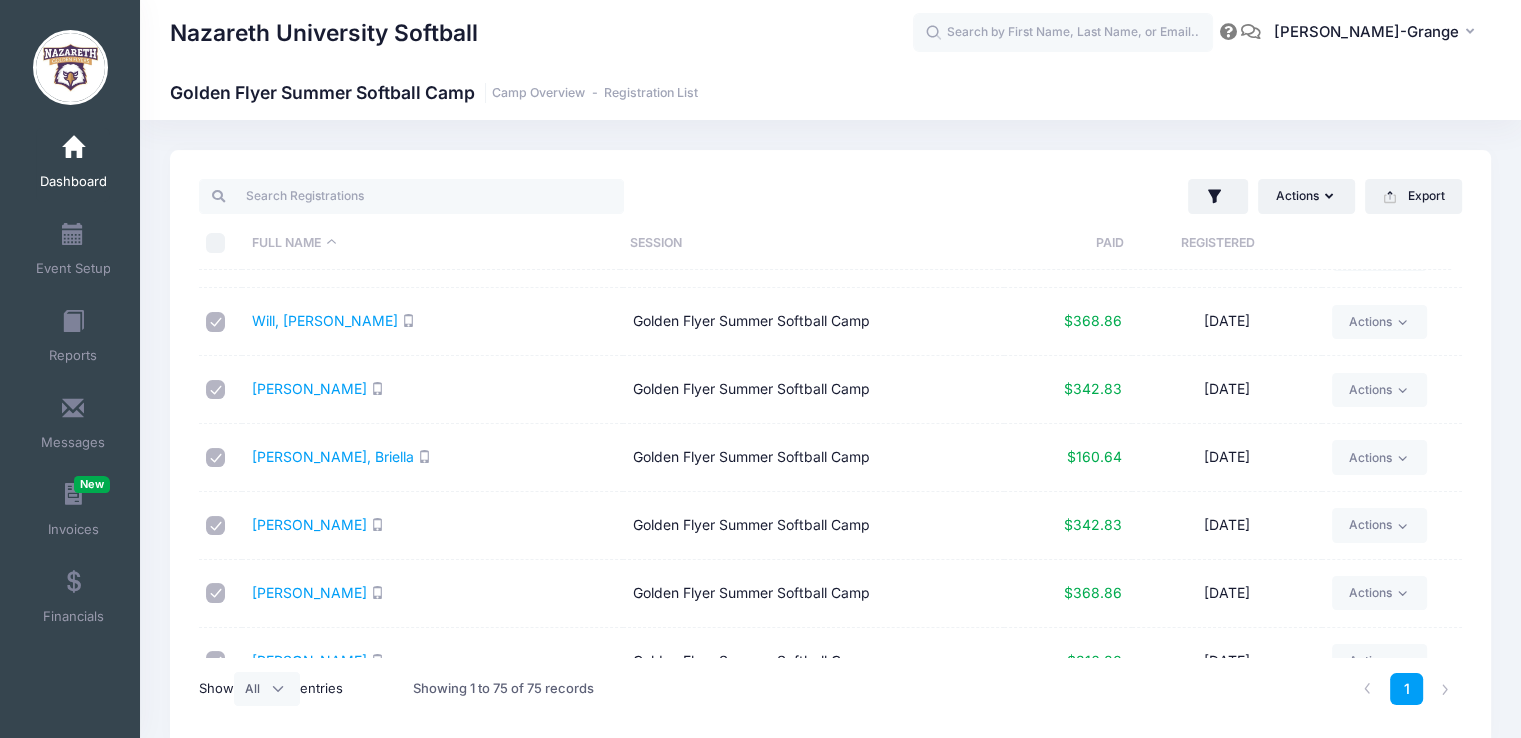 scroll, scrollTop: 4684, scrollLeft: 0, axis: vertical 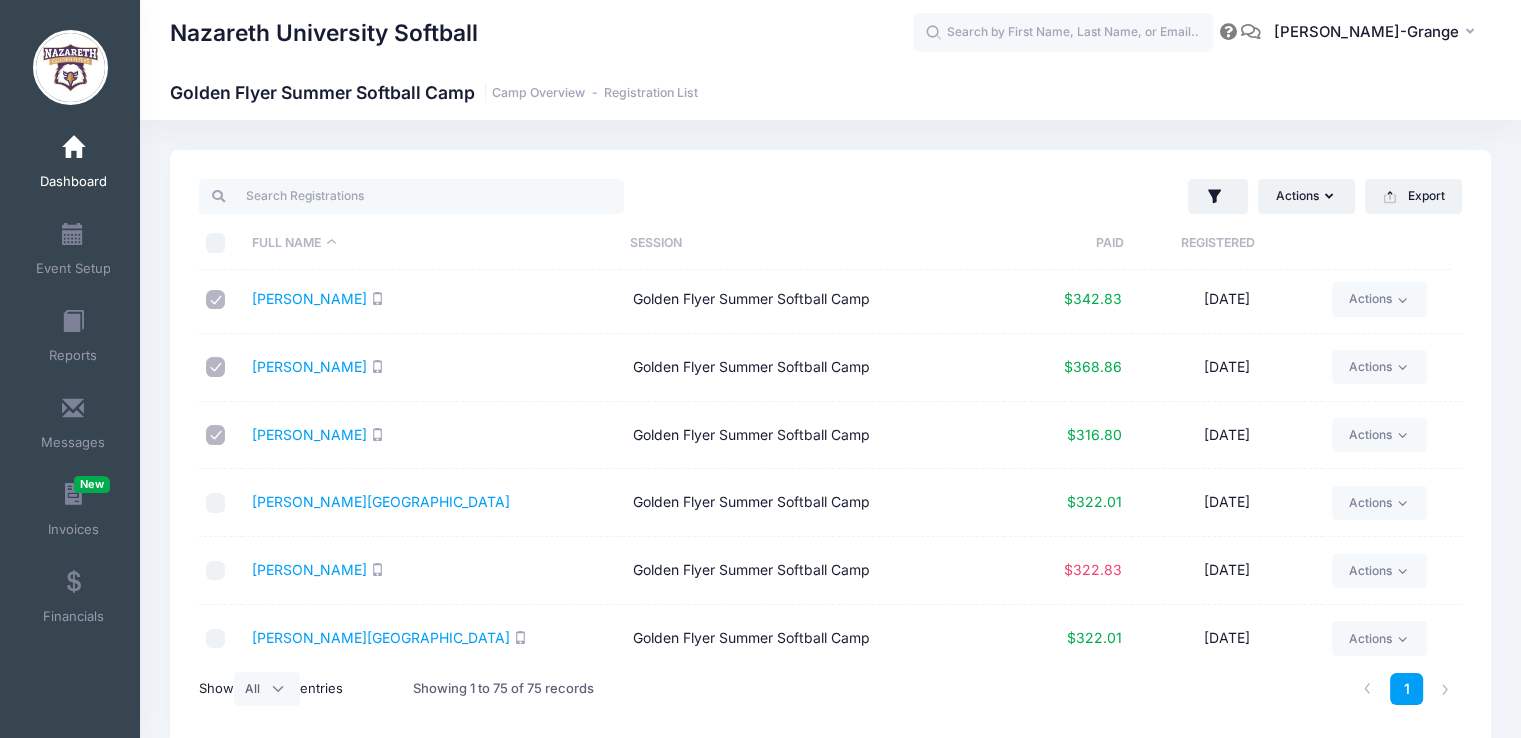 click at bounding box center (216, 503) 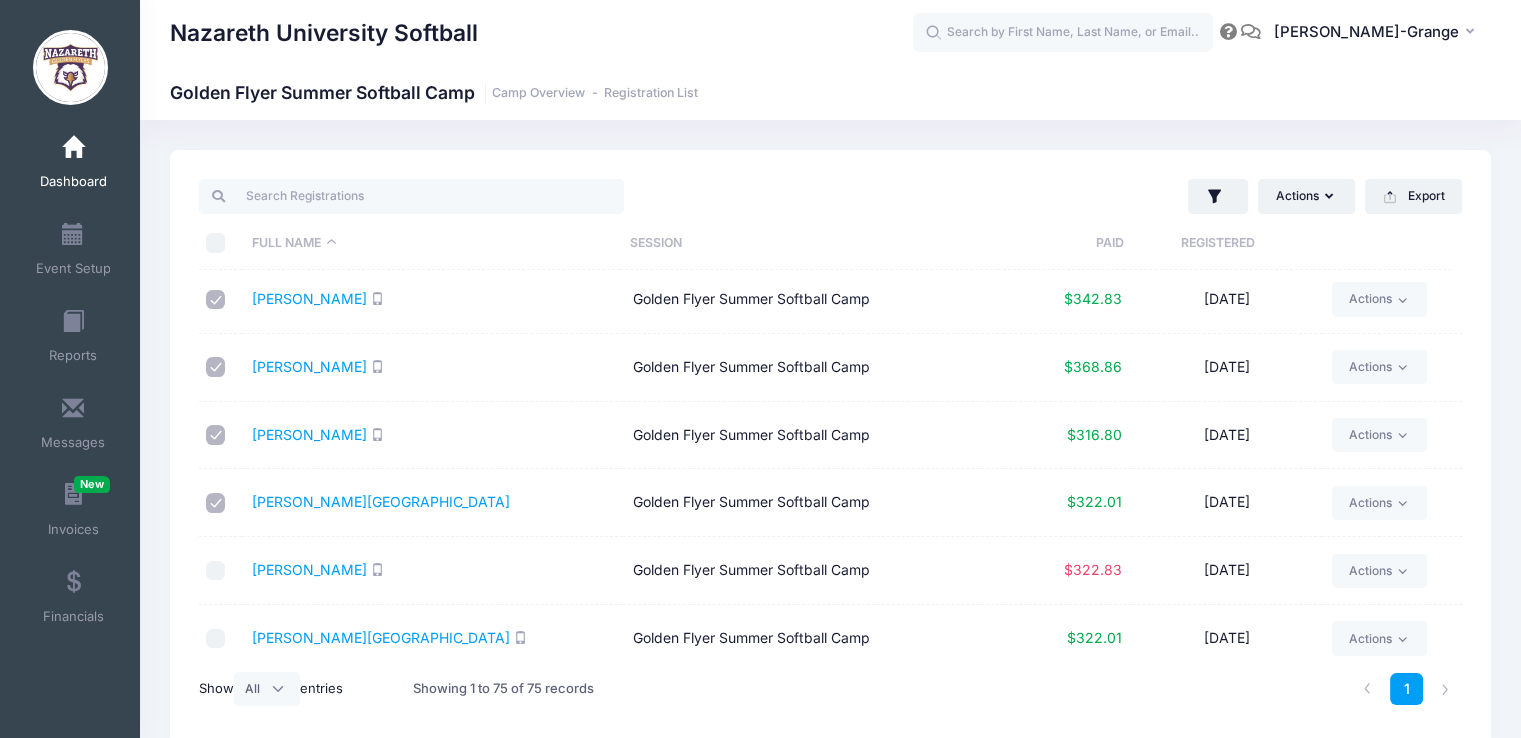 click at bounding box center [216, 571] 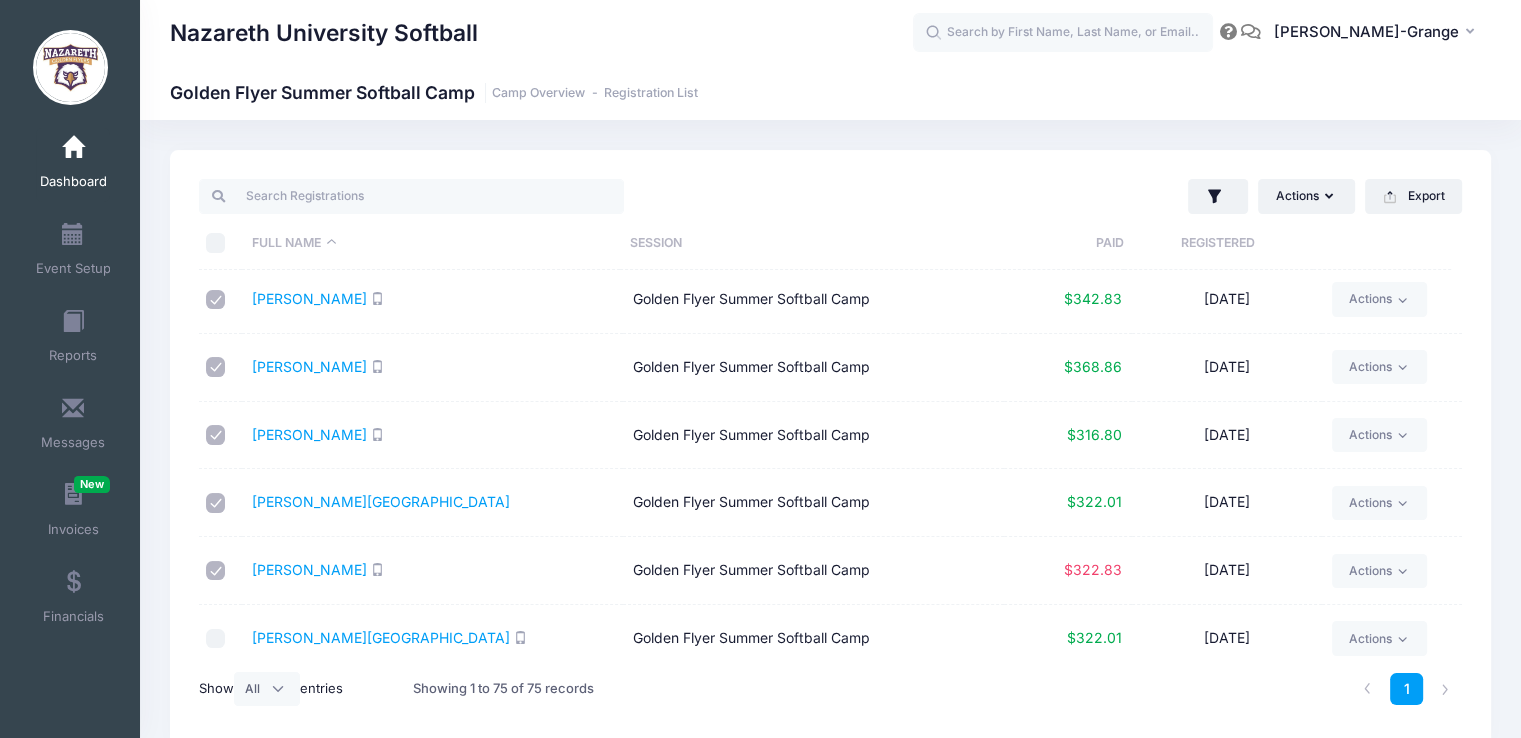 click at bounding box center [216, 639] 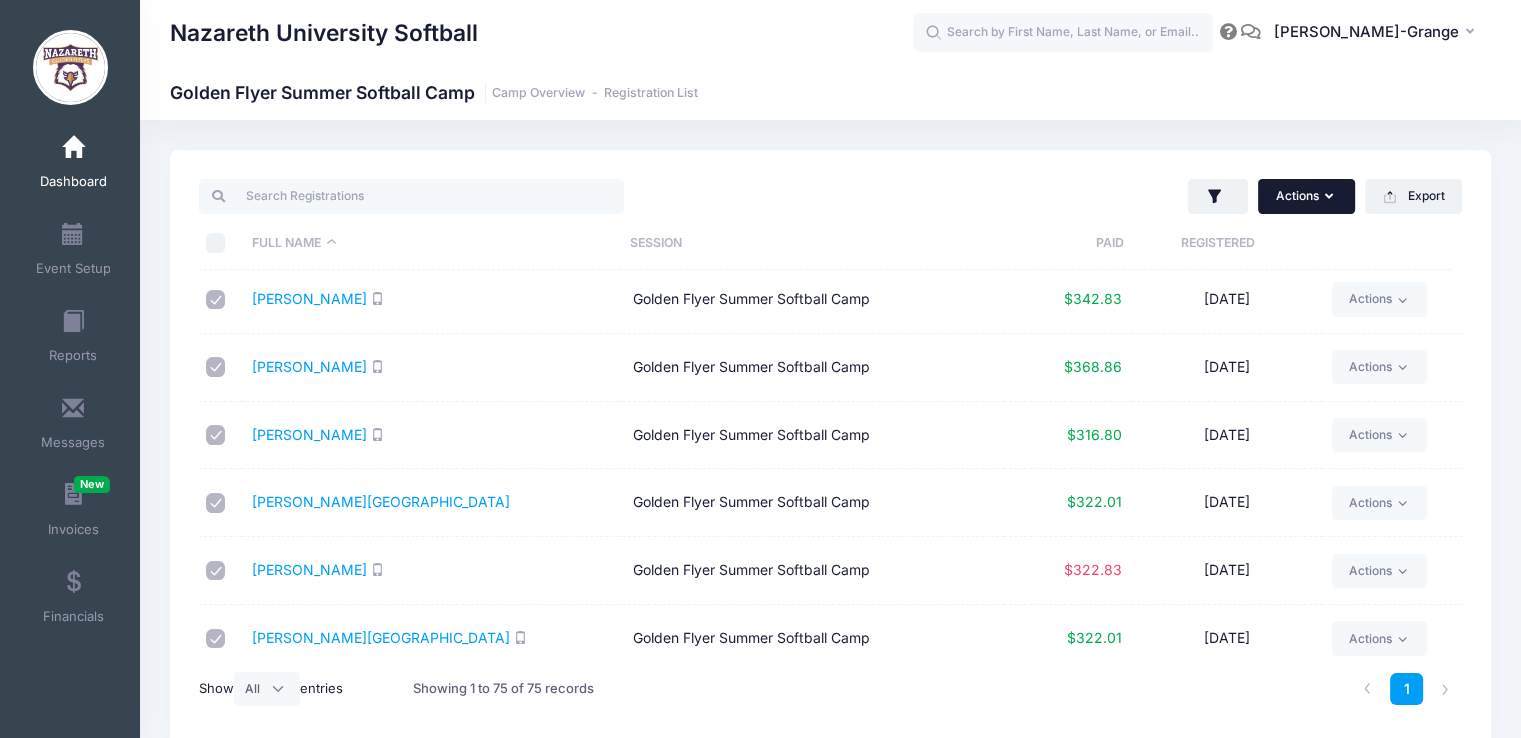 click on "Actions" at bounding box center (1306, 196) 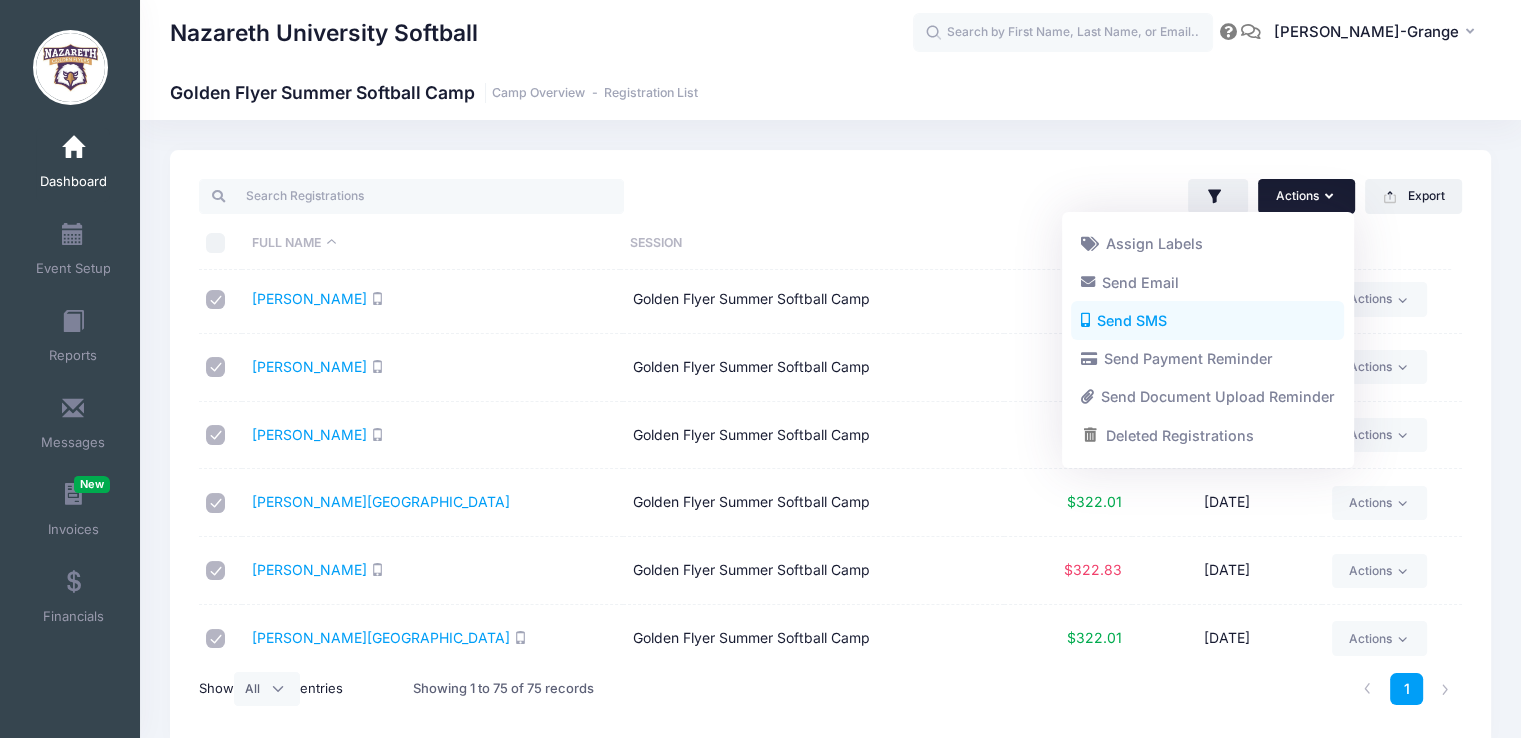 click on "Send SMS" at bounding box center [1207, 321] 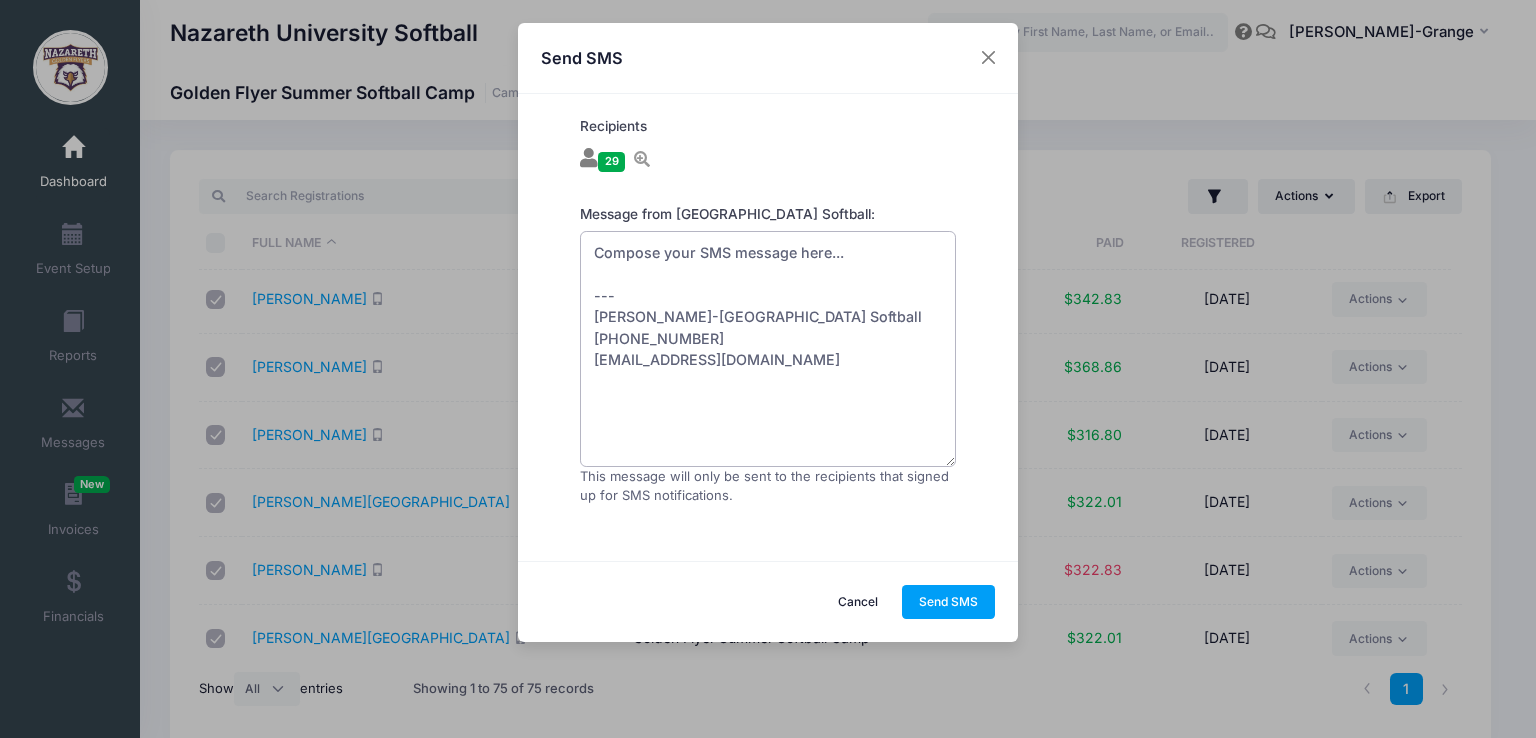 click on "Compose your SMS message here...
---
[PERSON_NAME]-[GEOGRAPHIC_DATA] Softball
[PHONE_NUMBER]
[EMAIL_ADDRESS][DOMAIN_NAME]" at bounding box center [768, 349] 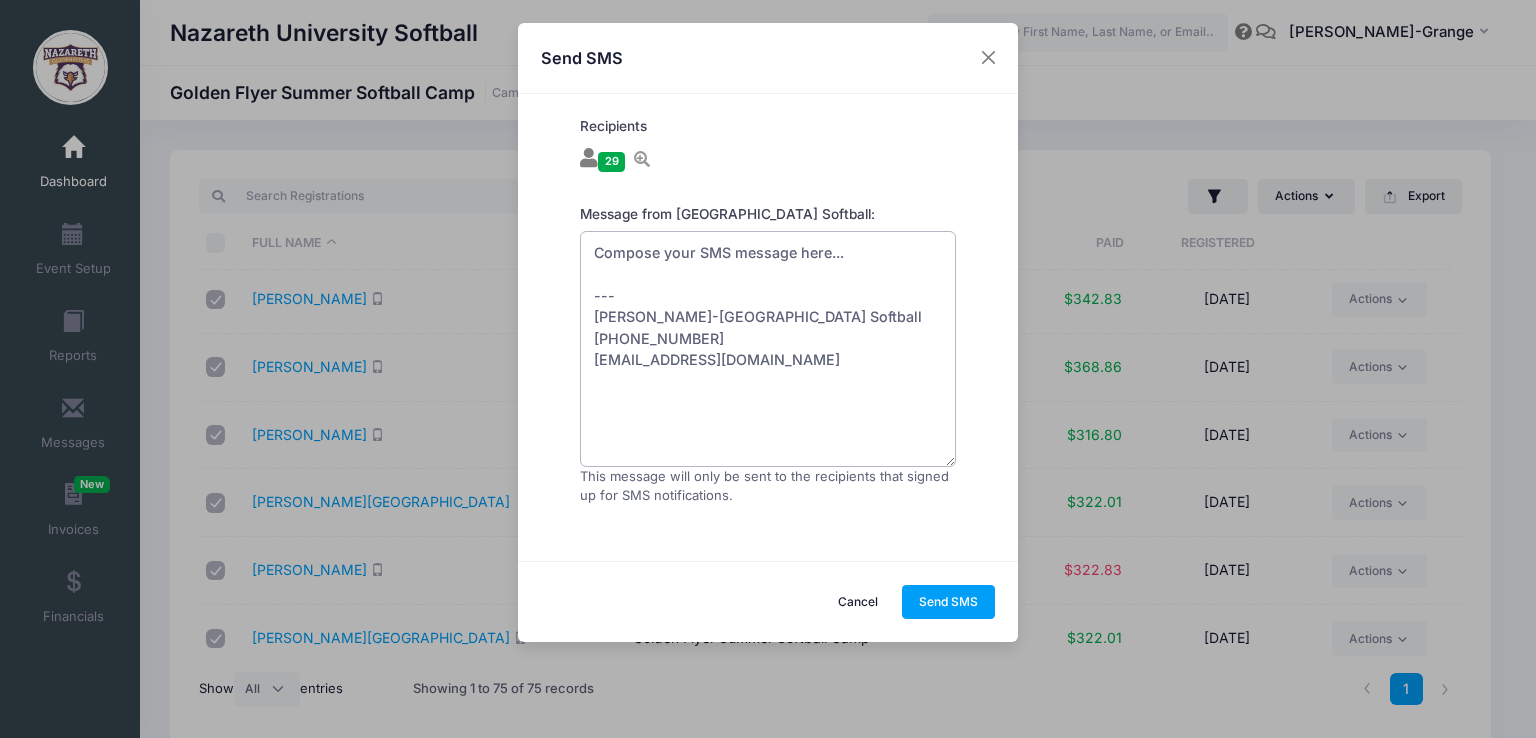 paste on "Naz softball pick-up is at the [GEOGRAPHIC_DATA] main entrance [DATE] at 3pm due to inclement weather." 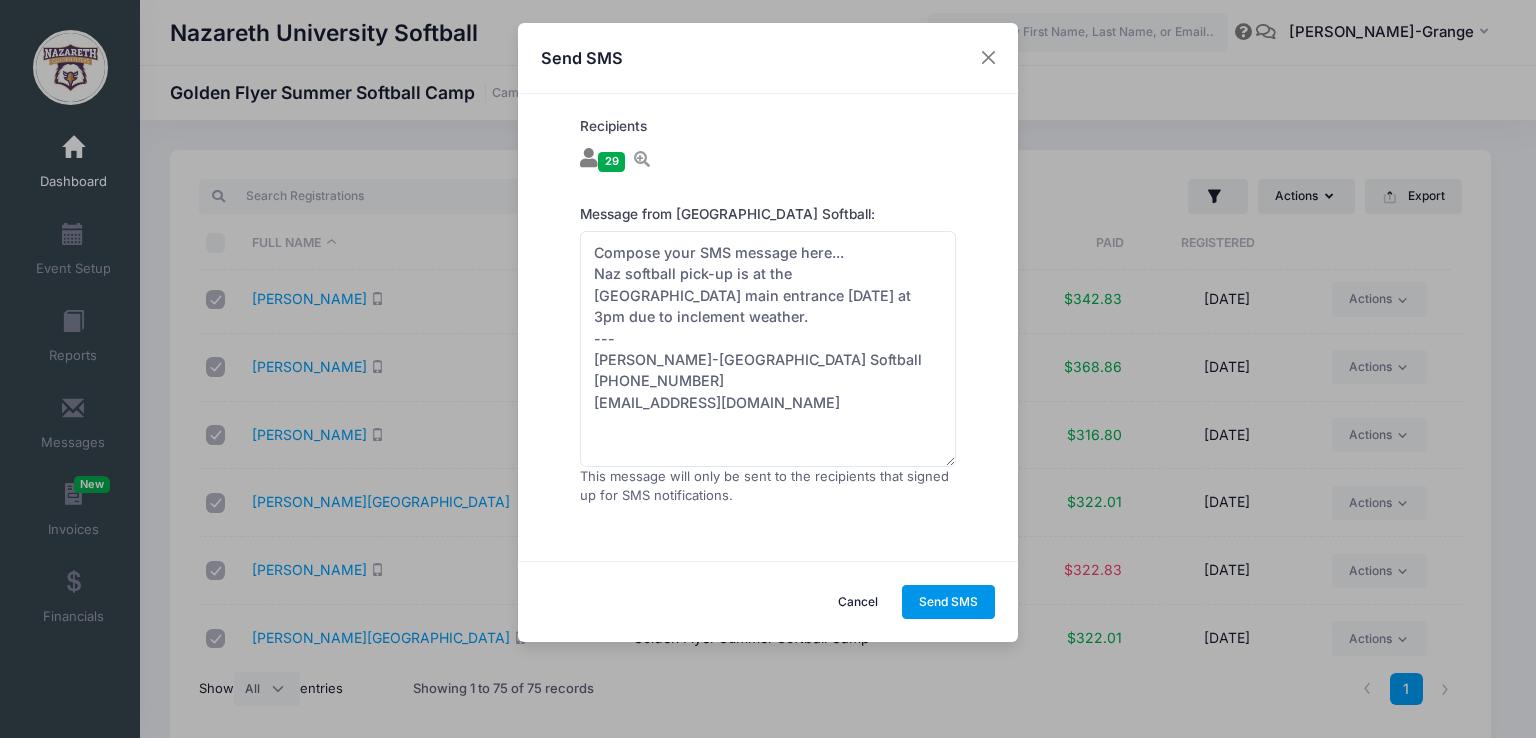 click on "Send SMS" at bounding box center (949, 602) 